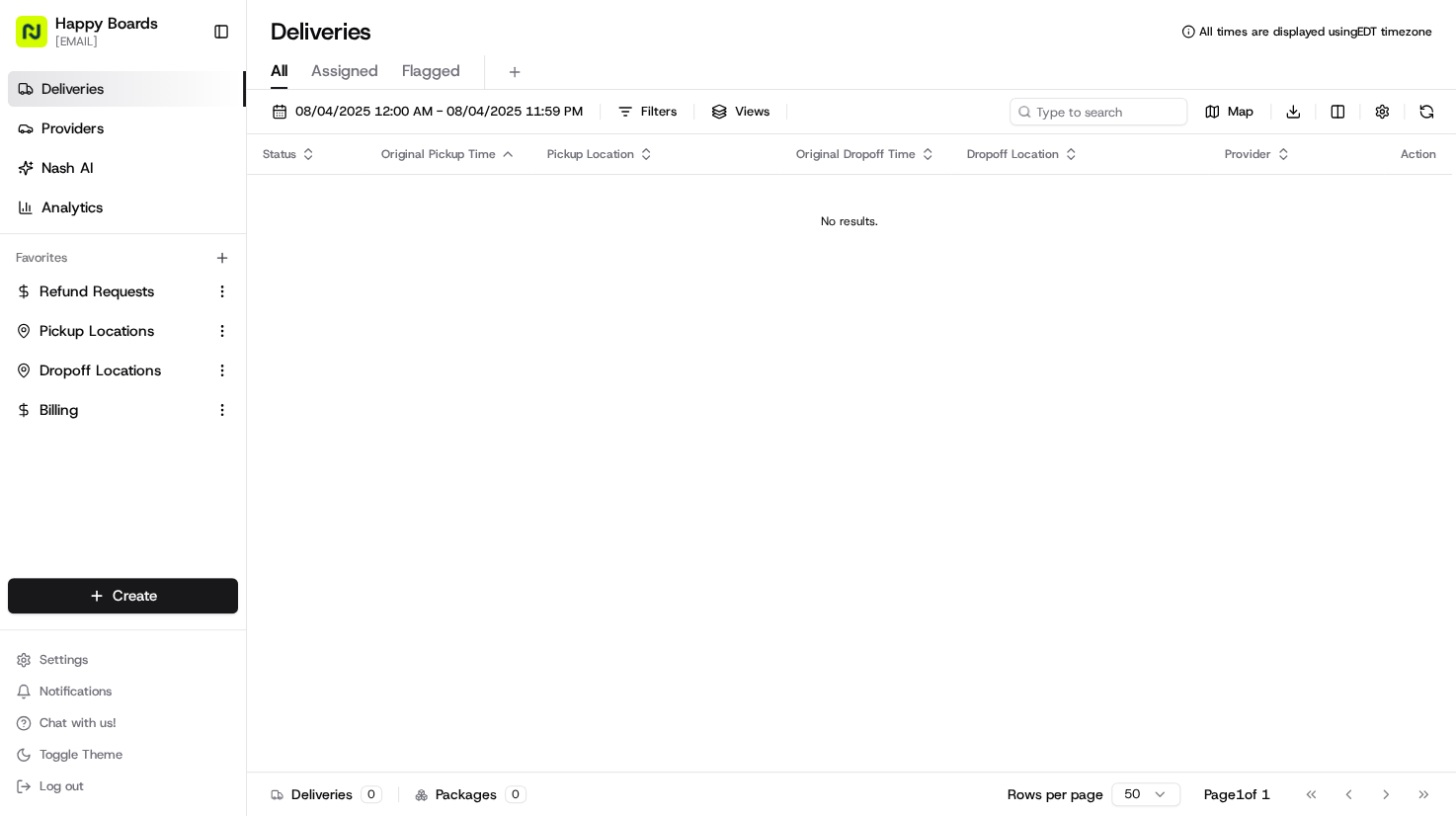 scroll, scrollTop: 0, scrollLeft: 0, axis: both 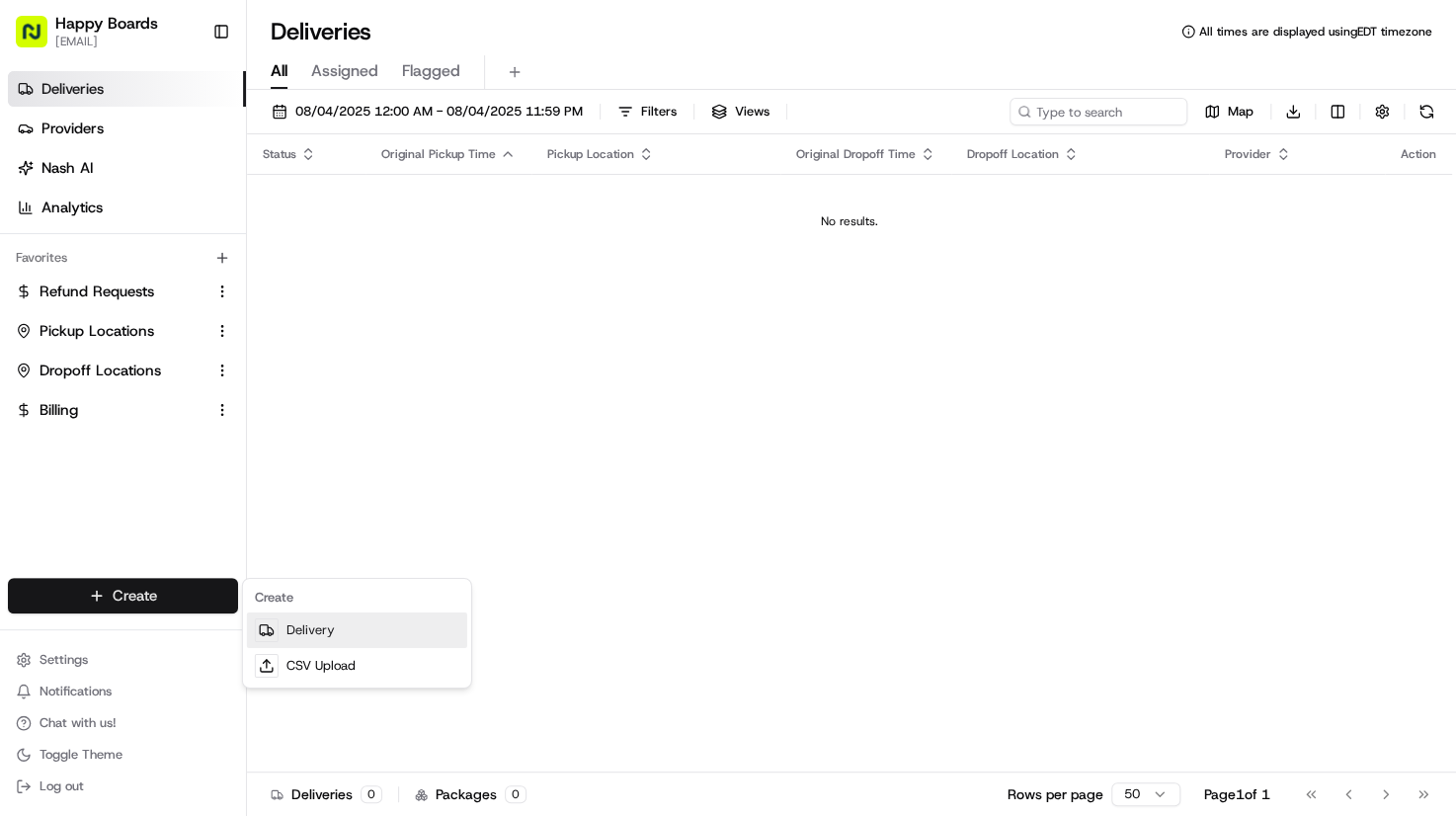 click on "Delivery" at bounding box center [357, 630] 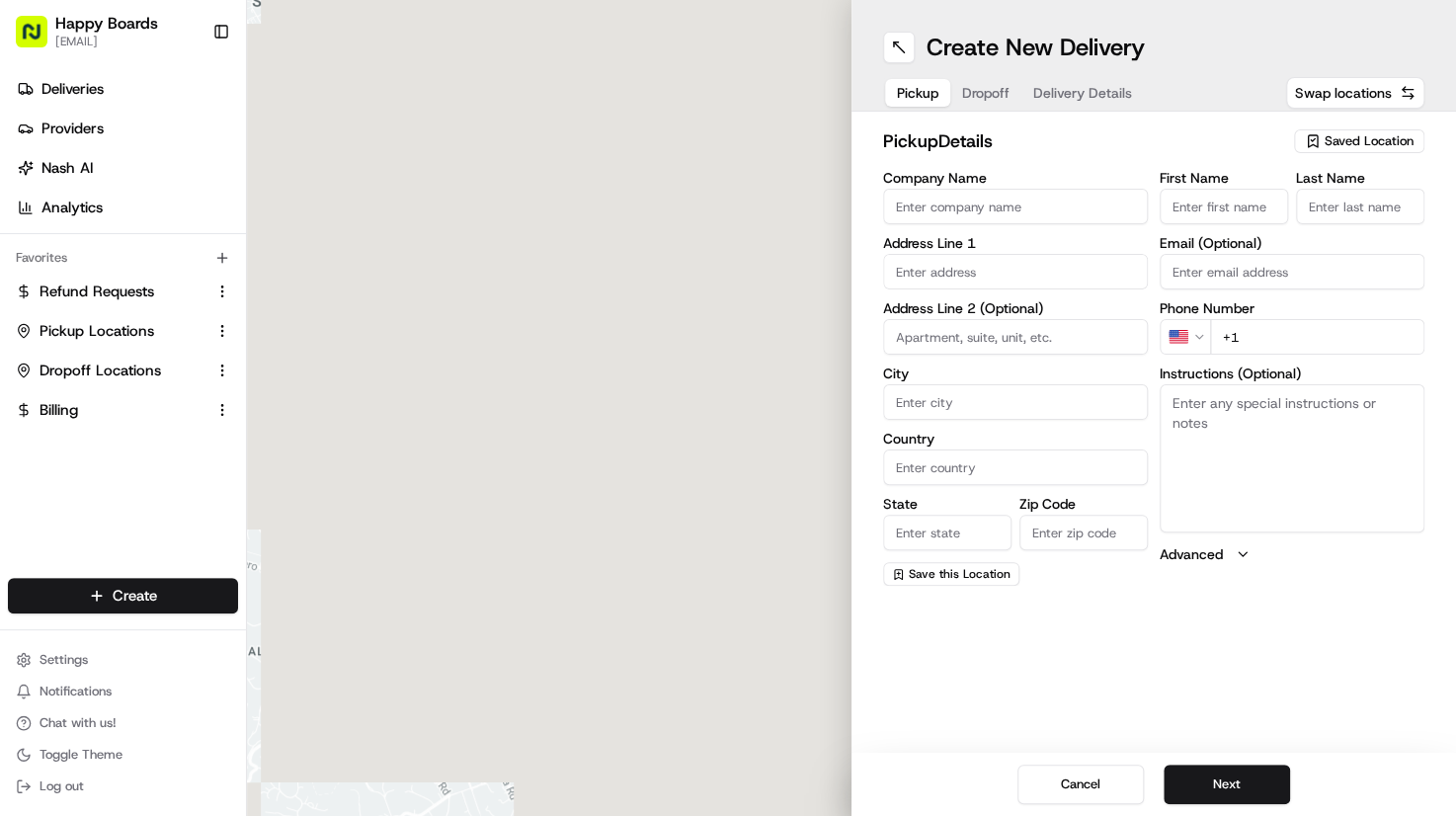 click on "Saved Location" at bounding box center [1359, 141] 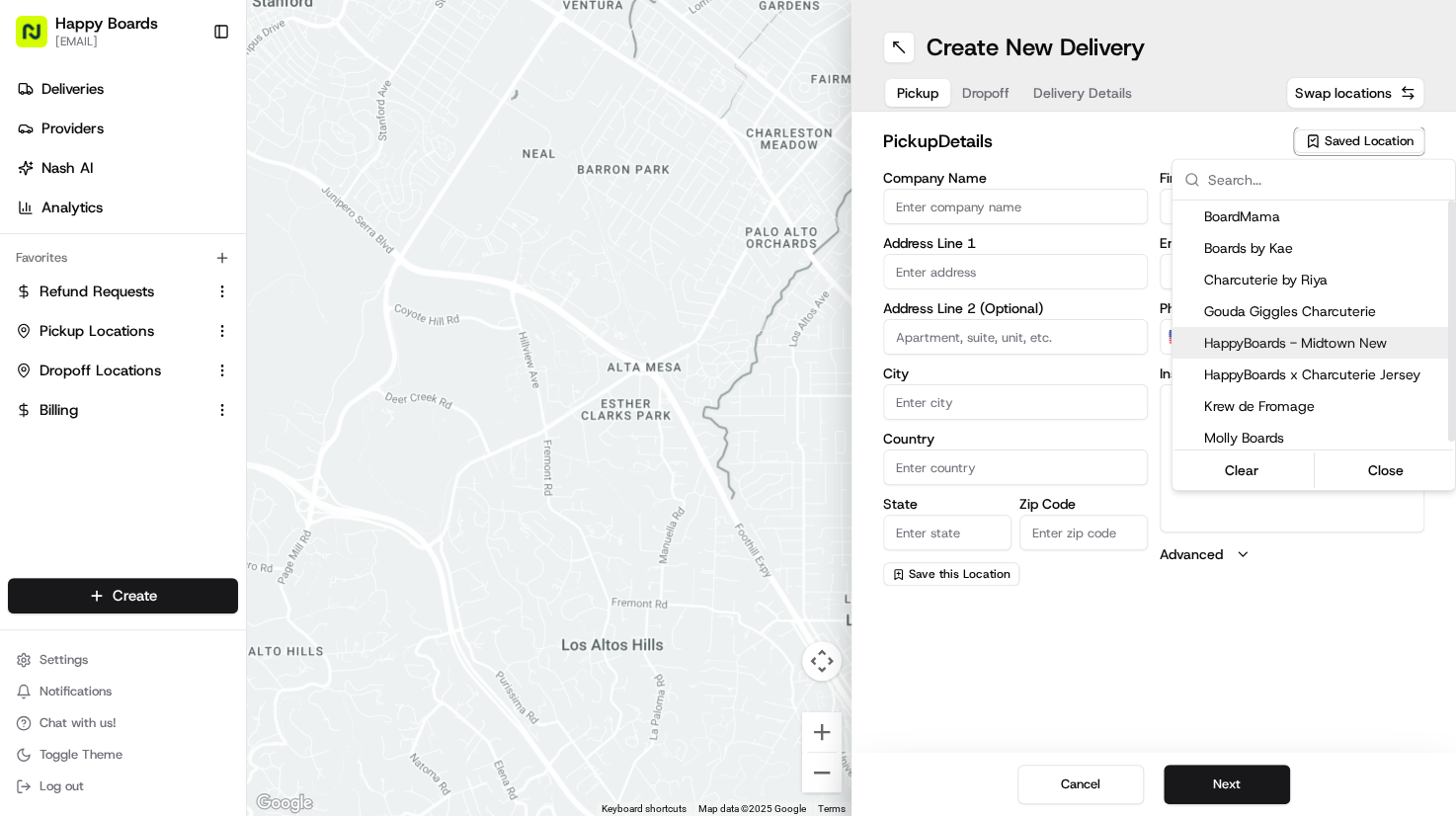 click on "HappyBoards - Midtown New" at bounding box center [1326, 343] 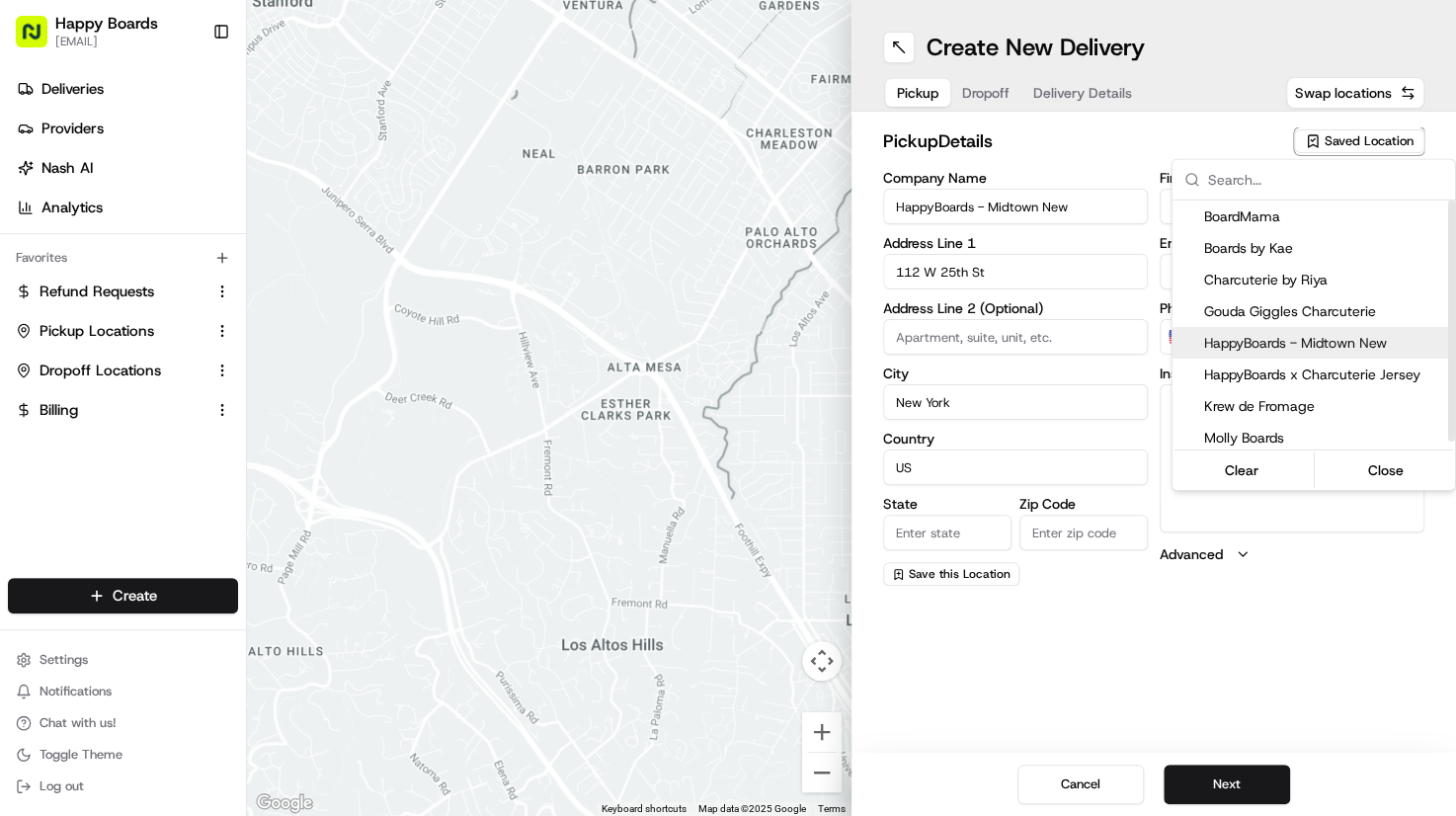 type on "NY" 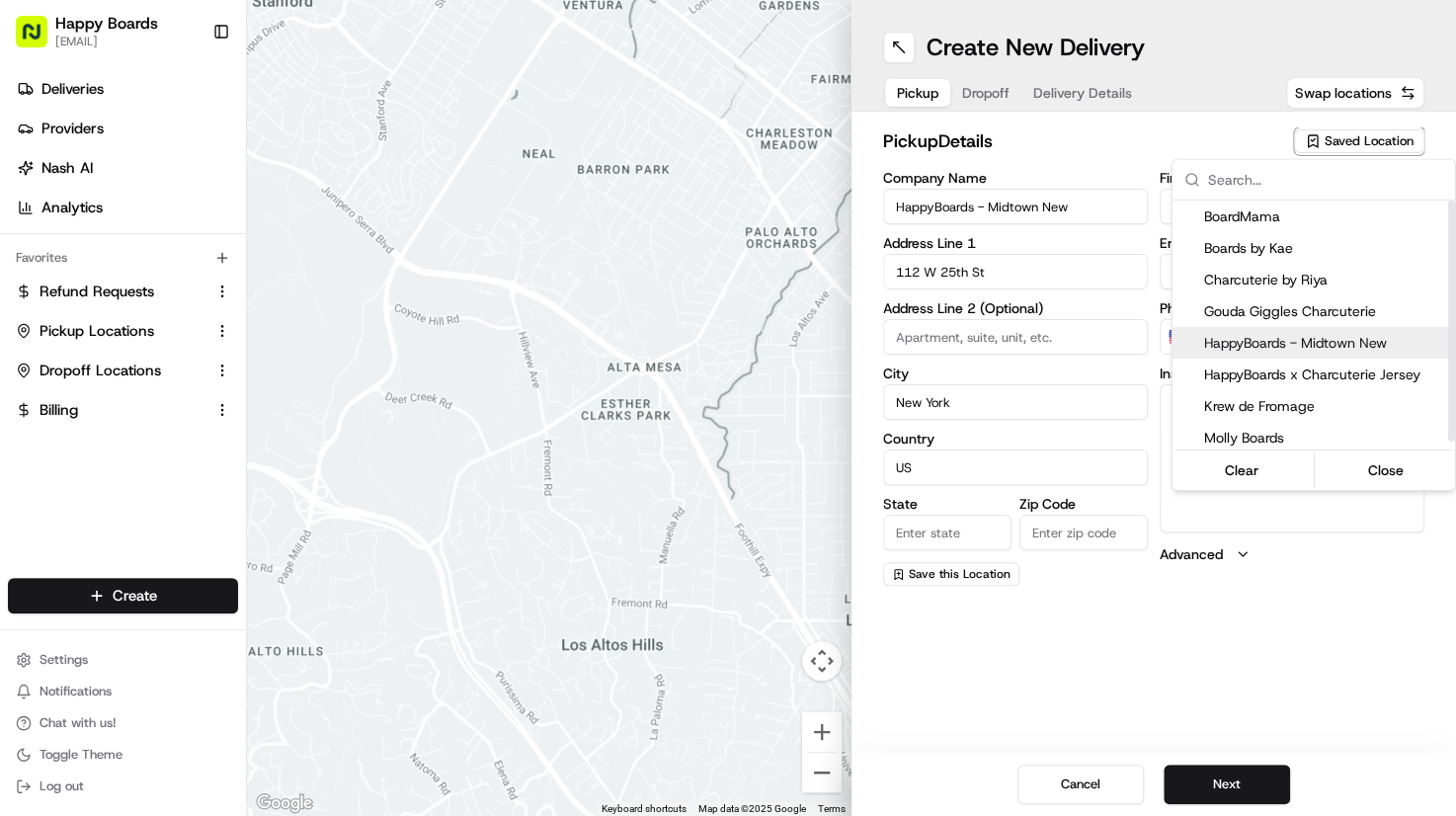 type on "10001" 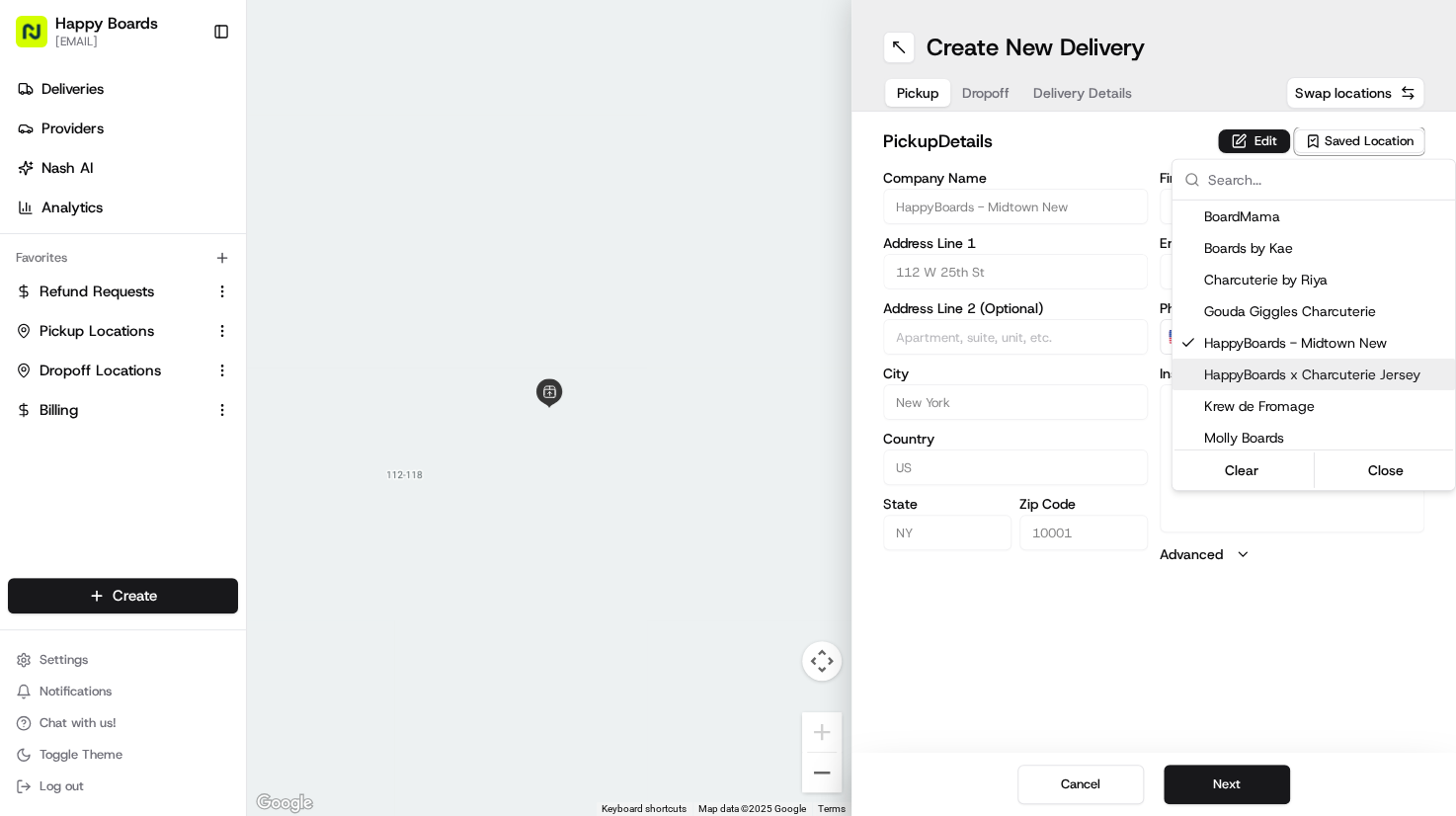 drag, startPoint x: 1422, startPoint y: 515, endPoint x: 1162, endPoint y: 236, distance: 381.36728 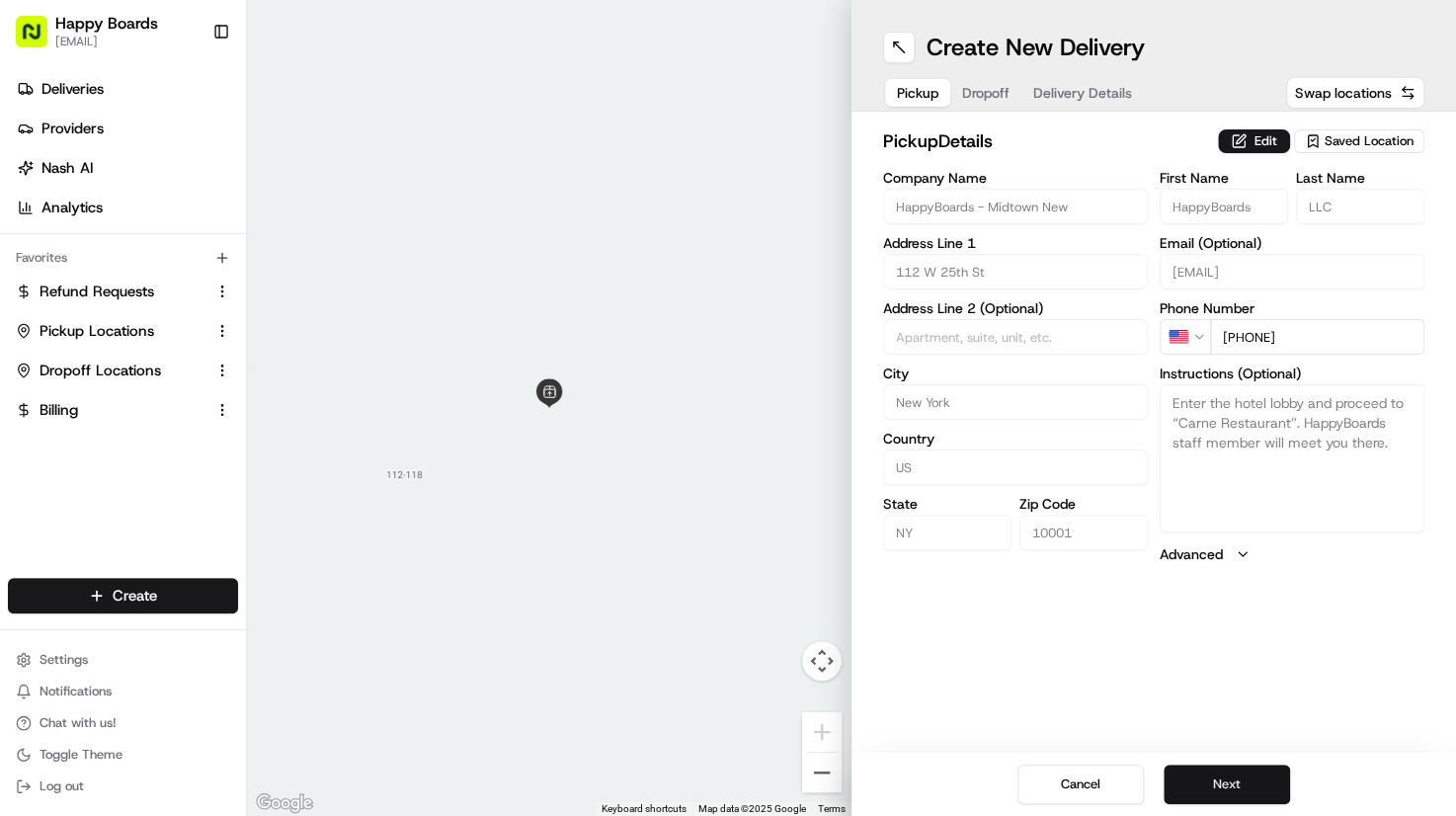 click on "Next" at bounding box center (1227, 784) 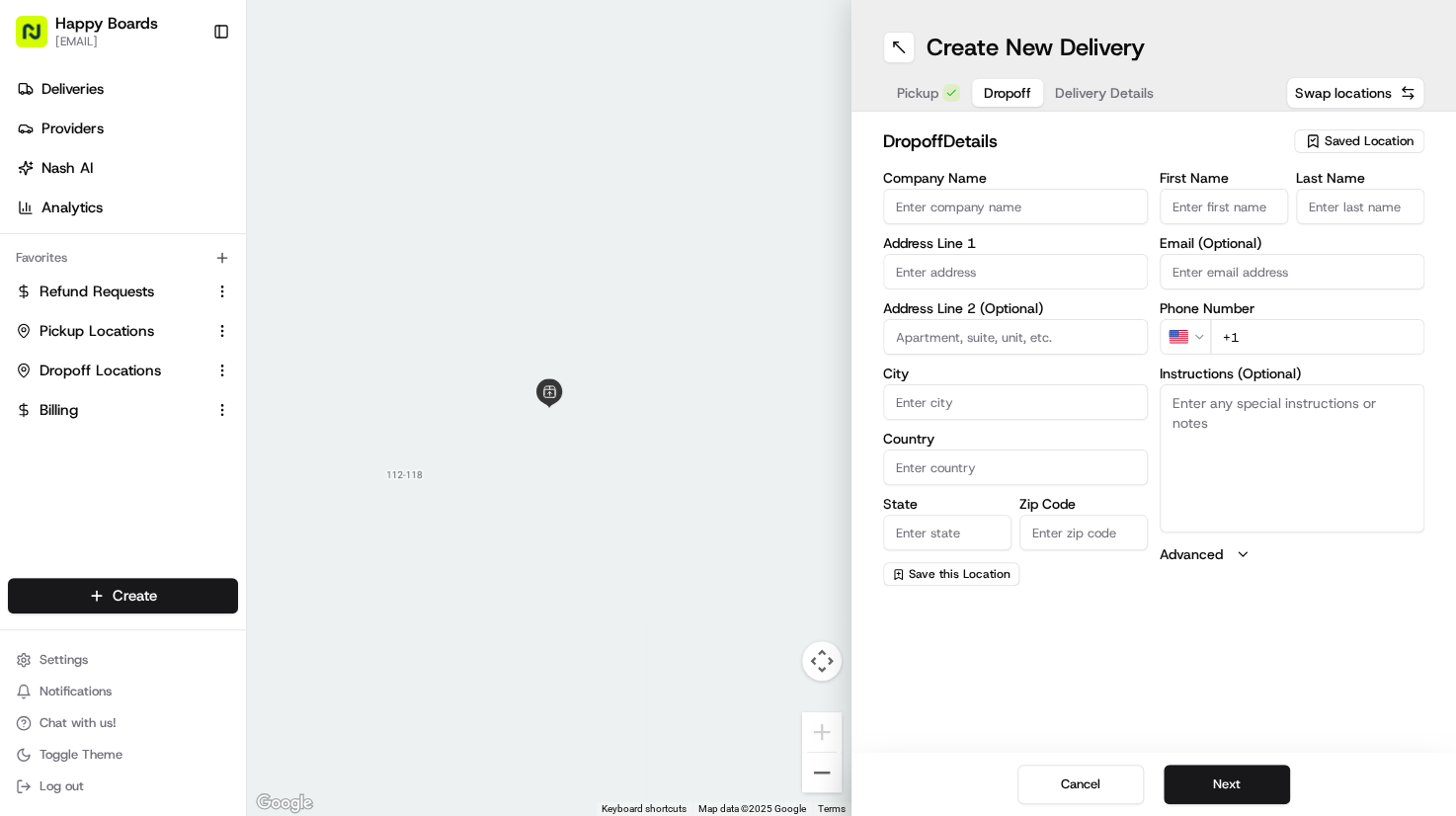 click at bounding box center (1015, 272) 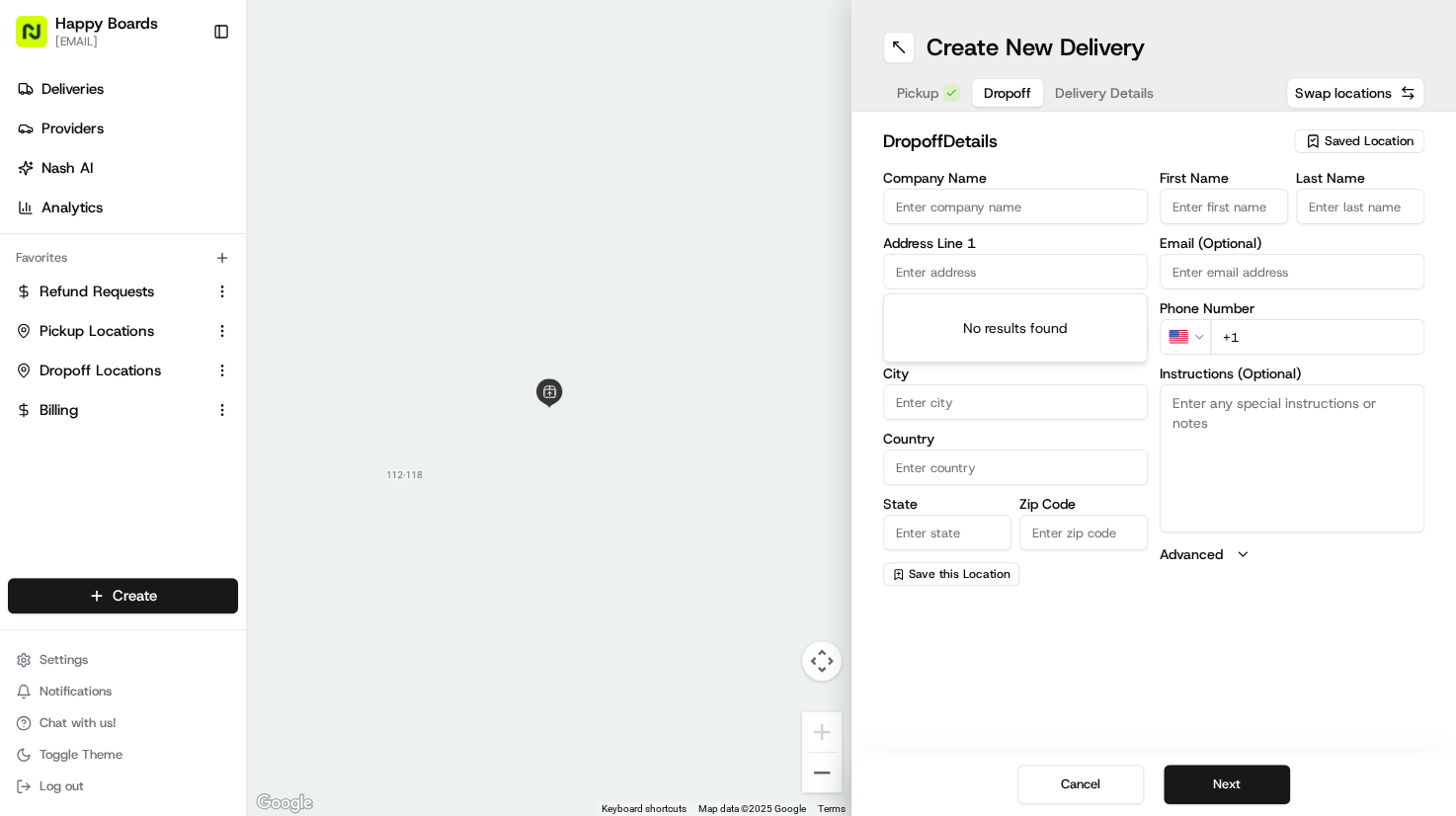 paste on "[NUMBER] [STREET] [APT_NUM] [CITY], [POSTAL_CODE]" 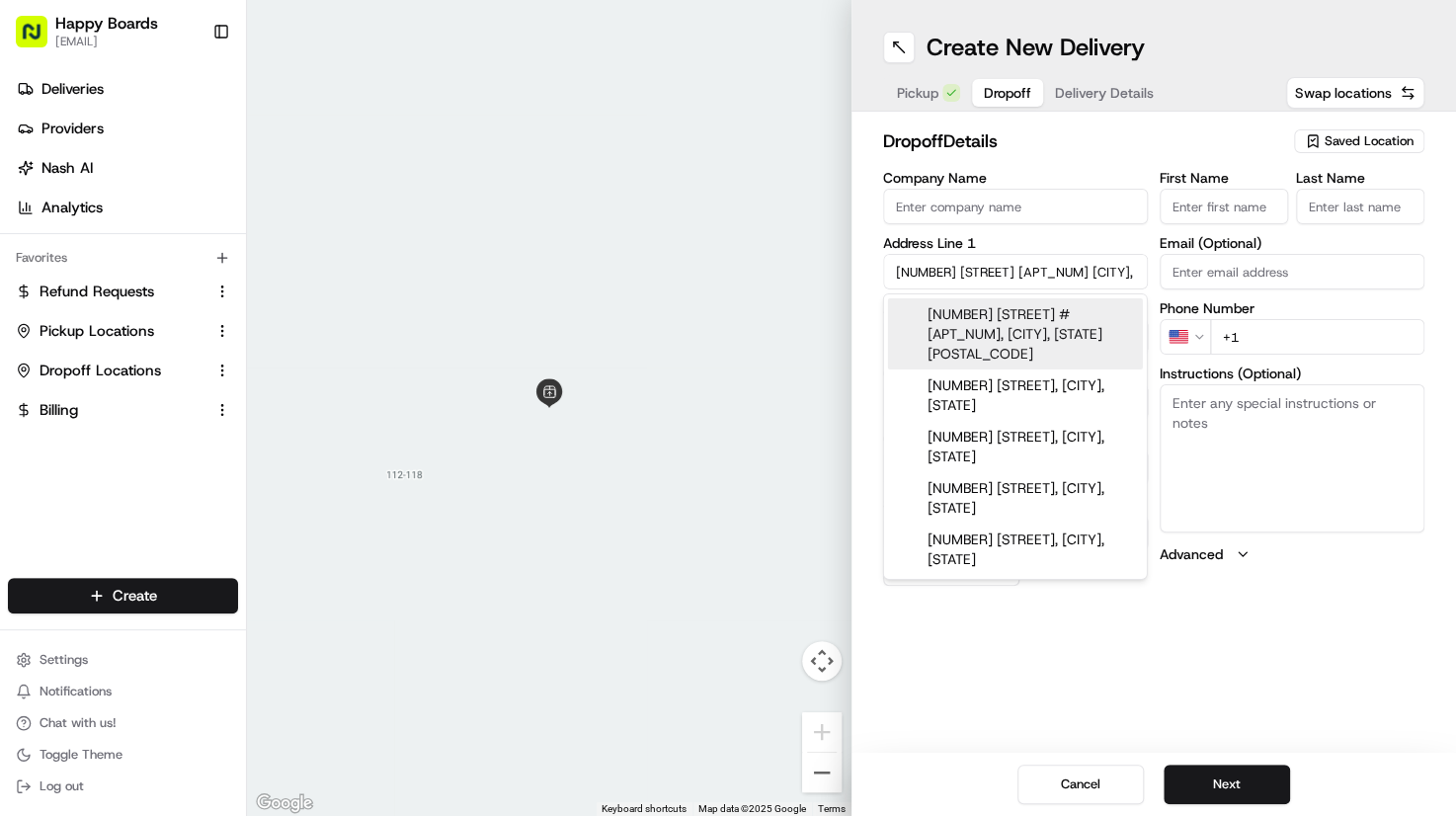 click on "[NUMBER] [STREET] #[APT_NUM], [CITY], [STATE] [POSTAL_CODE]" at bounding box center (1015, 334) 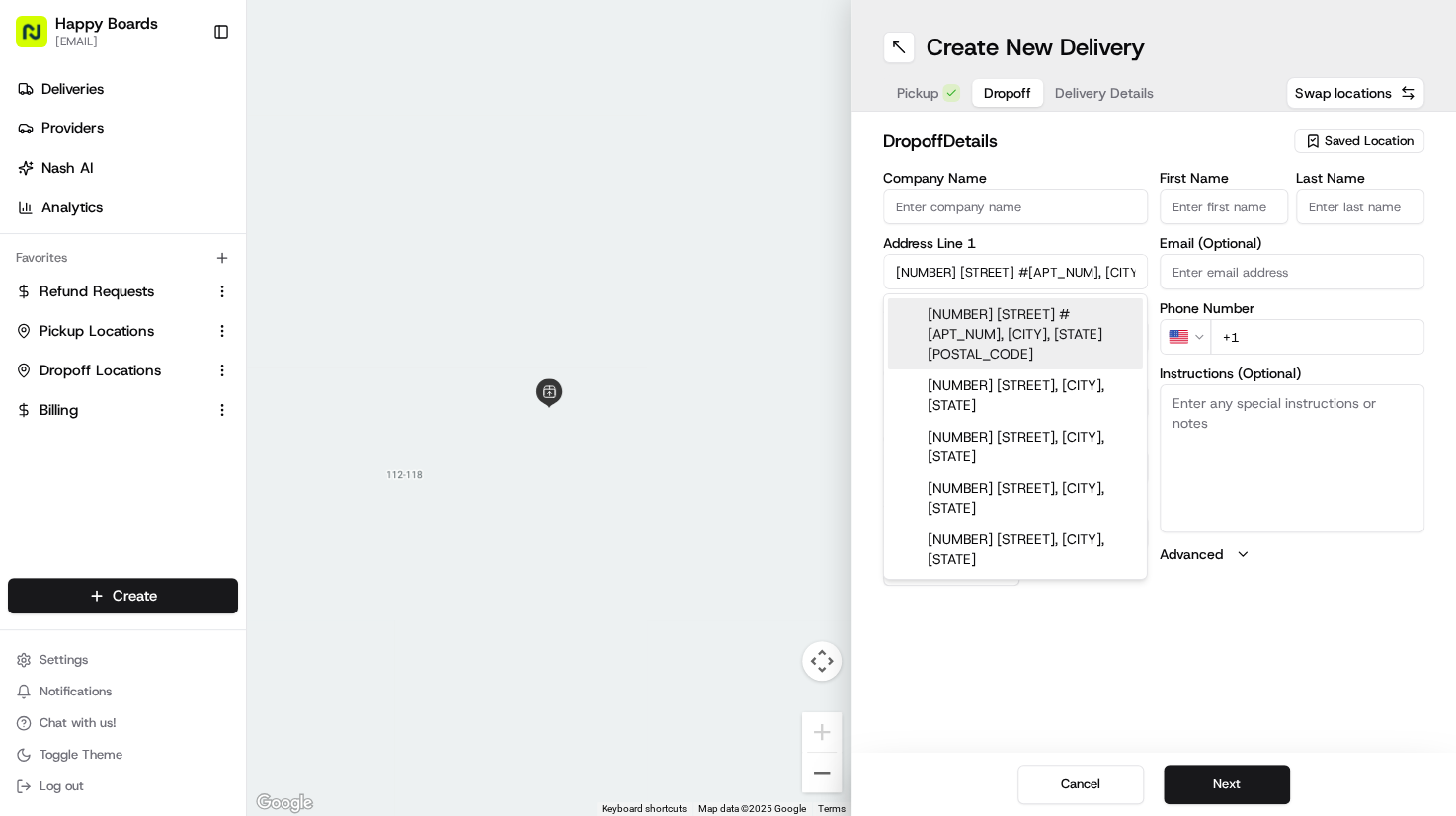 type on "[NUMBER] [STREET] Apt [APT_NUM], [CITY], [STATE] [POSTAL_CODE], USA" 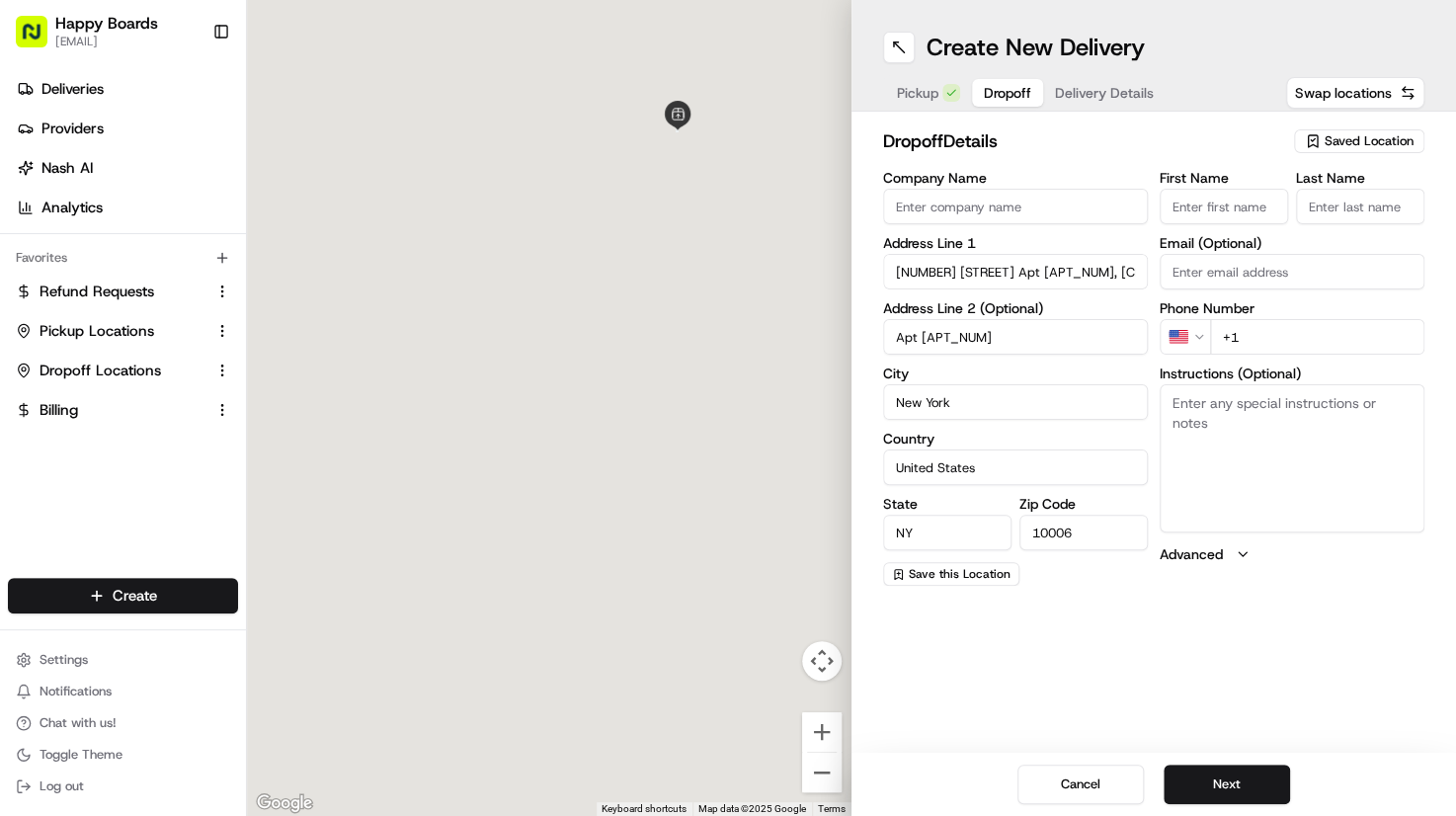 type on "[NUMBER] [STREET]" 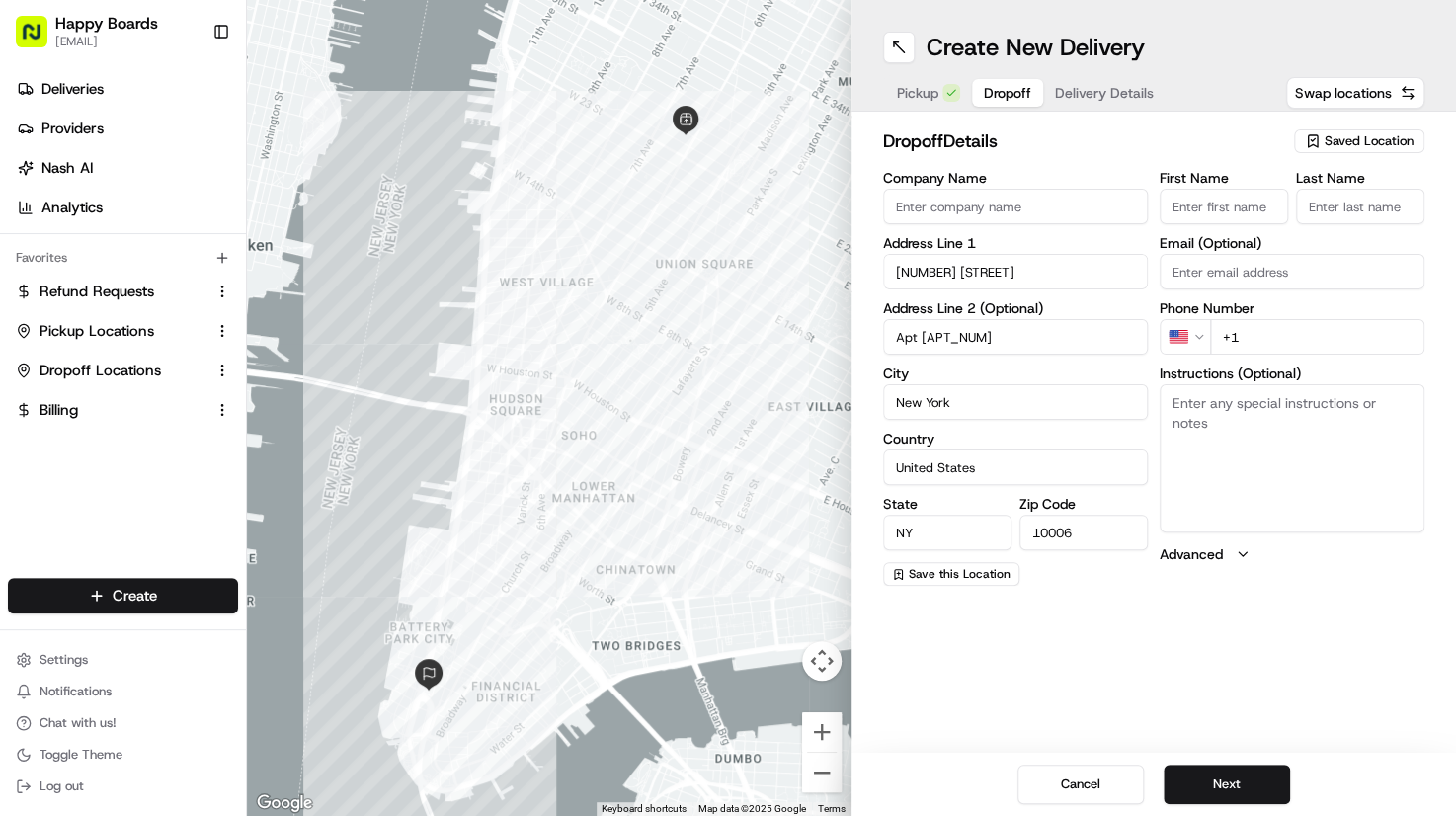 click on "Apt [APT_NUM]" at bounding box center (1015, 337) 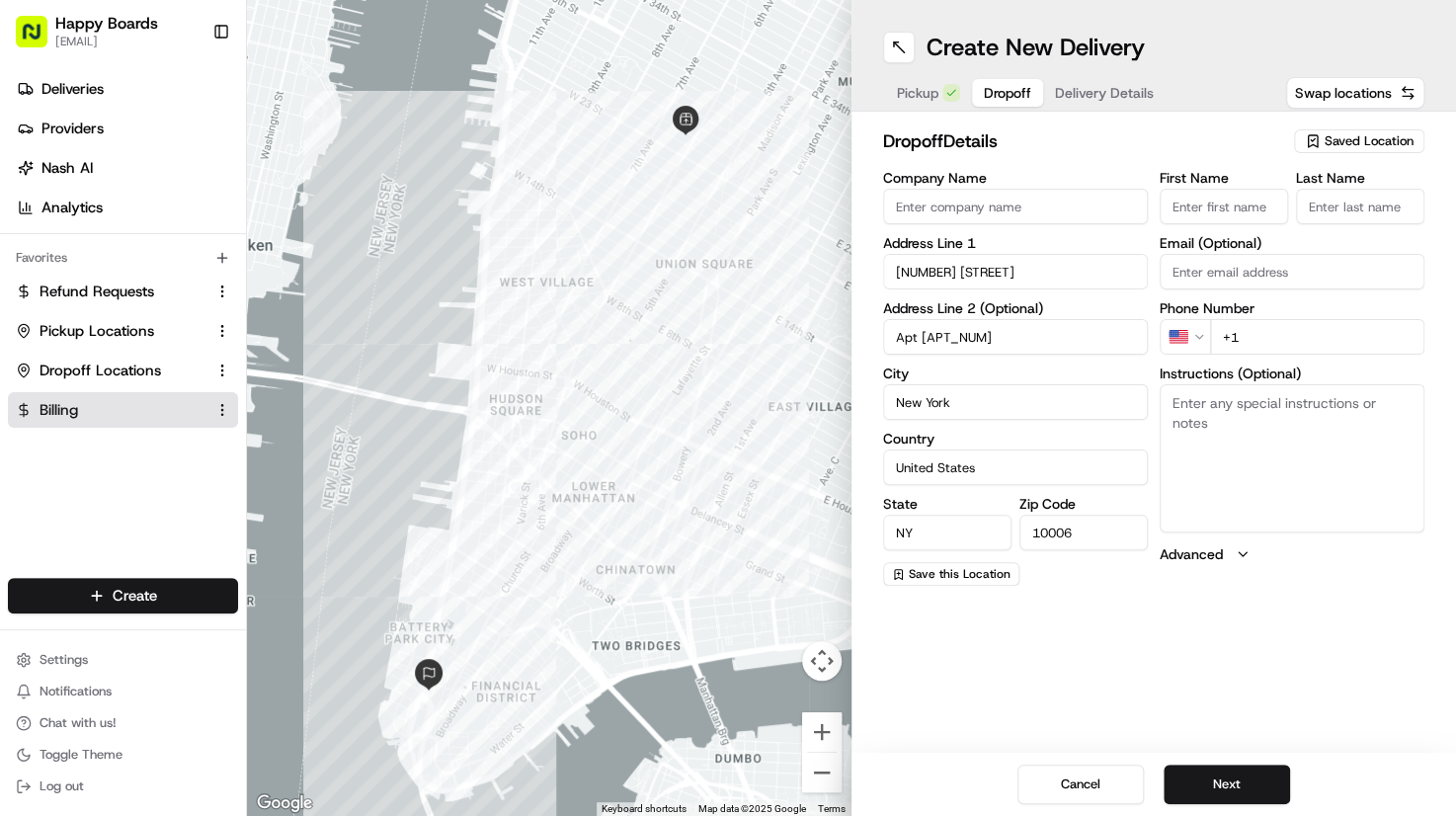click on "Instructions (Optional)" at bounding box center (1292, 458) 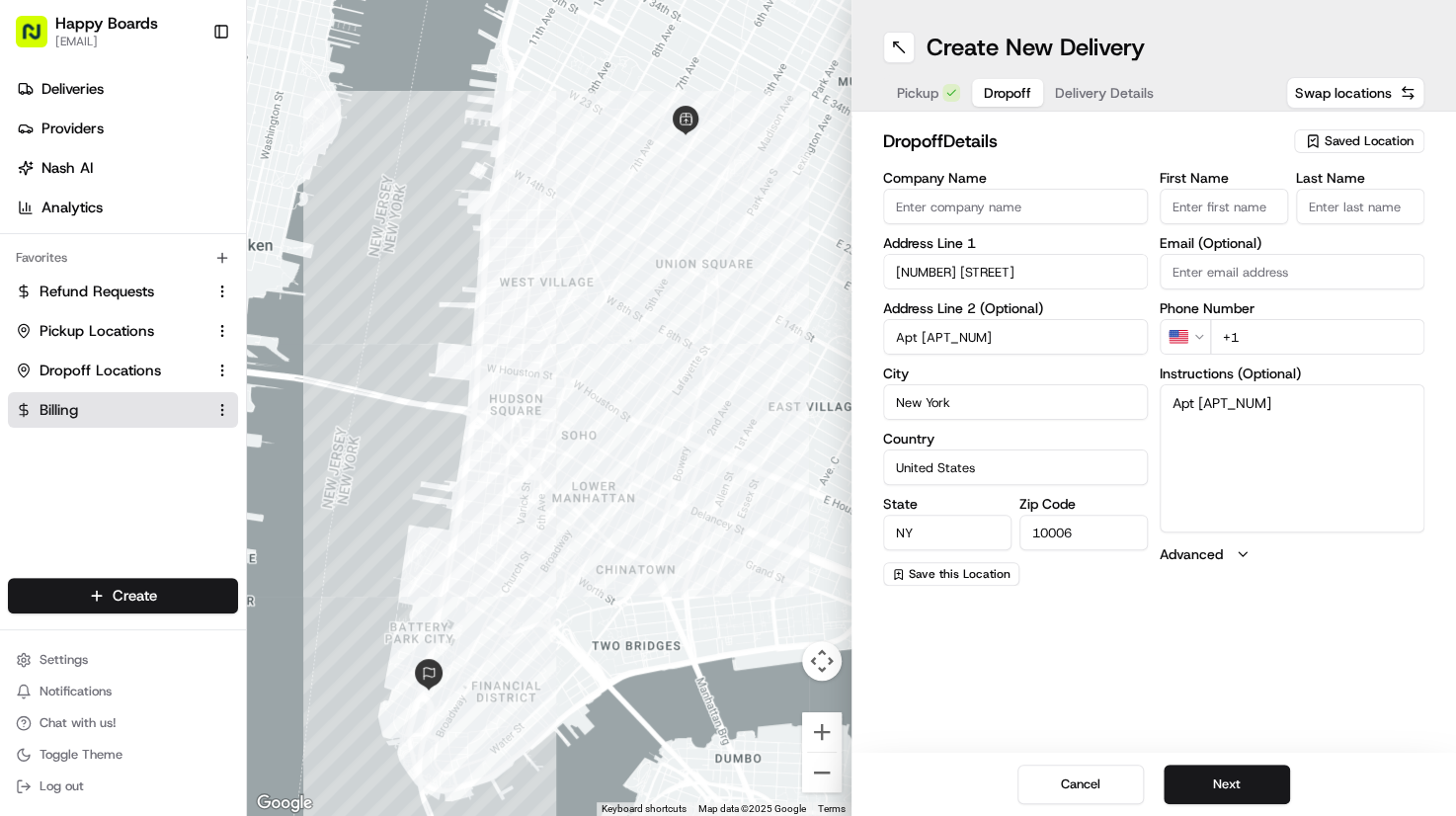 type on "Apt [APT_NUM]" 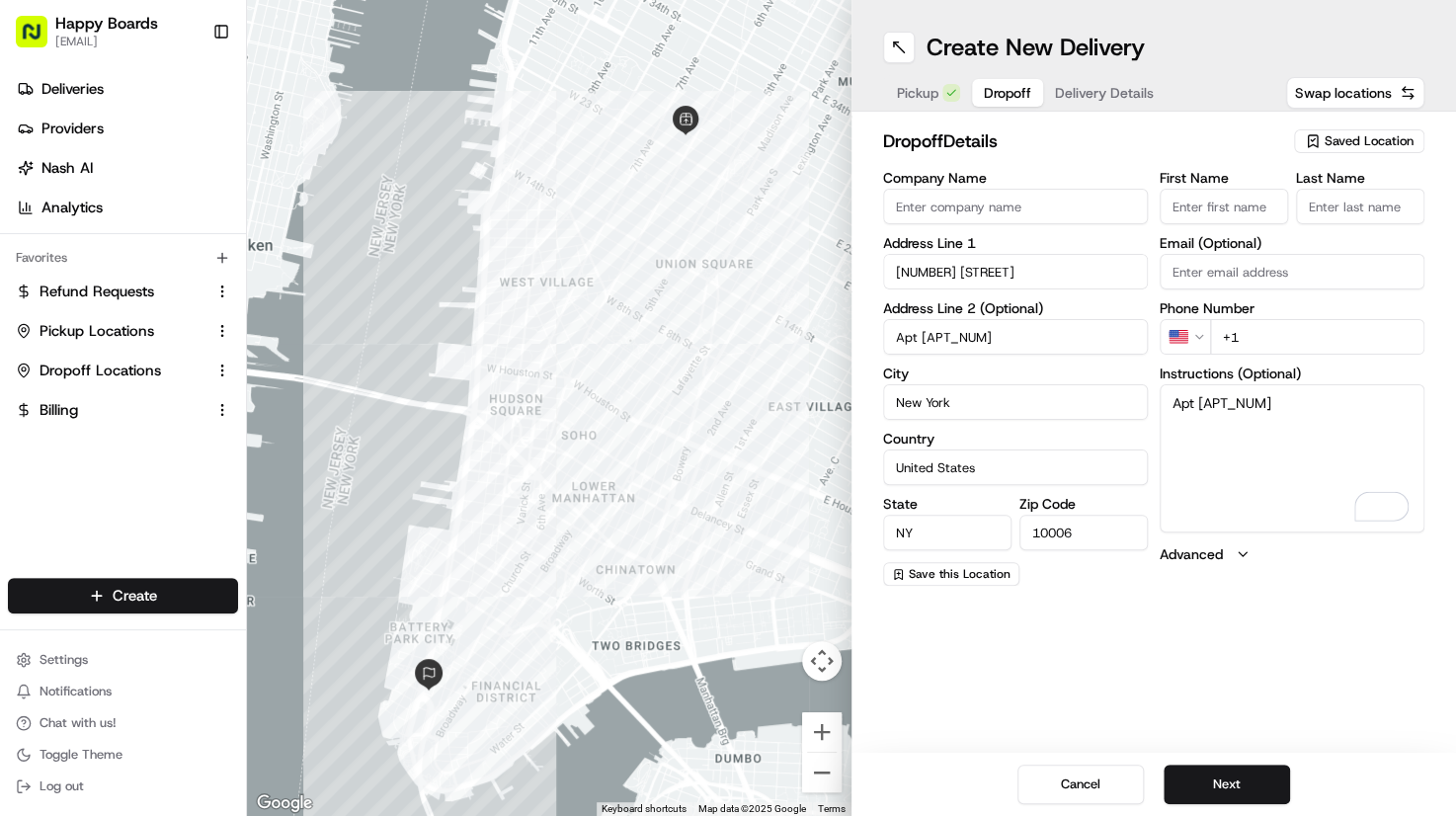 drag, startPoint x: 1411, startPoint y: 613, endPoint x: 1383, endPoint y: 606, distance: 28.86174 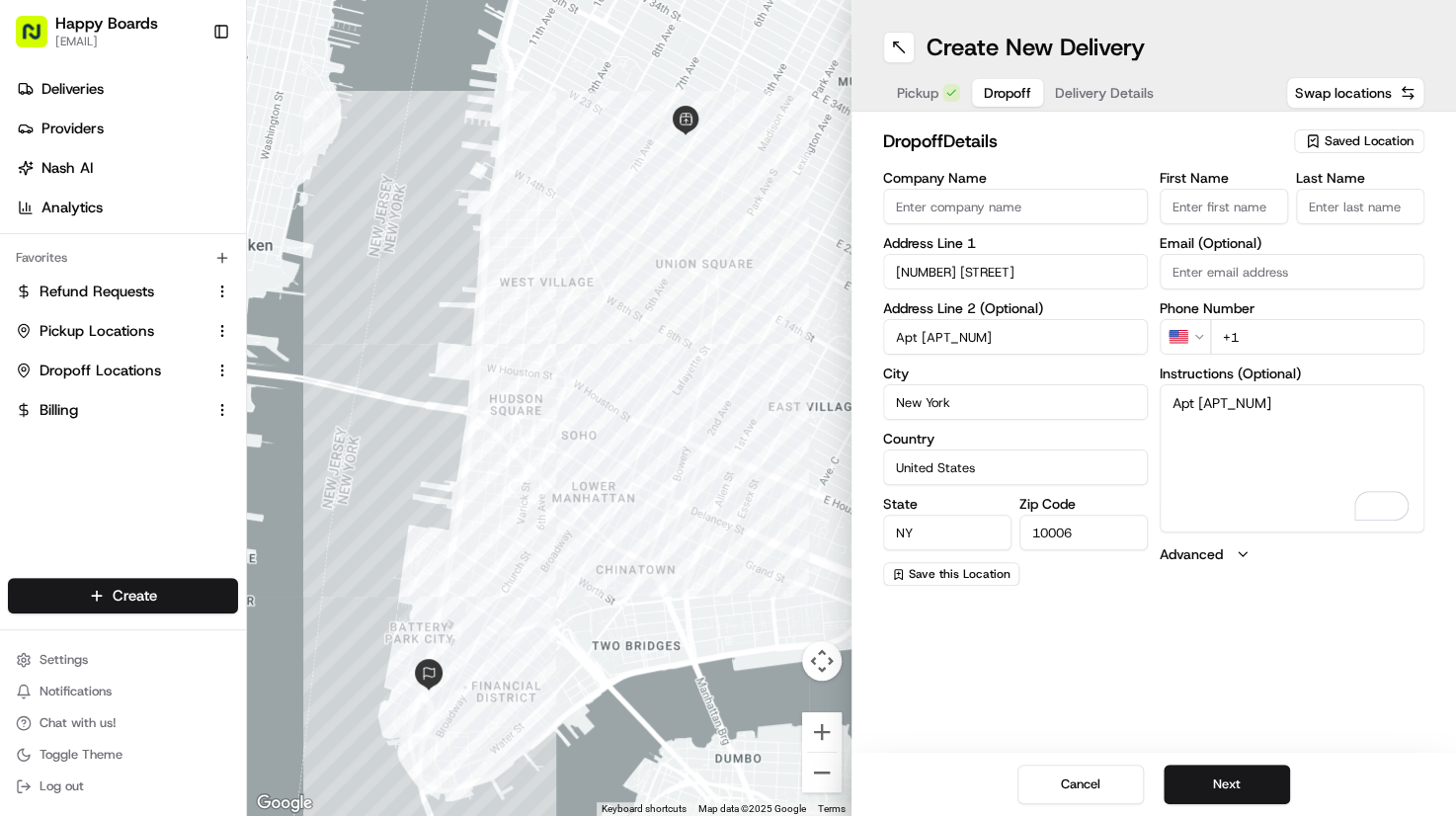 drag, startPoint x: 1398, startPoint y: 333, endPoint x: 1374, endPoint y: 323, distance: 26 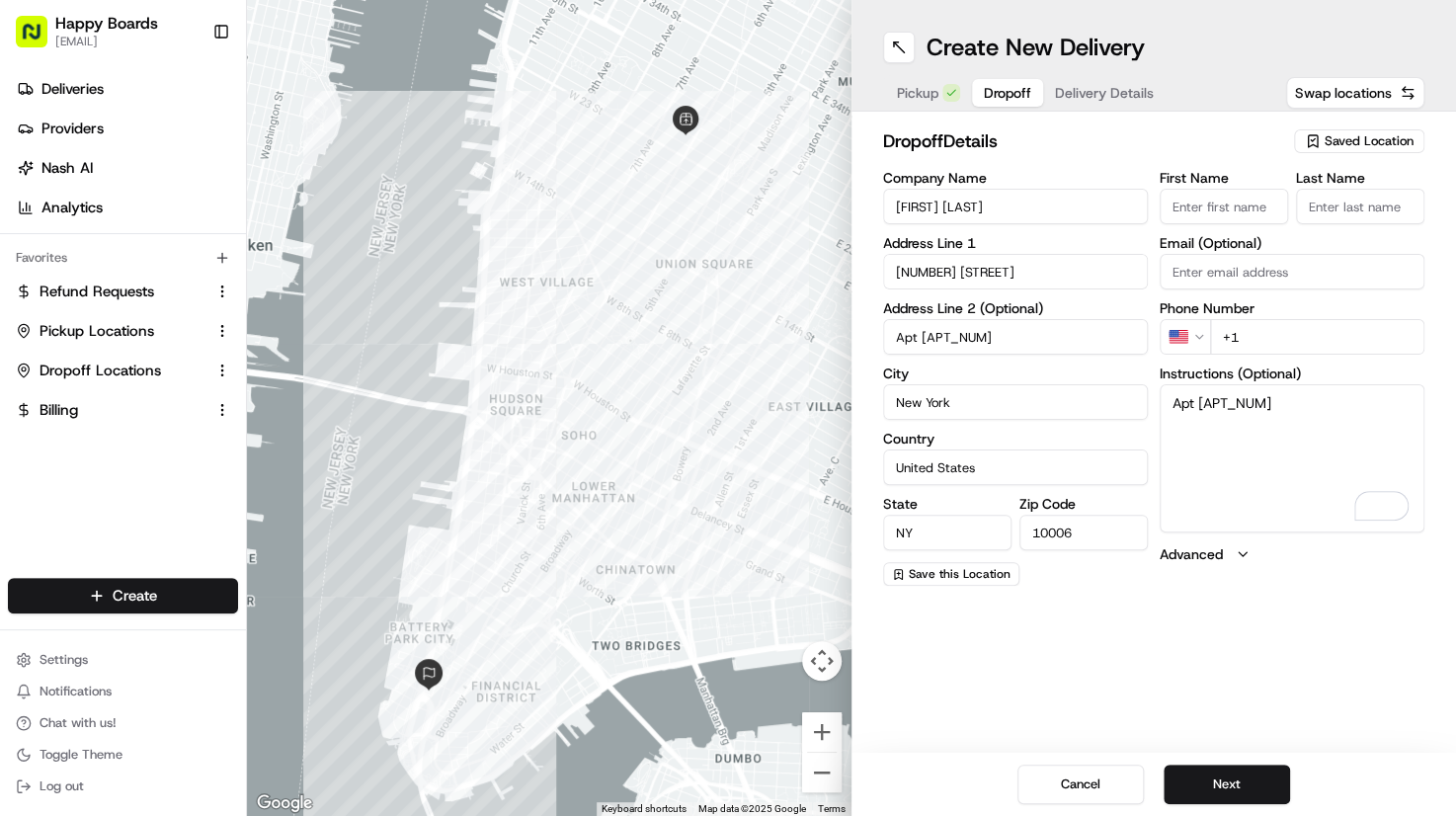 type on "[FIRST] [LAST]" 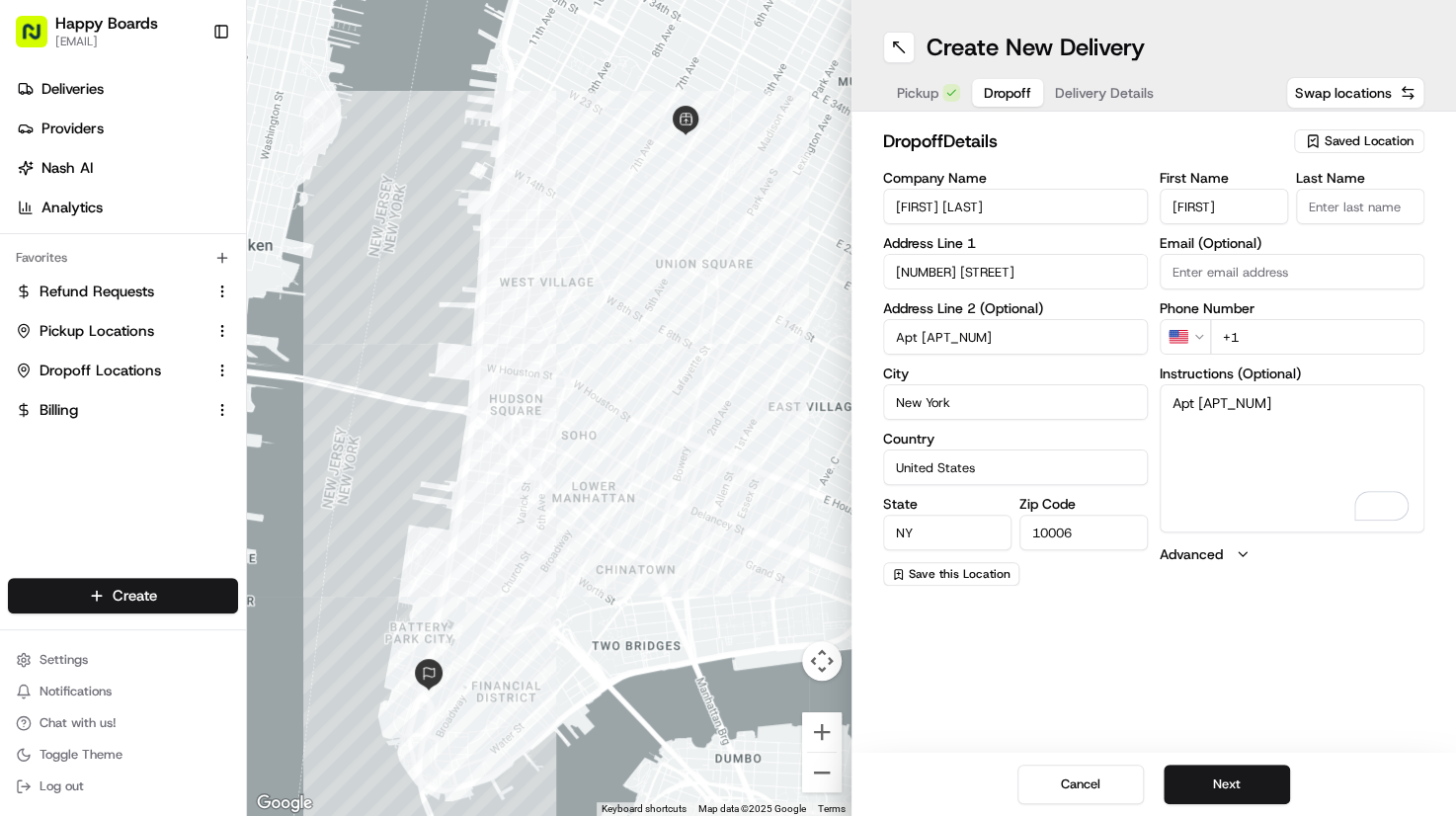 type on "[FIRST]" 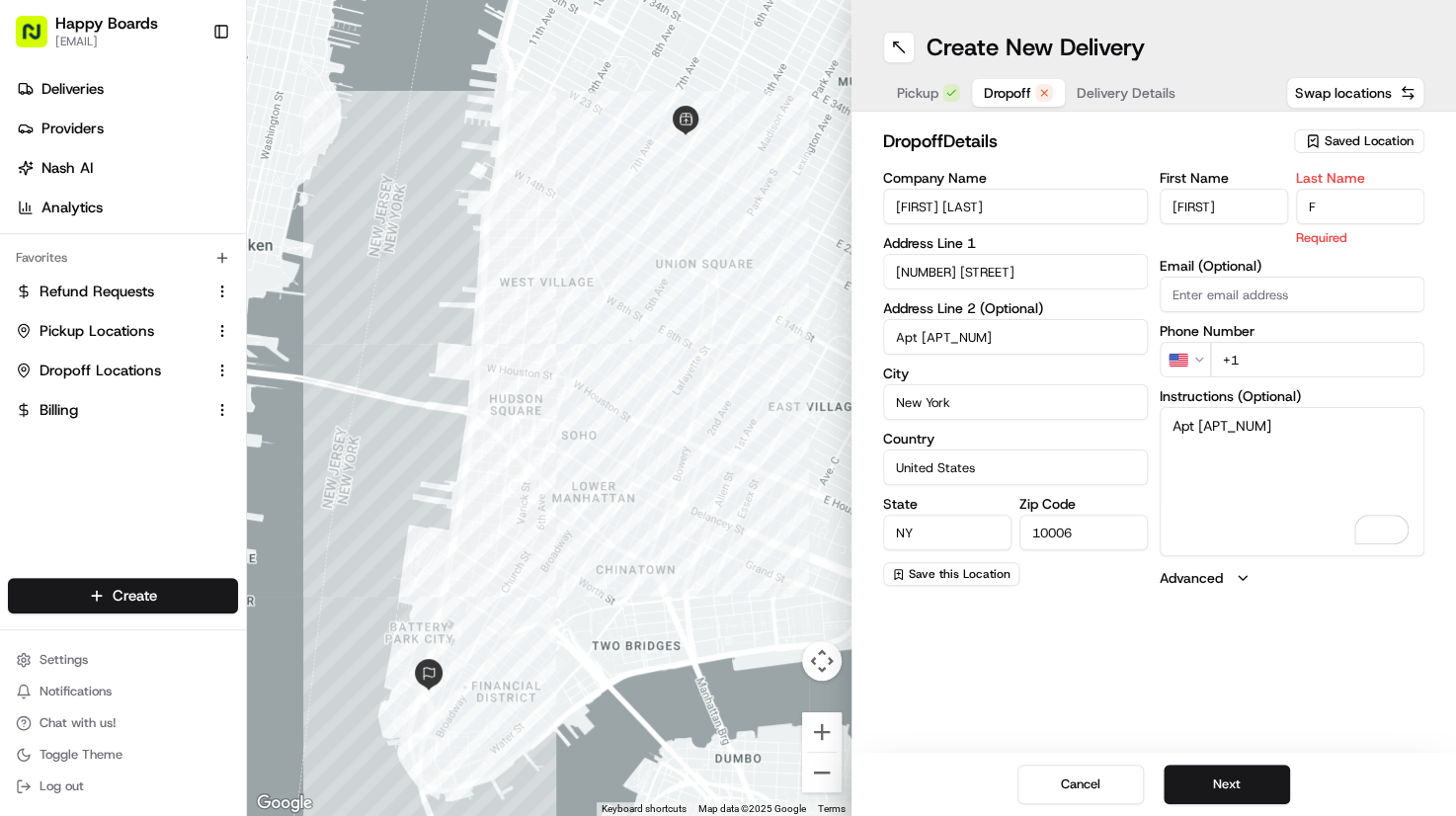 type on "F" 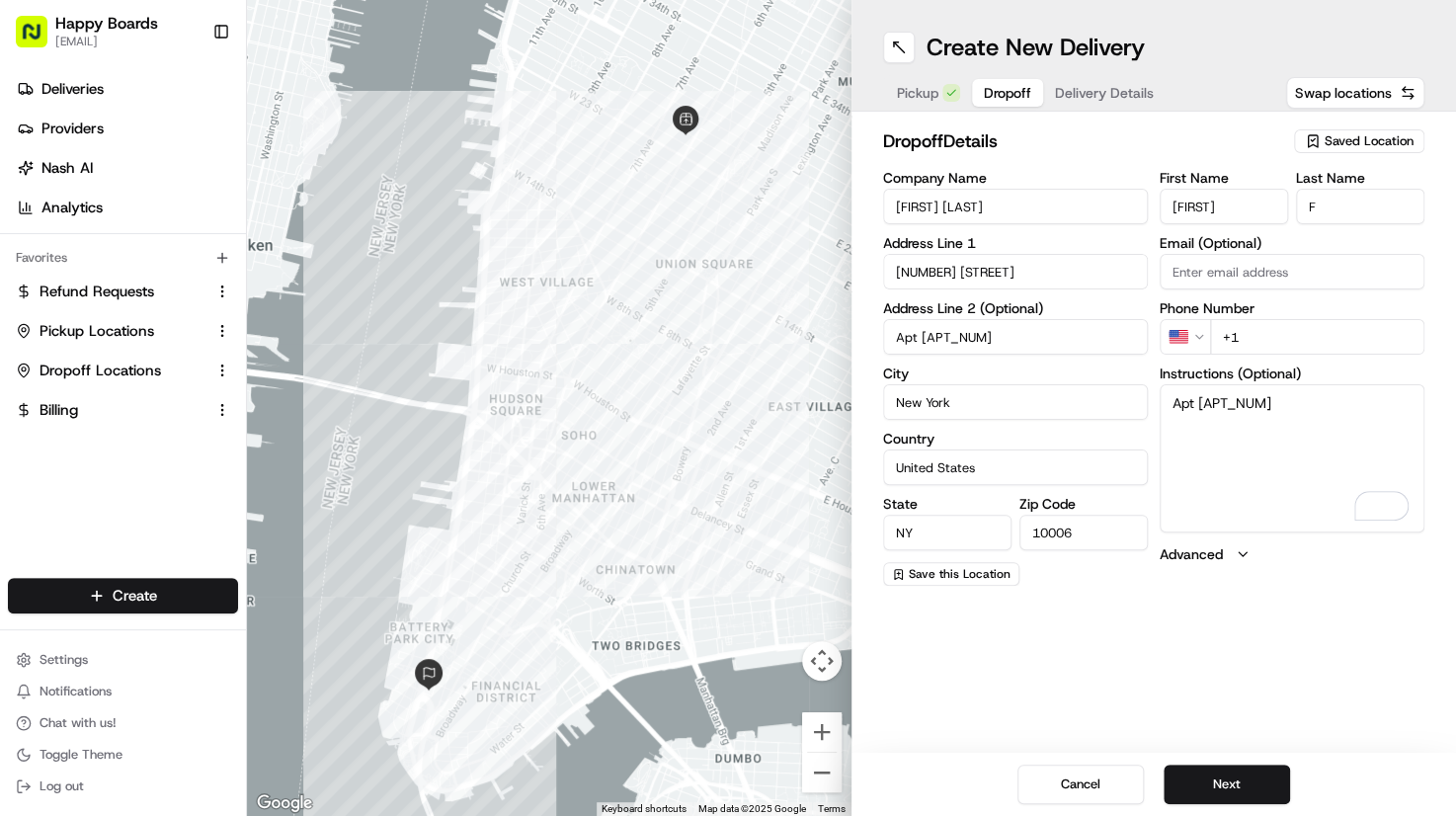 click on "Instructions (Optional)" at bounding box center [1292, 373] 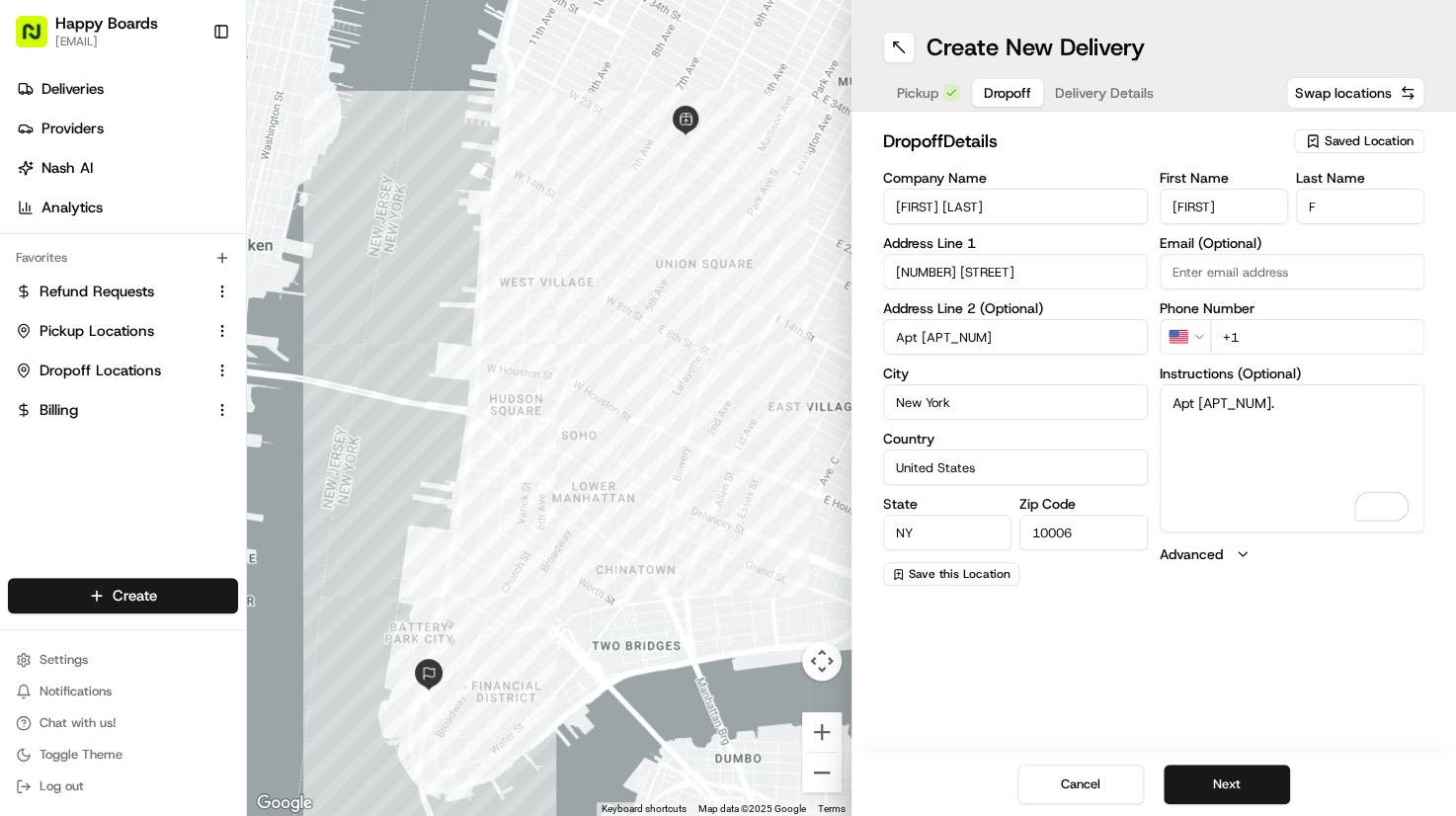 type on "Apt [APT_NUM]." 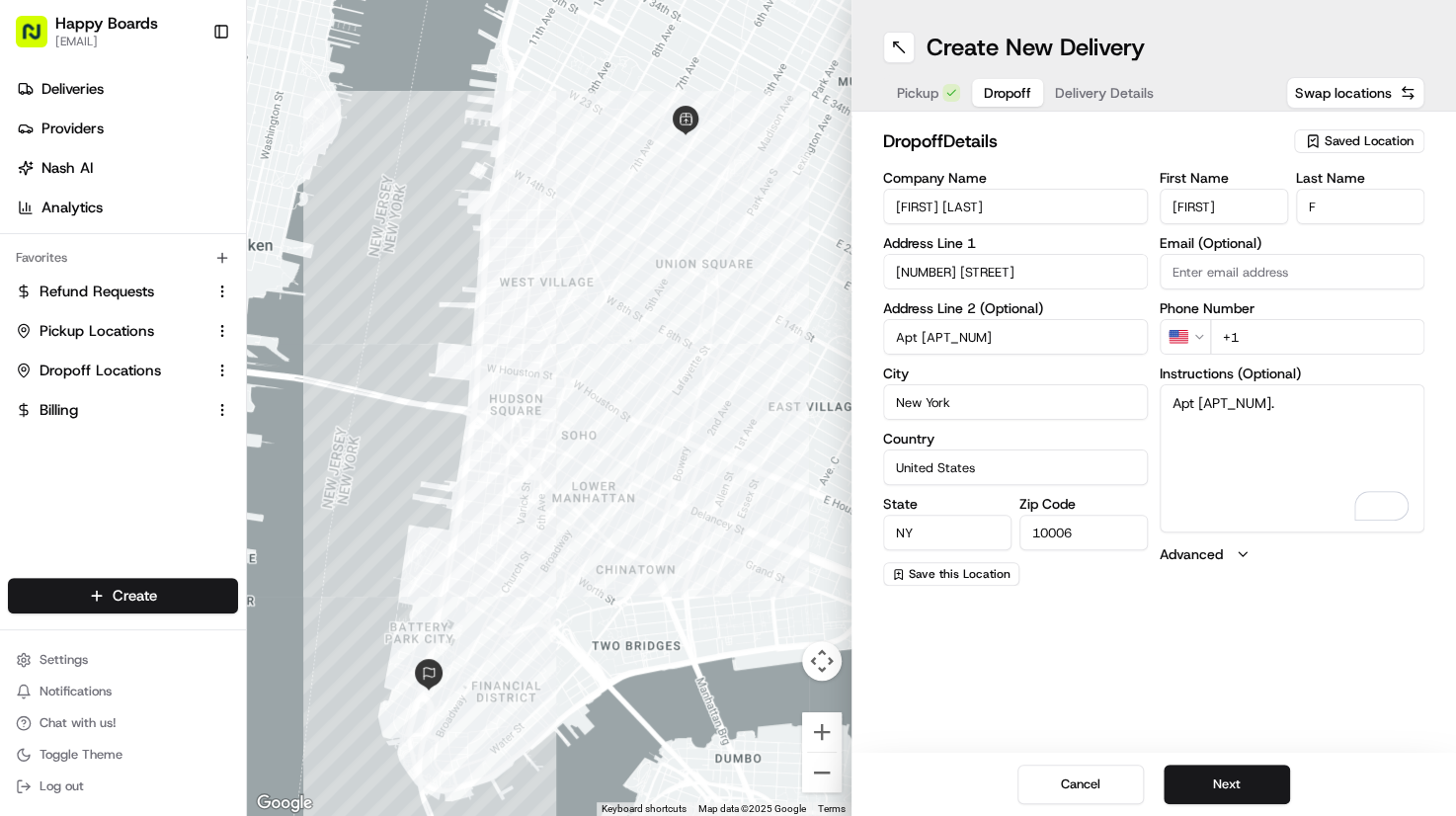 click on "+1" at bounding box center (1317, 337) 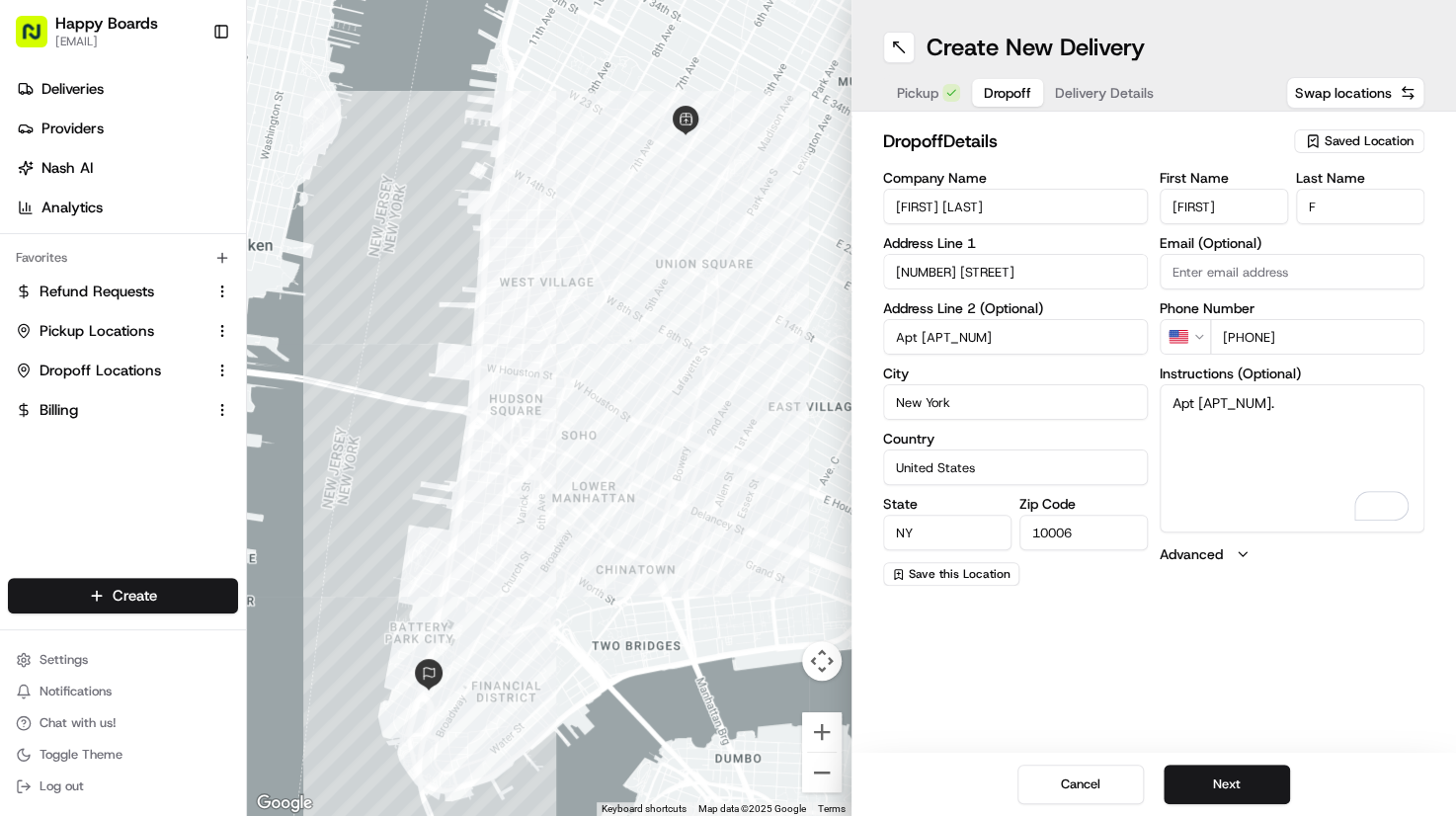 type on "[PHONE]" 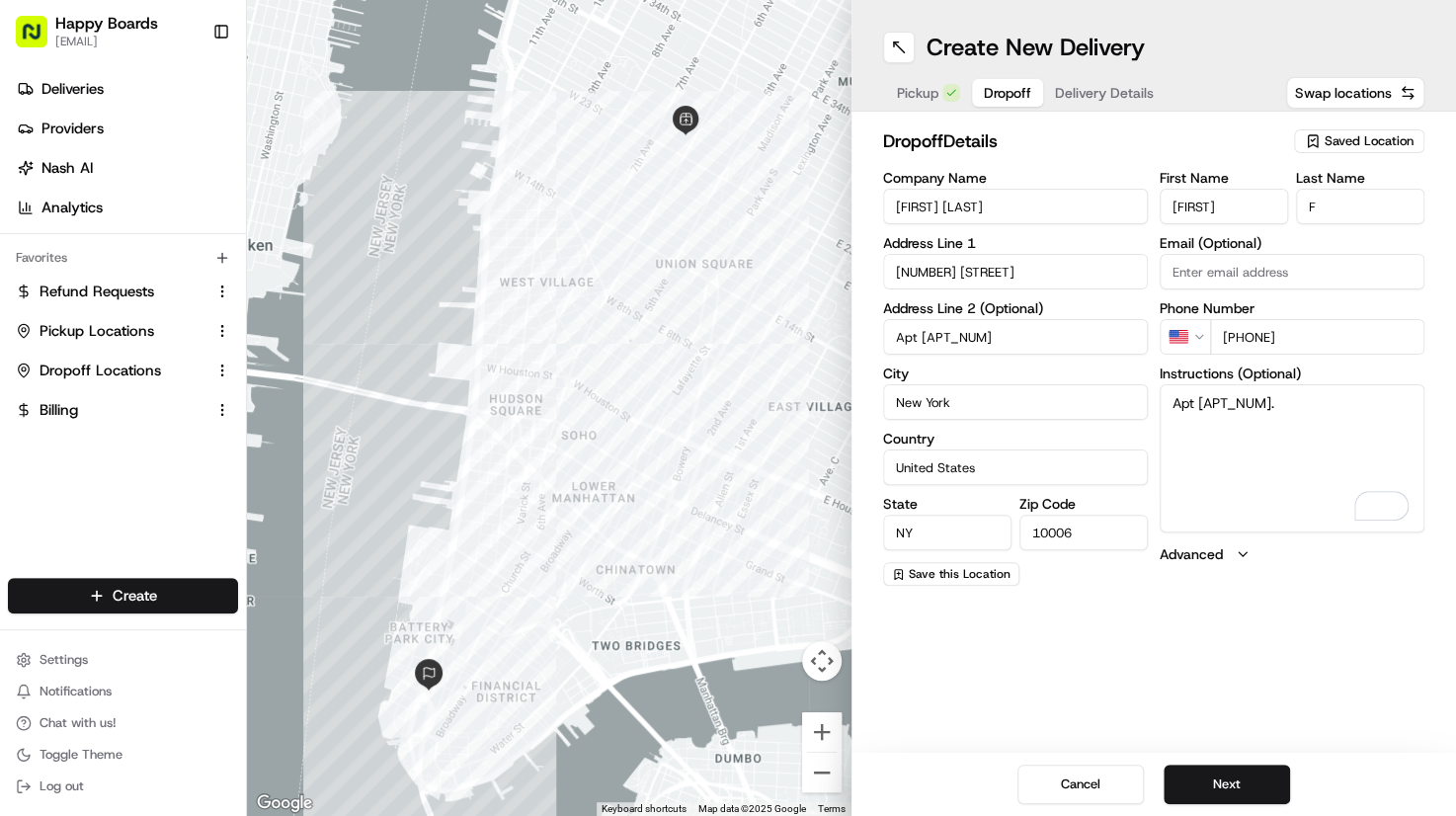click on "Apt [APT_NUM]." at bounding box center [1292, 458] 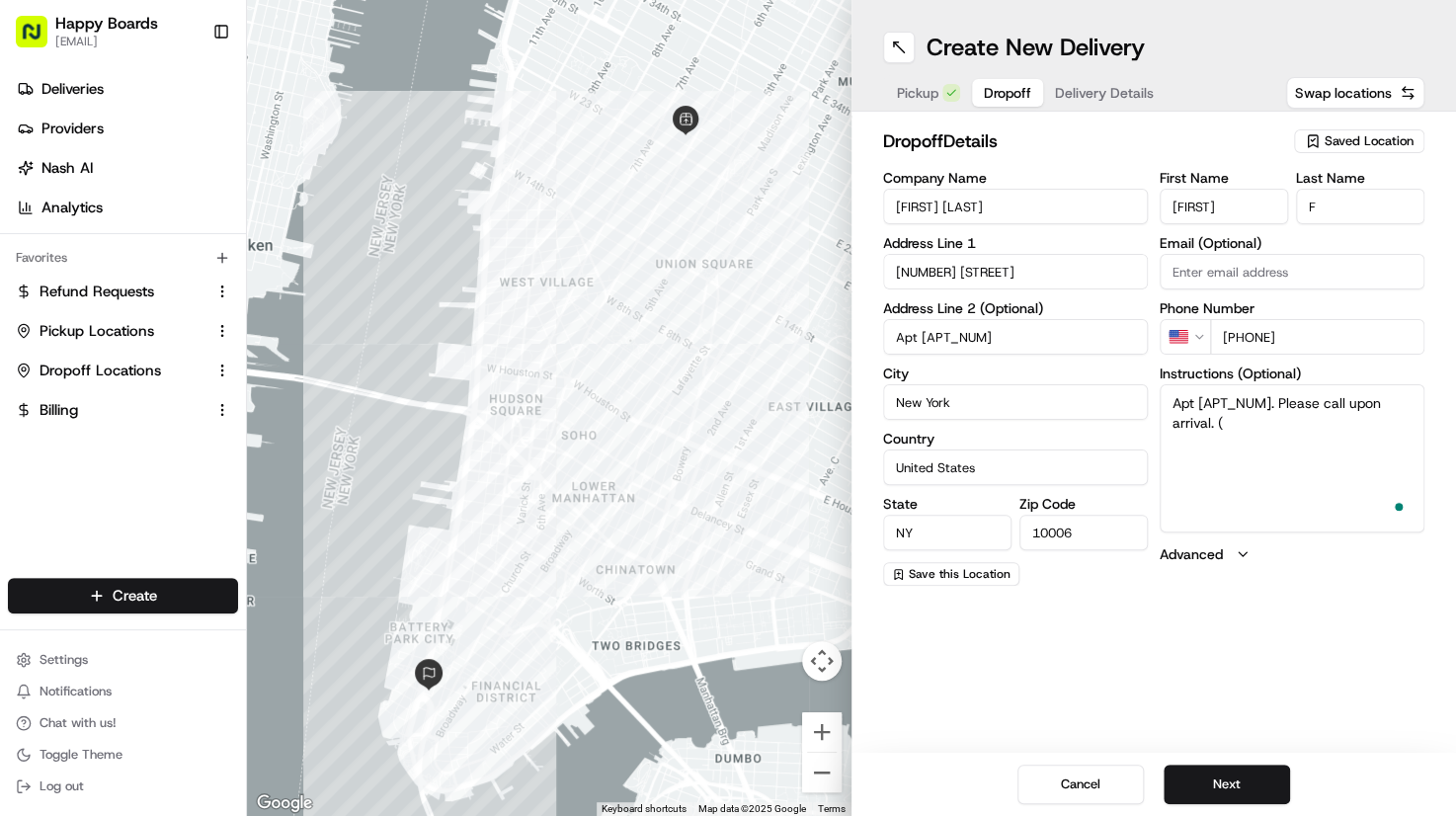 paste on "Apartamento [APT_NUM]. Por favor, llame a su llegada." 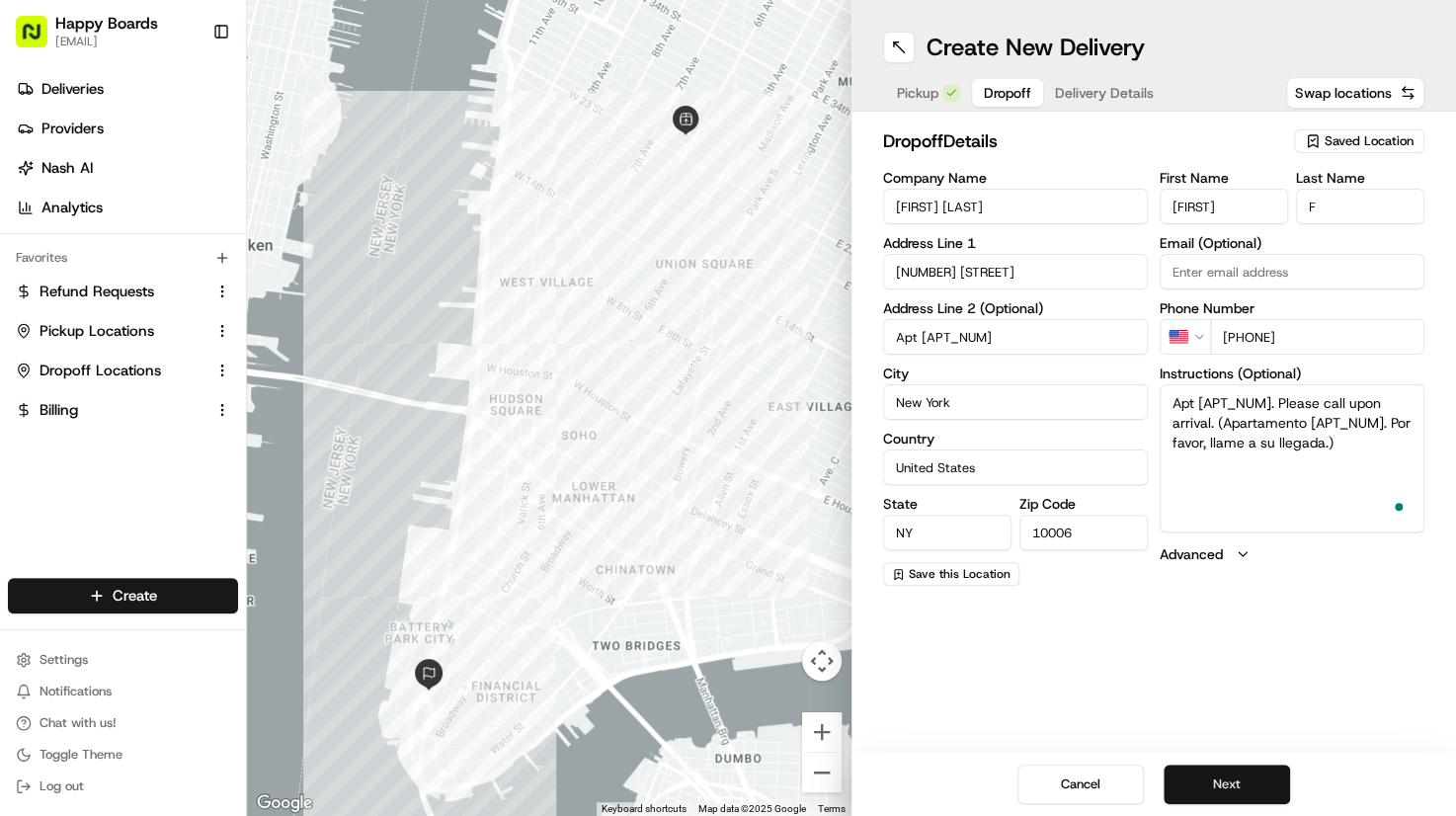 type on "Apt [APT_NUM]. Please call upon arrival. (Apartamento [APT_NUM]. Por favor, llame a su llegada.)" 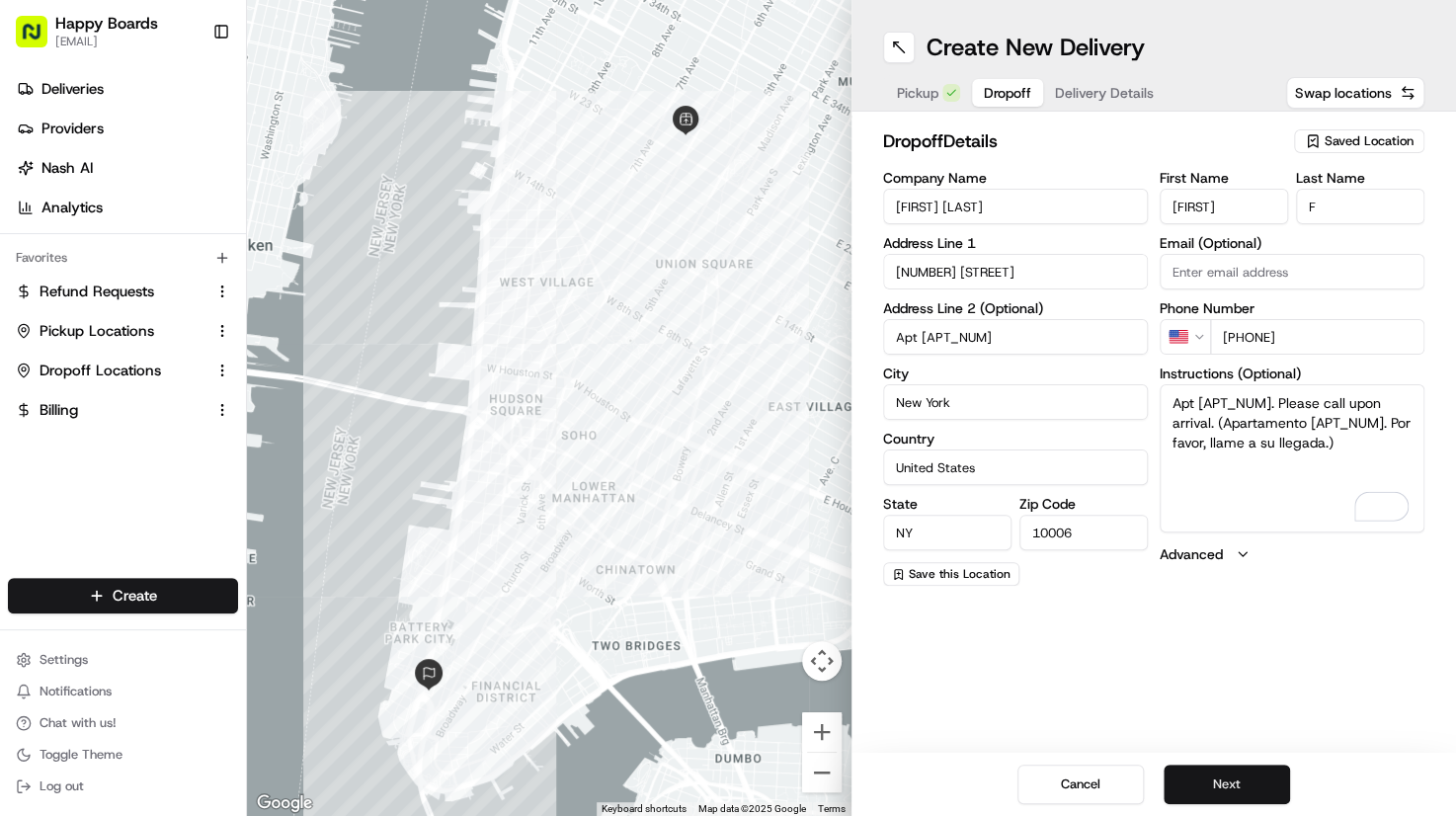 click on "Next" at bounding box center (1227, 784) 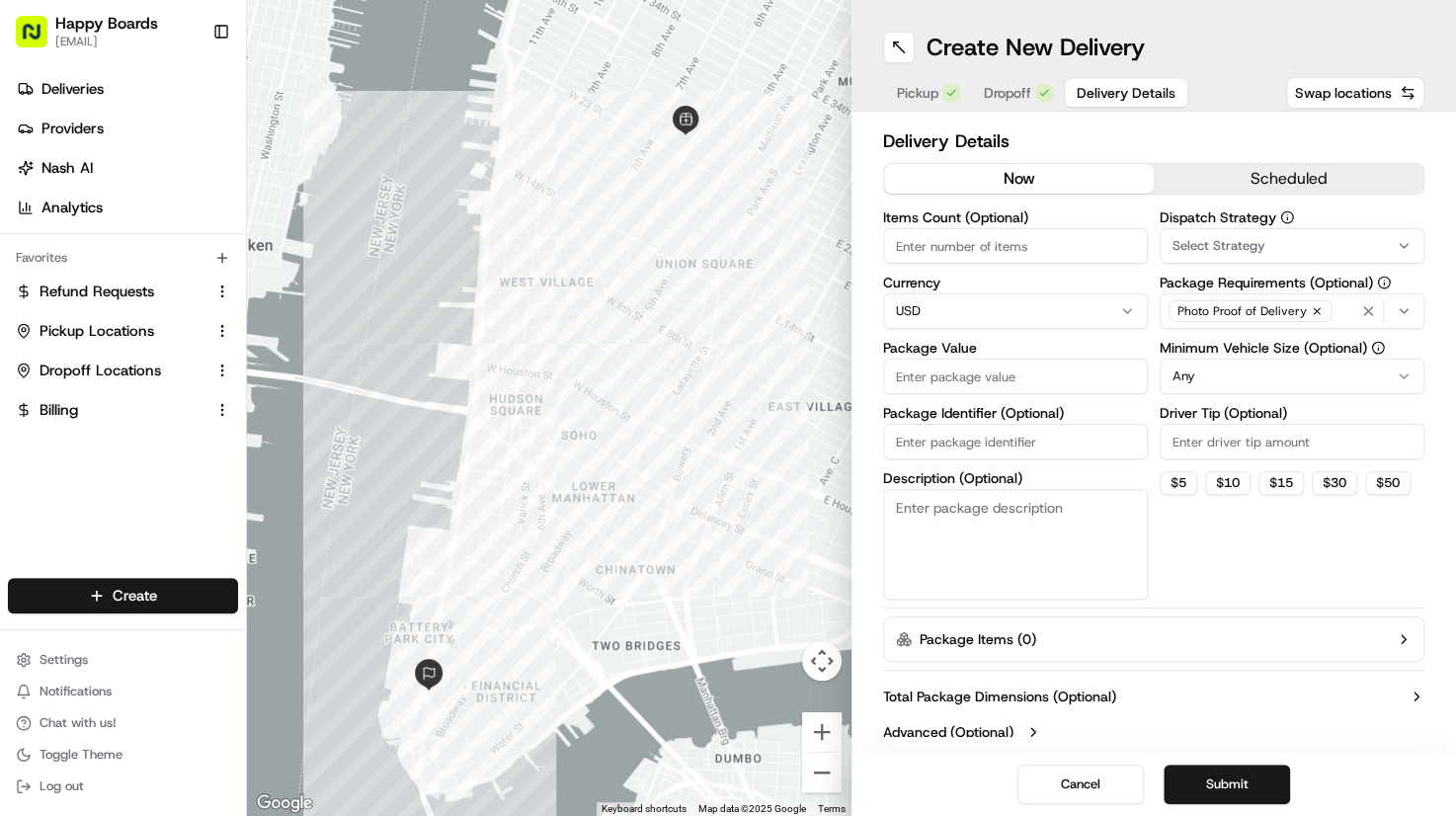 click on "Dispatch Strategy Select Strategy Package Requirements (Optional) Photo Proof of Delivery Minimum Vehicle Size (Optional) Any Driver Tip (Optional) $ 5 $ 10 $ 15 $ 30 $ 50" at bounding box center (1292, 405) 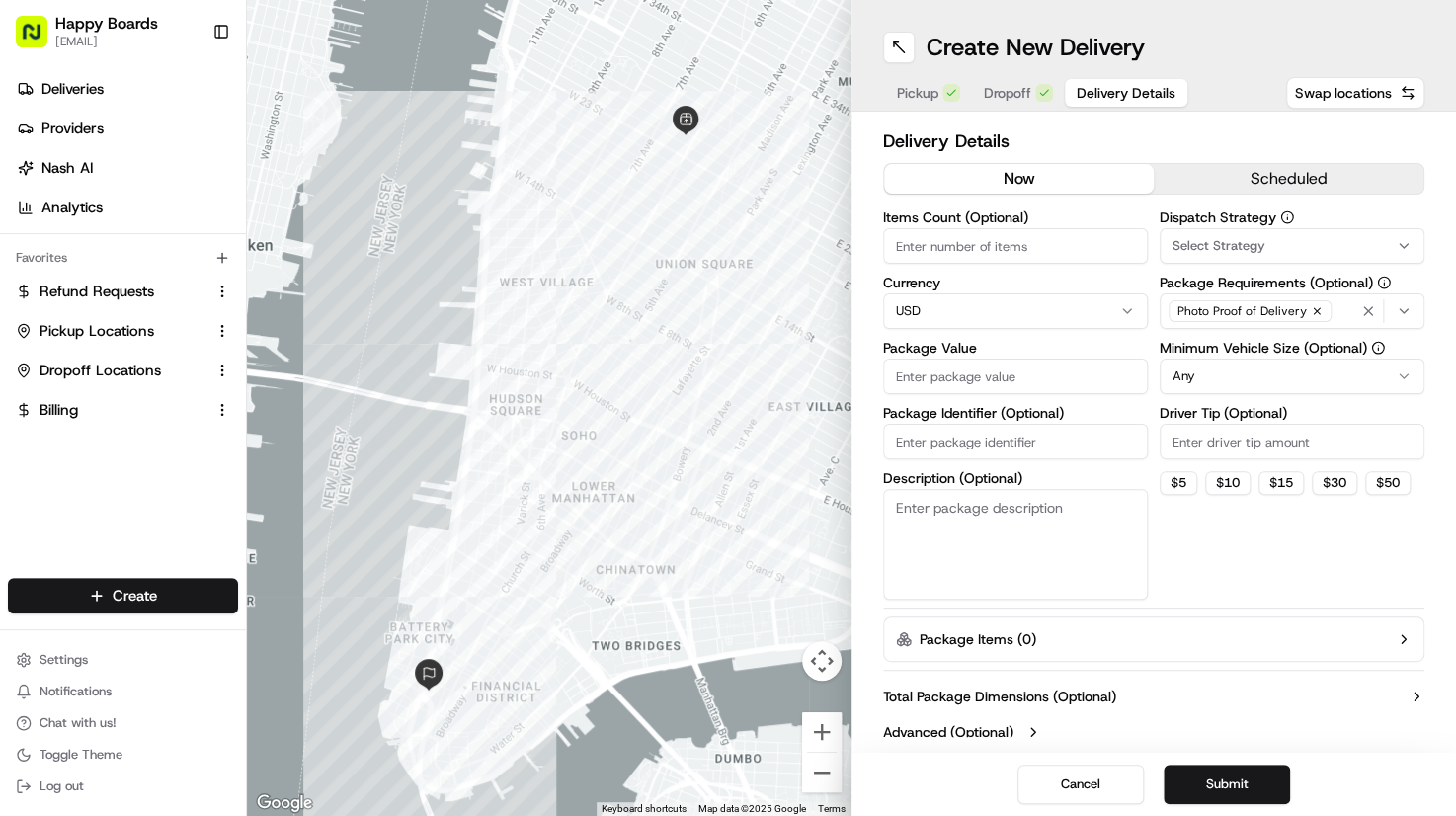 click on "Dispatch Strategy Select Strategy Package Requirements (Optional) Photo Proof of Delivery Minimum Vehicle Size (Optional) Any Driver Tip (Optional) $ 5 $ 10 $ 15 $ 30 $ 50" at bounding box center [1292, 405] 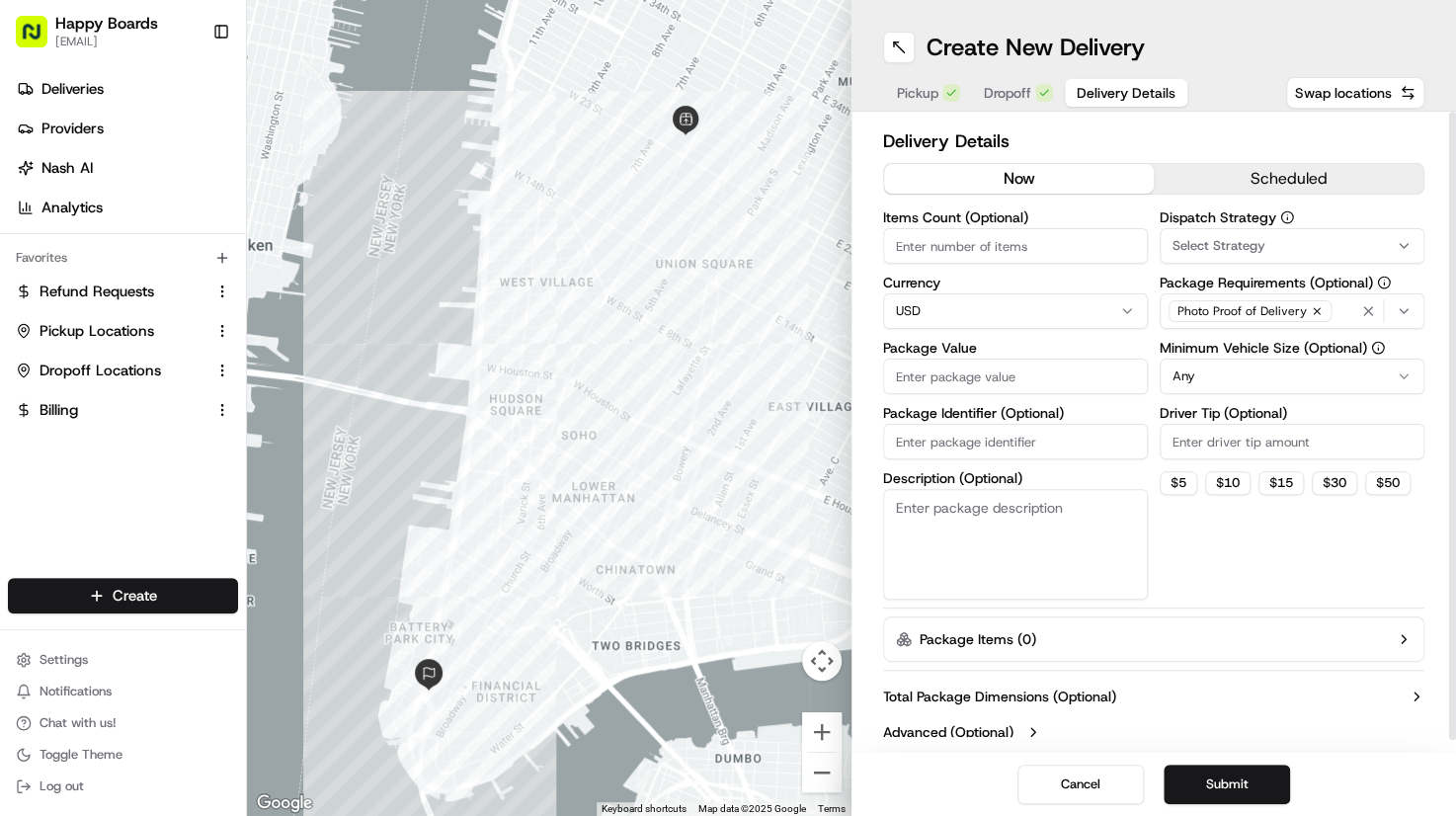 click on "Dispatch Strategy Select Strategy Package Requirements (Optional) Photo Proof of Delivery Minimum Vehicle Size (Optional) Any Driver Tip (Optional) $ 5 $ 10 $ 15 $ 30 $ 50" at bounding box center (1292, 405) 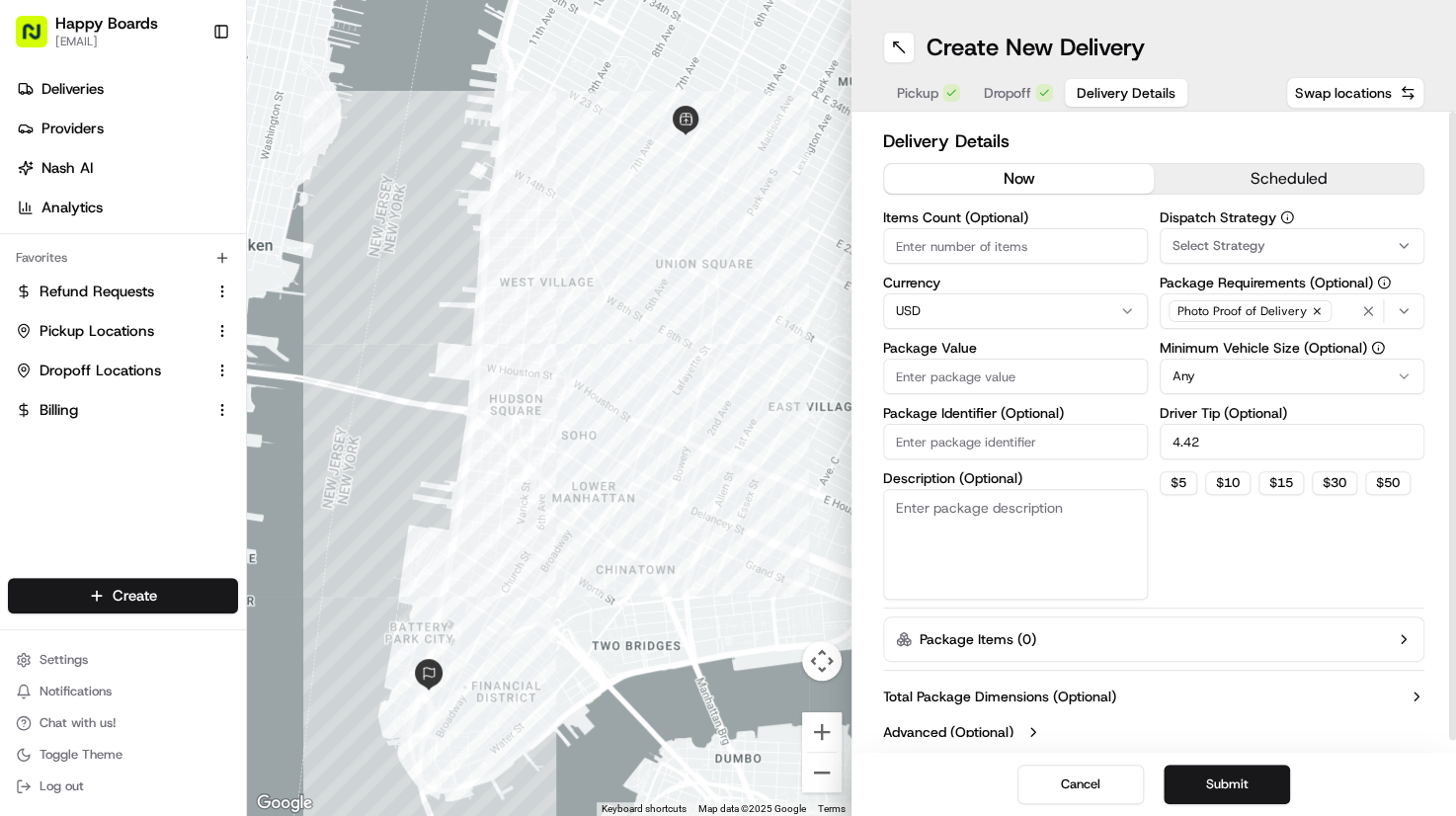 type on "4.42" 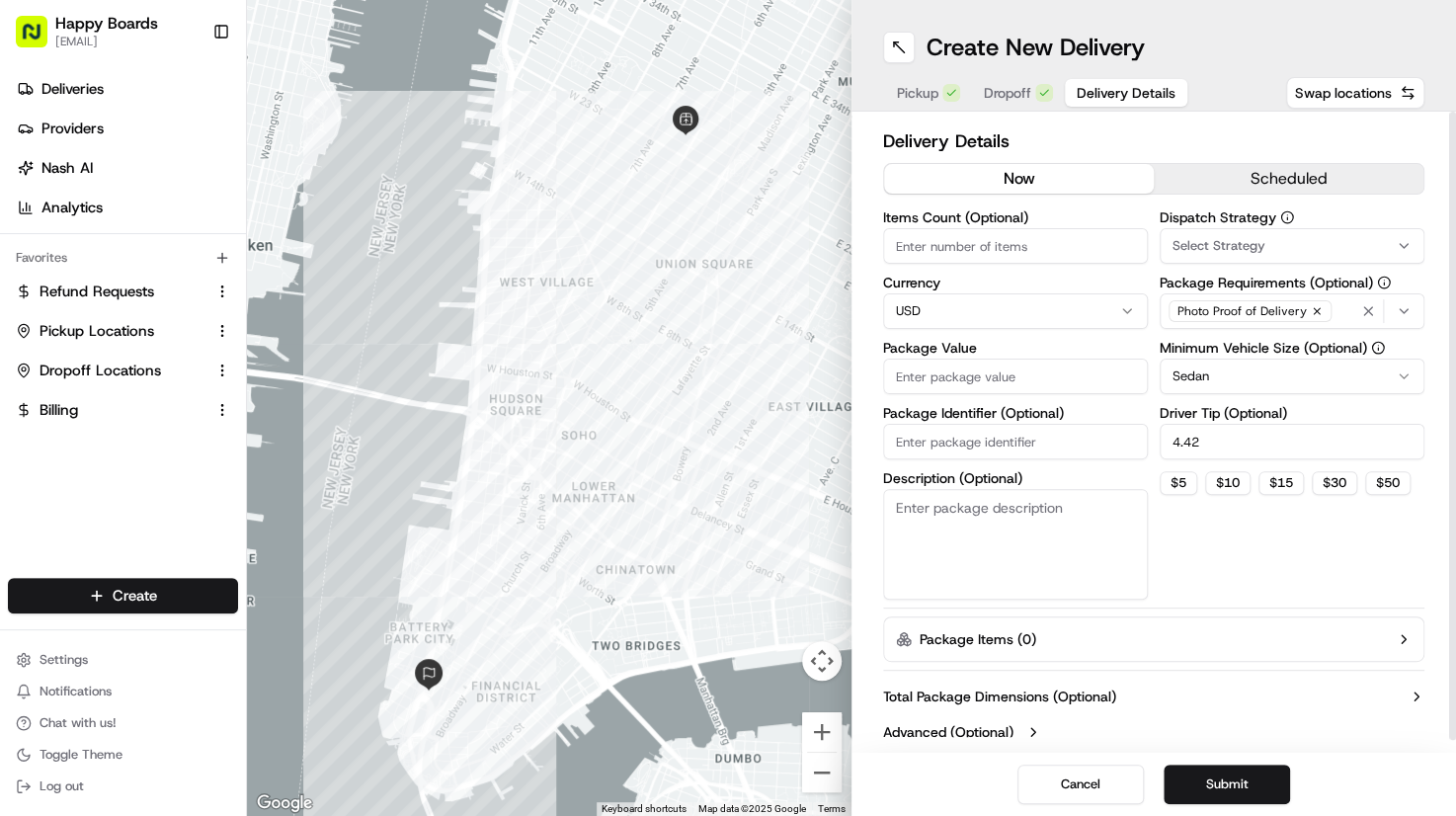 click on "Happy Boards [EMAIL] Toggle Sidebar Deliveries Providers Nash AI Analytics Favorites Refund Requests Pickup Locations Dropoff Locations Billing Main Menu Members & Organization Organization Users Roles Preferences Customization Tracking Orchestration Automations Dispatch Strategy Locations Pickup Locations Dropoff Locations Billing Billing Refund Requests Integrations Notification Triggers Webhooks API Keys Request Logs Create Settings Notifications Chat with us! Toggle Theme Log out To navigate the map with touch gestures double-tap and hold your finger on the map, then drag the map. ← Move left → Move right ↑ Move up ↓ Move down + Zoom in - Zoom out Home Jump left by 75% End Jump right by 75% Page Up Jump up by 75% Page Down Jump down by 75% Keyboard shortcuts Map Data Map data ©2025 Google Map data ©2025 Google 500 m Click to toggle between metric and imperial units Terms Report a map error Create New Delivery Pickup Dropoff Delivery Details Swap locations Delivery Details" at bounding box center [728, 408] 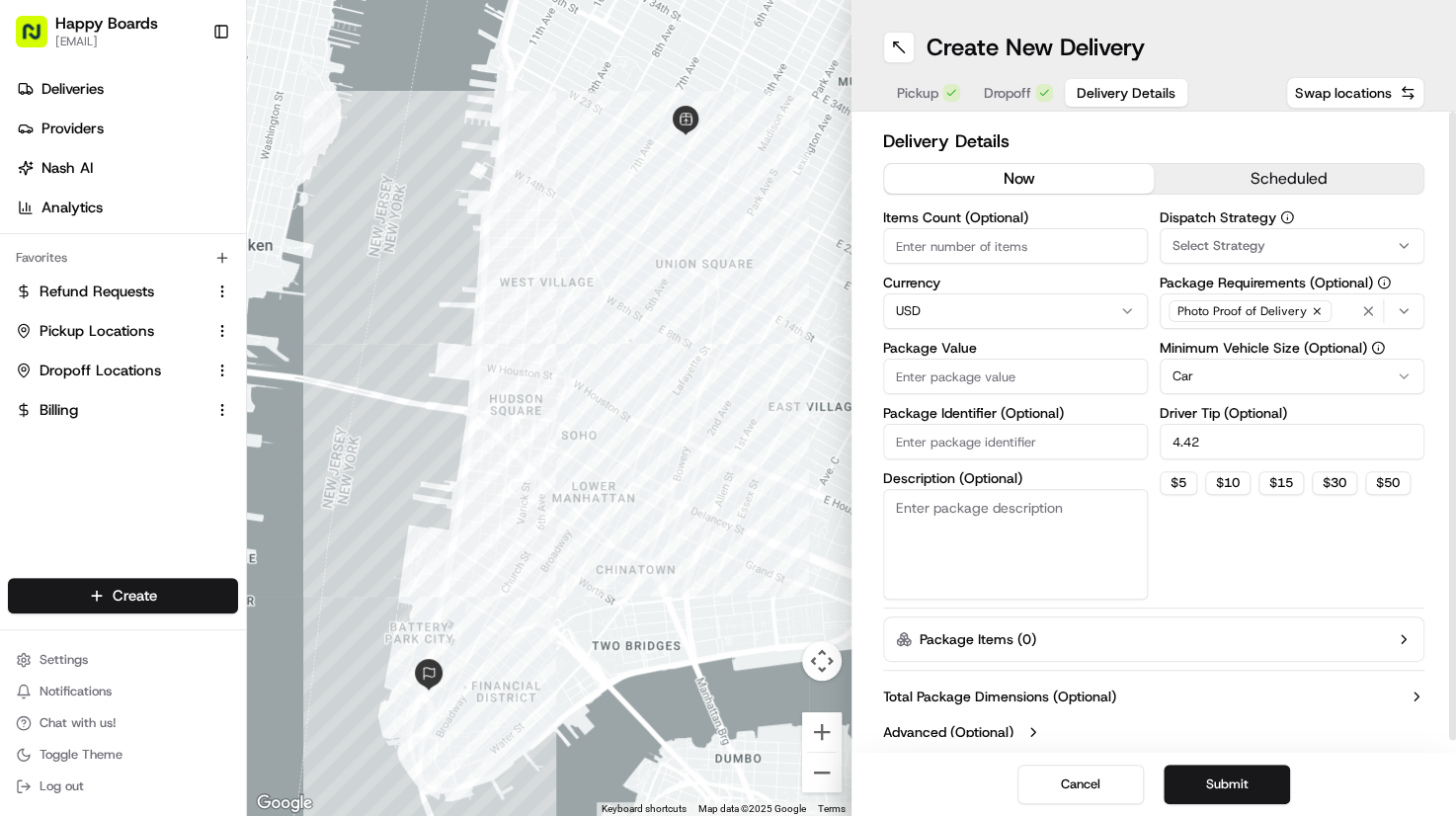 click on "Items Count (Optional)" at bounding box center [1015, 246] 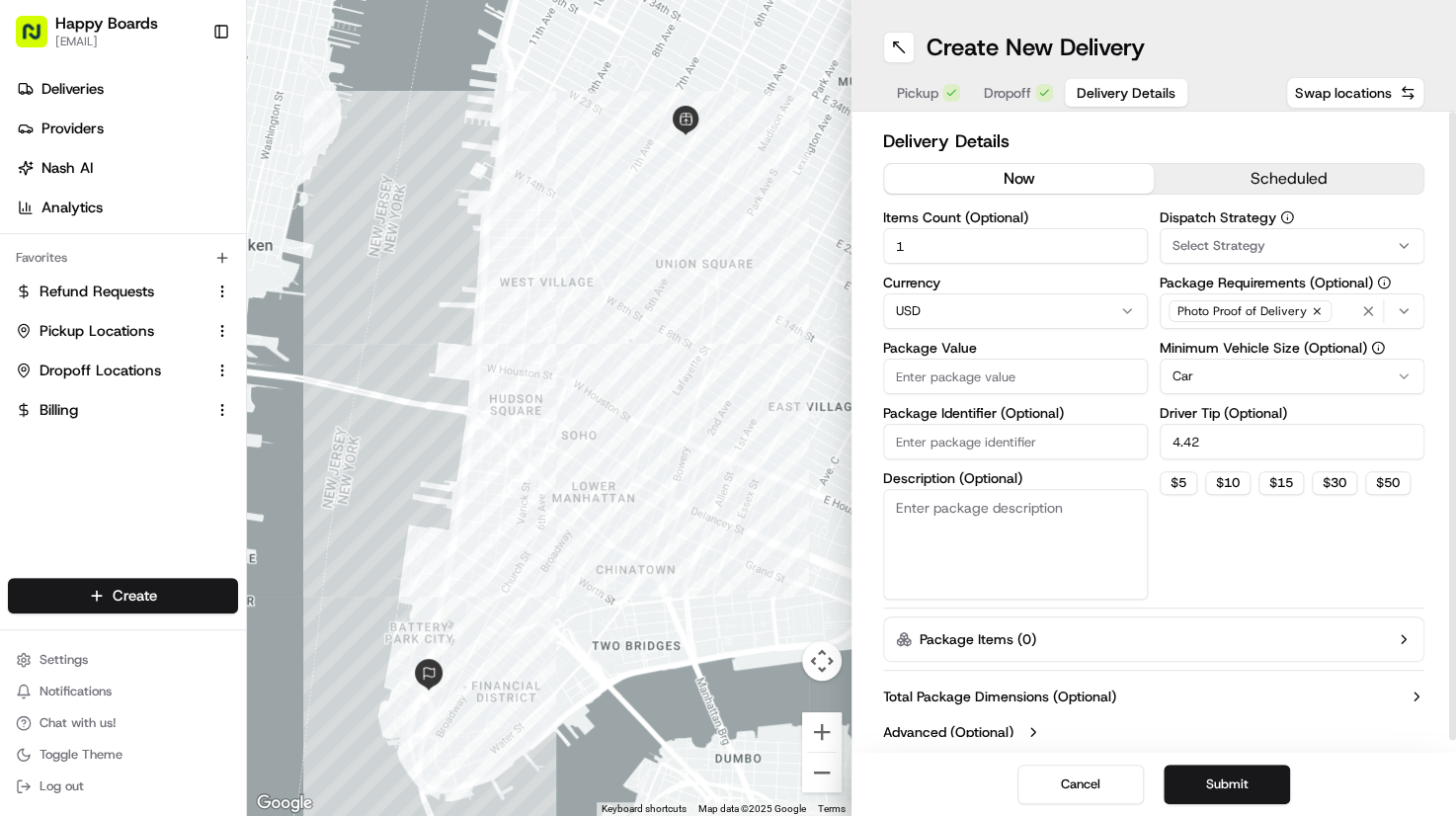 type on "1" 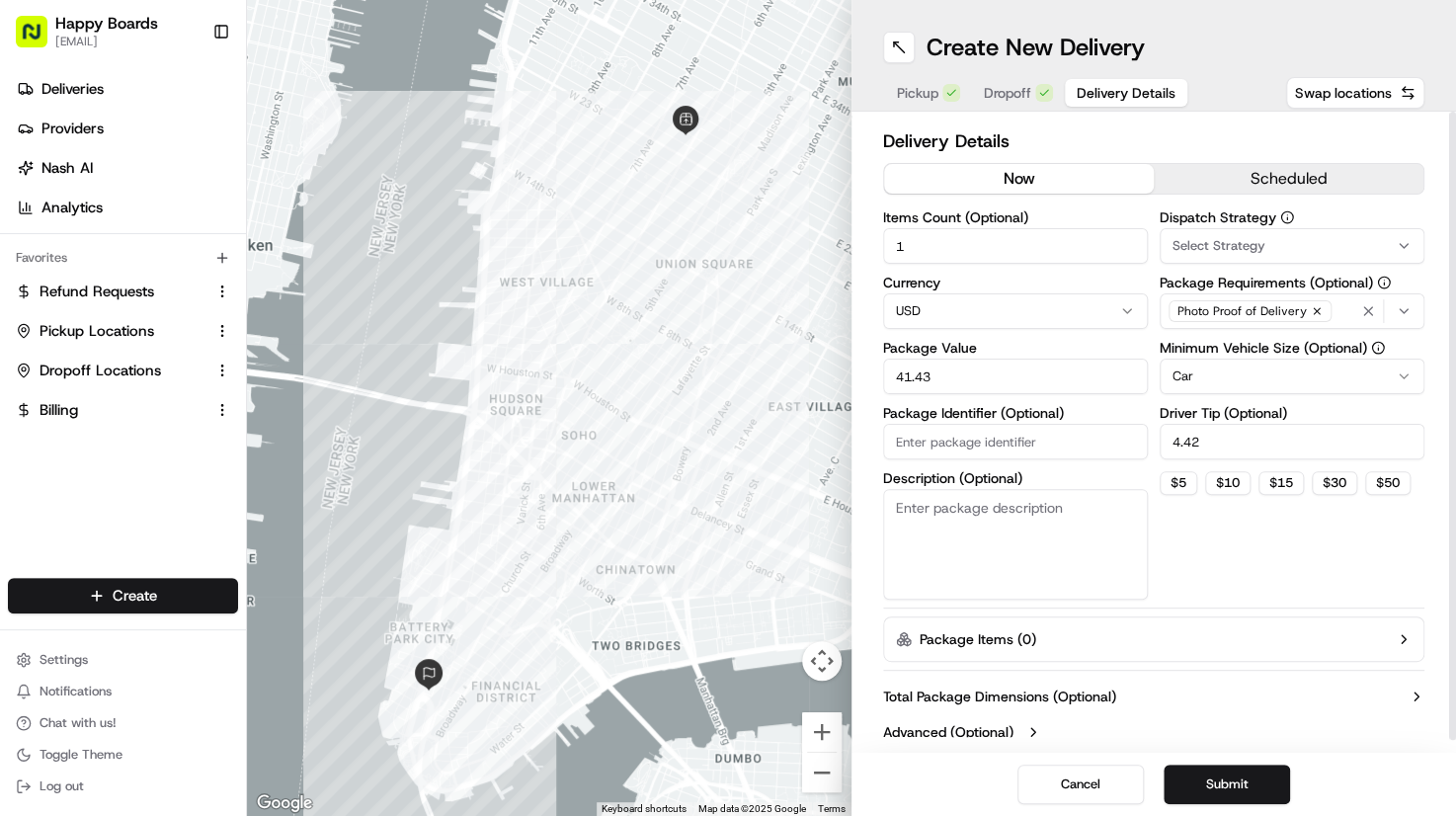 type on "41.43" 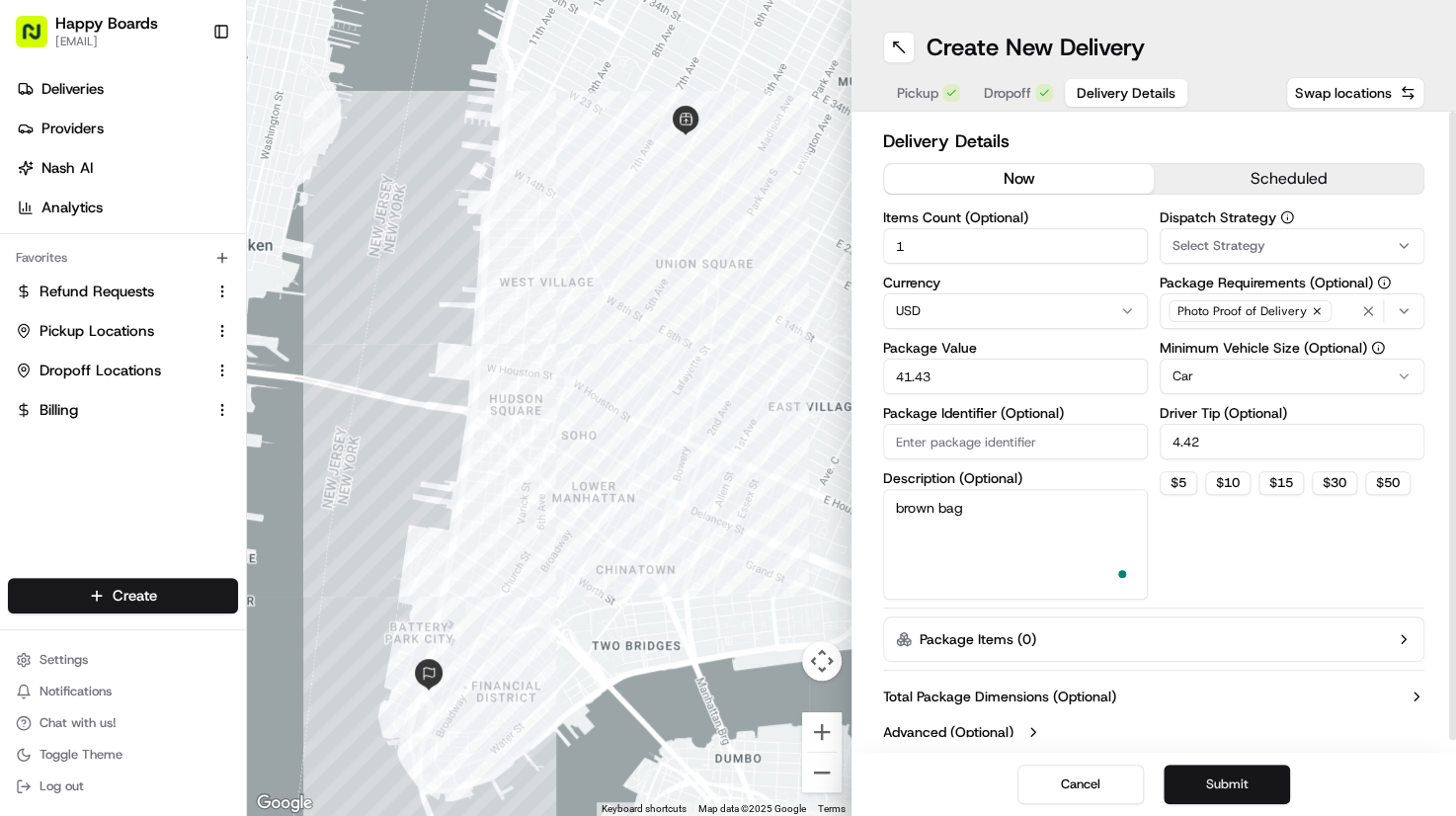 type on "brown bag" 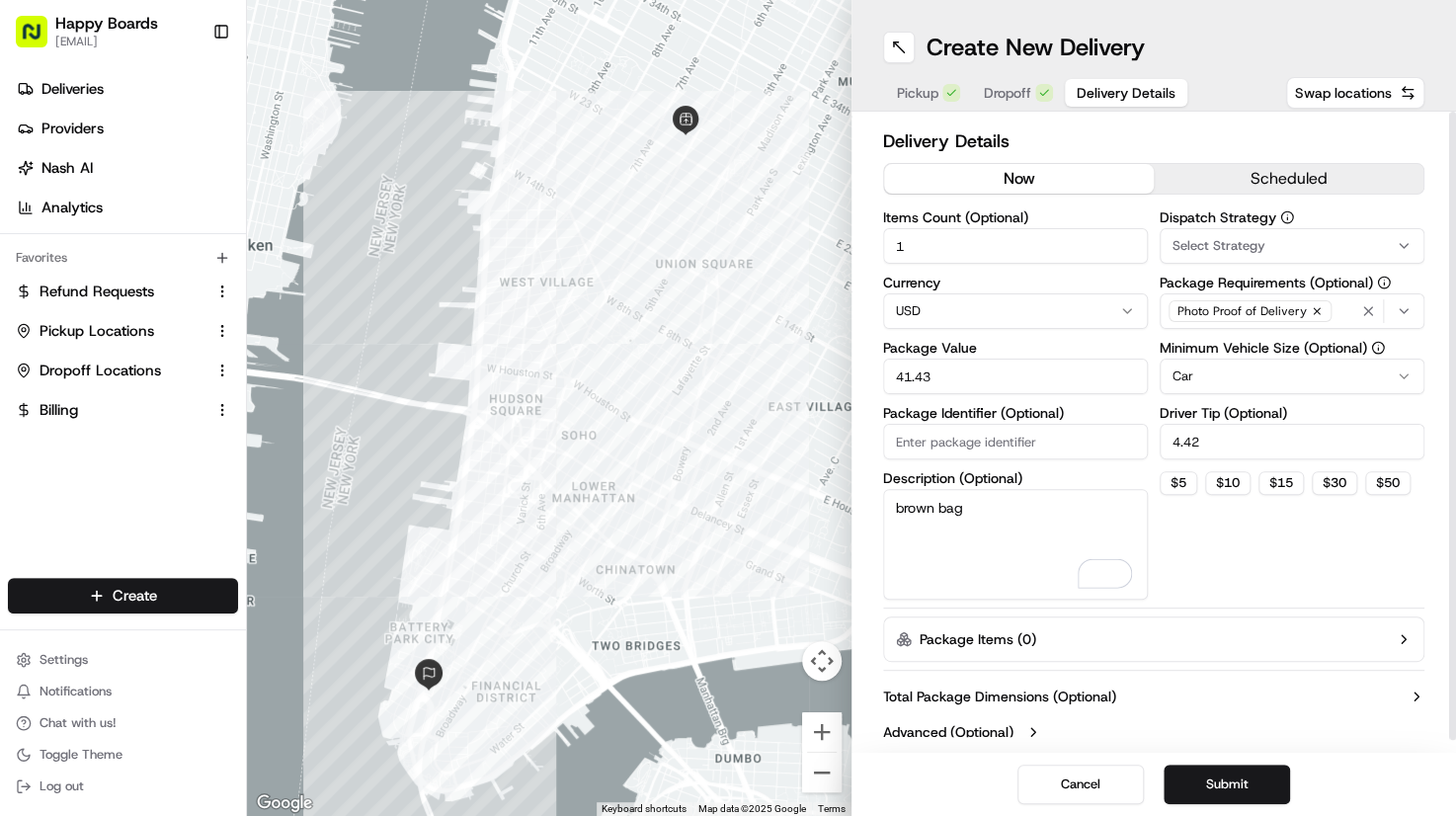 click on "Submit" at bounding box center (1227, 784) 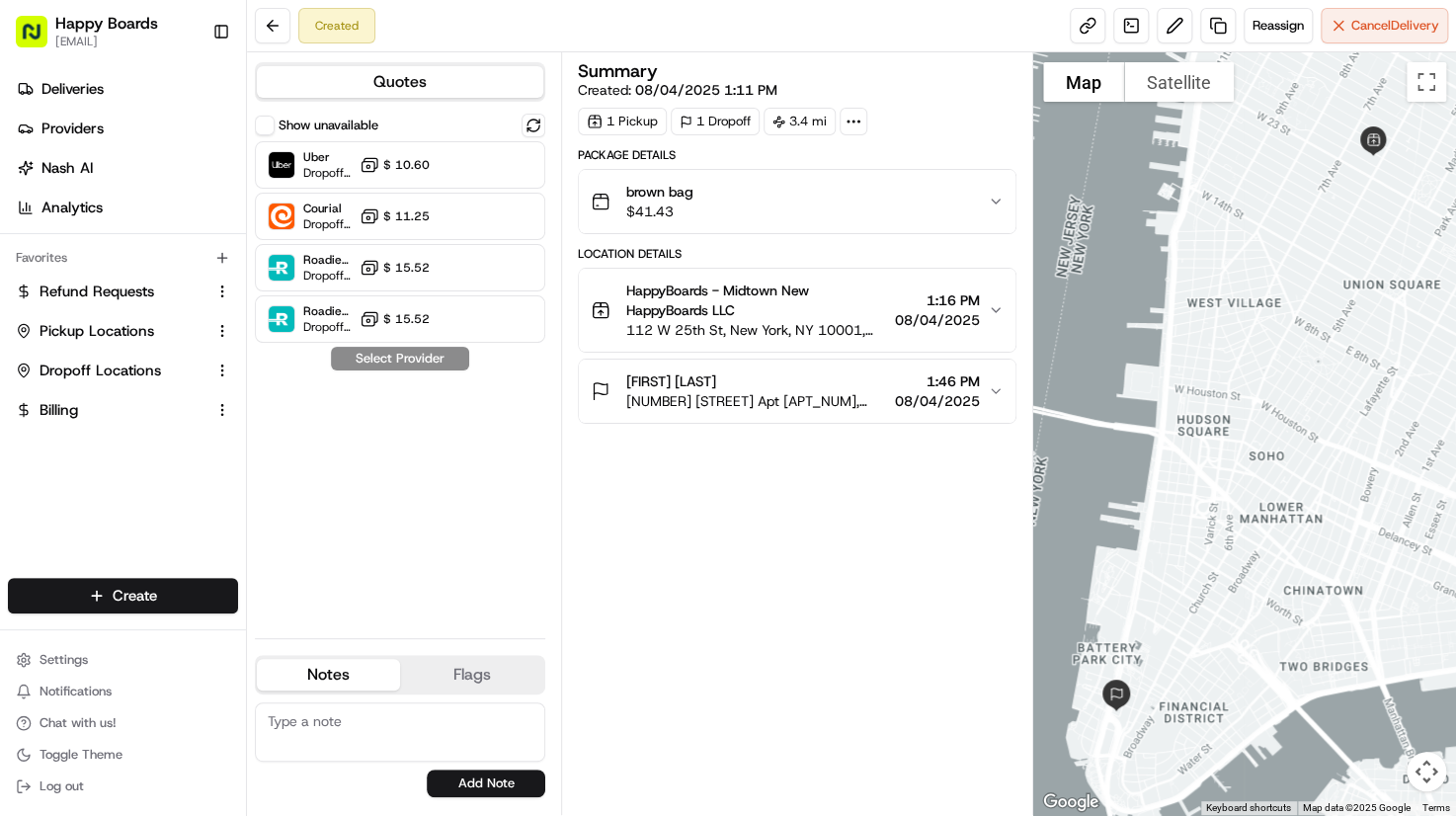 drag, startPoint x: 1377, startPoint y: 368, endPoint x: 747, endPoint y: 254, distance: 640.2312 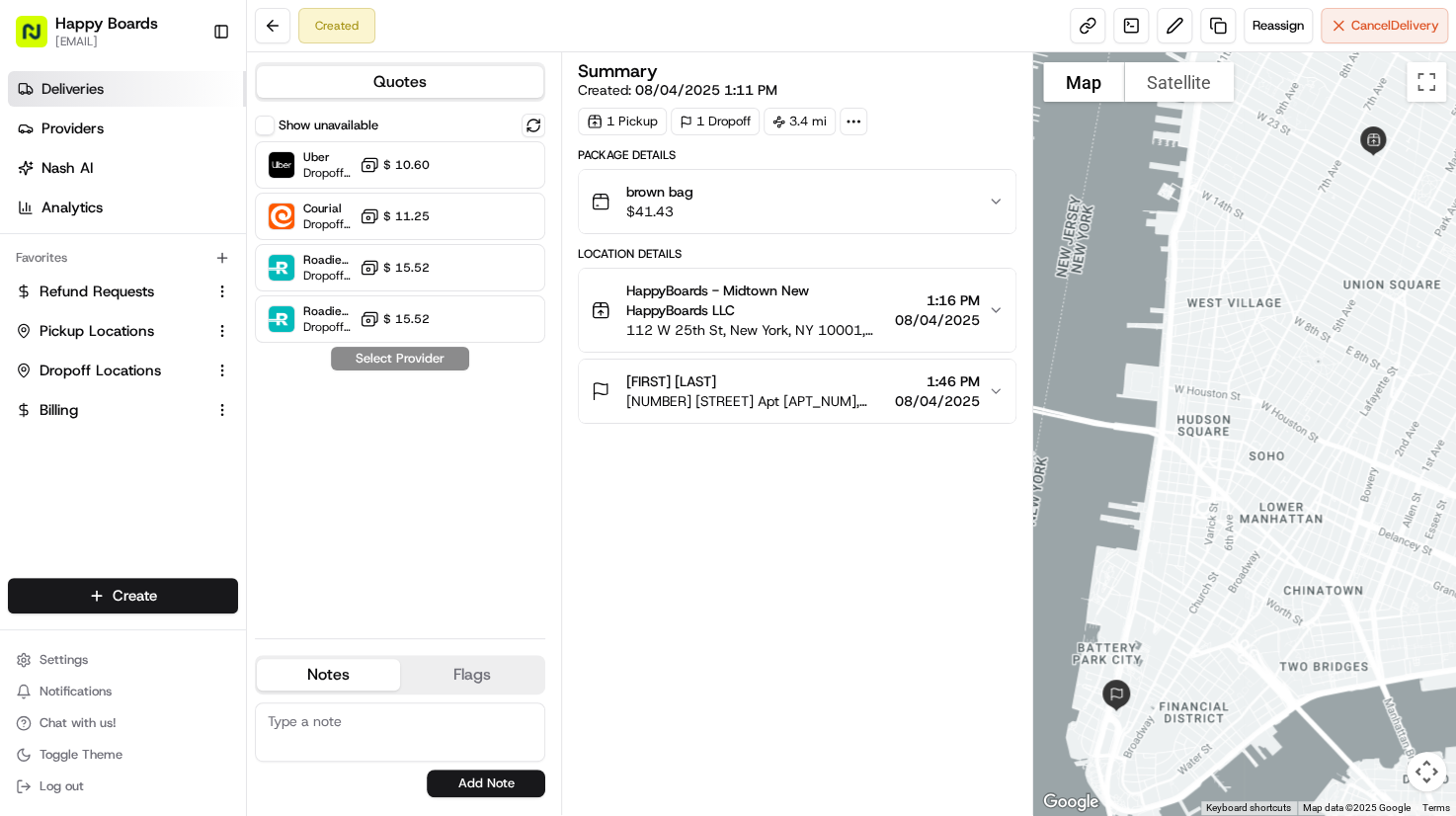 click on "Deliveries" at bounding box center [126, 89] 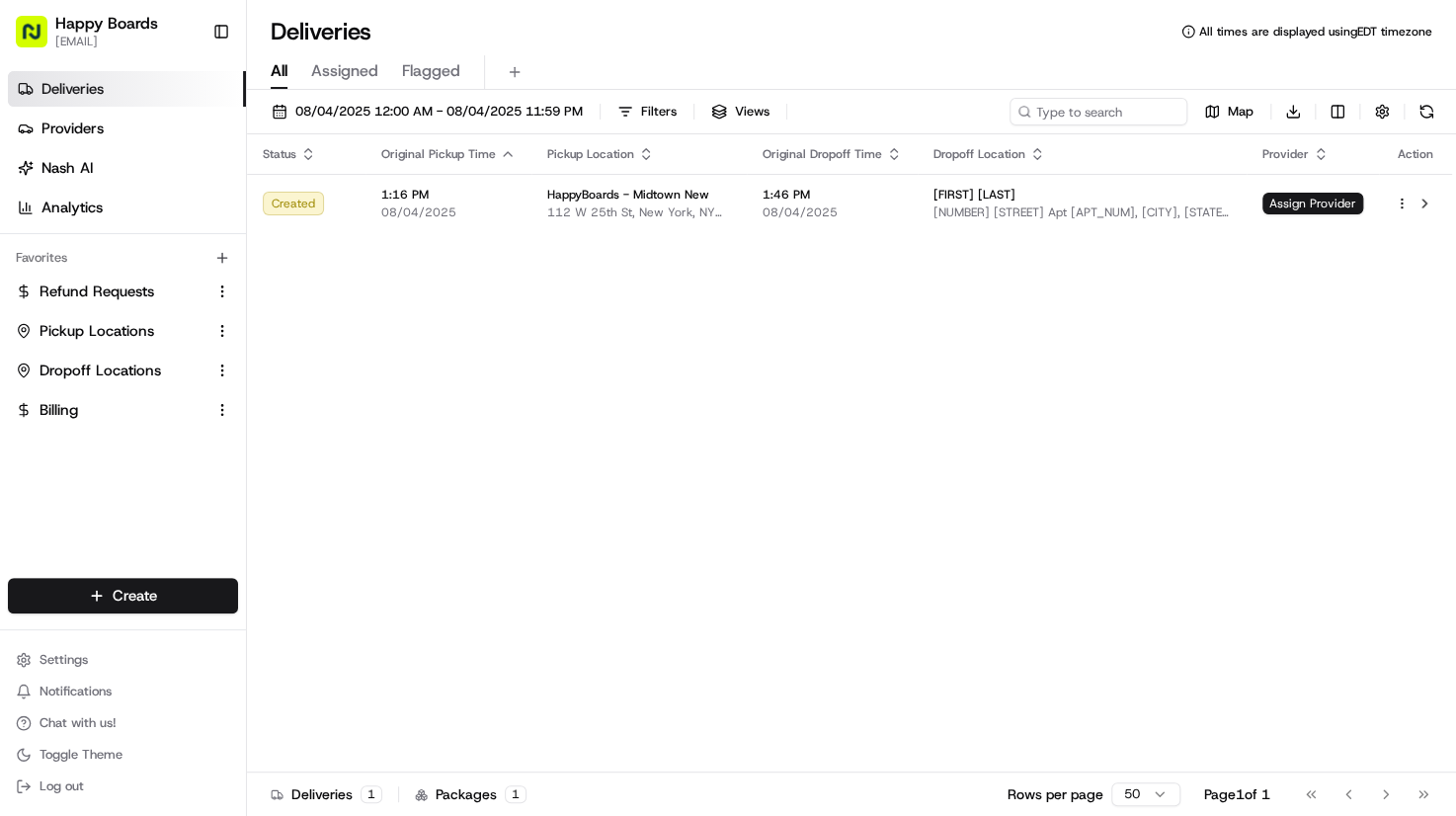 click on "Status Original Pickup Time Pickup Location Original Dropoff Time Dropoff Location Provider Action Created 1:16 PM 08/04/2025 HappyBoards - Midtown New [NUMBER] [STREET], [CITY], [STATE] [POSTAL_CODE], US 1:46 PM 08/04/2025 [FIRST] [LAST] [NUMBER] [STREET] Apt [APT_NUM], [CITY], [STATE] USA Assign Provider" at bounding box center [849, 453] 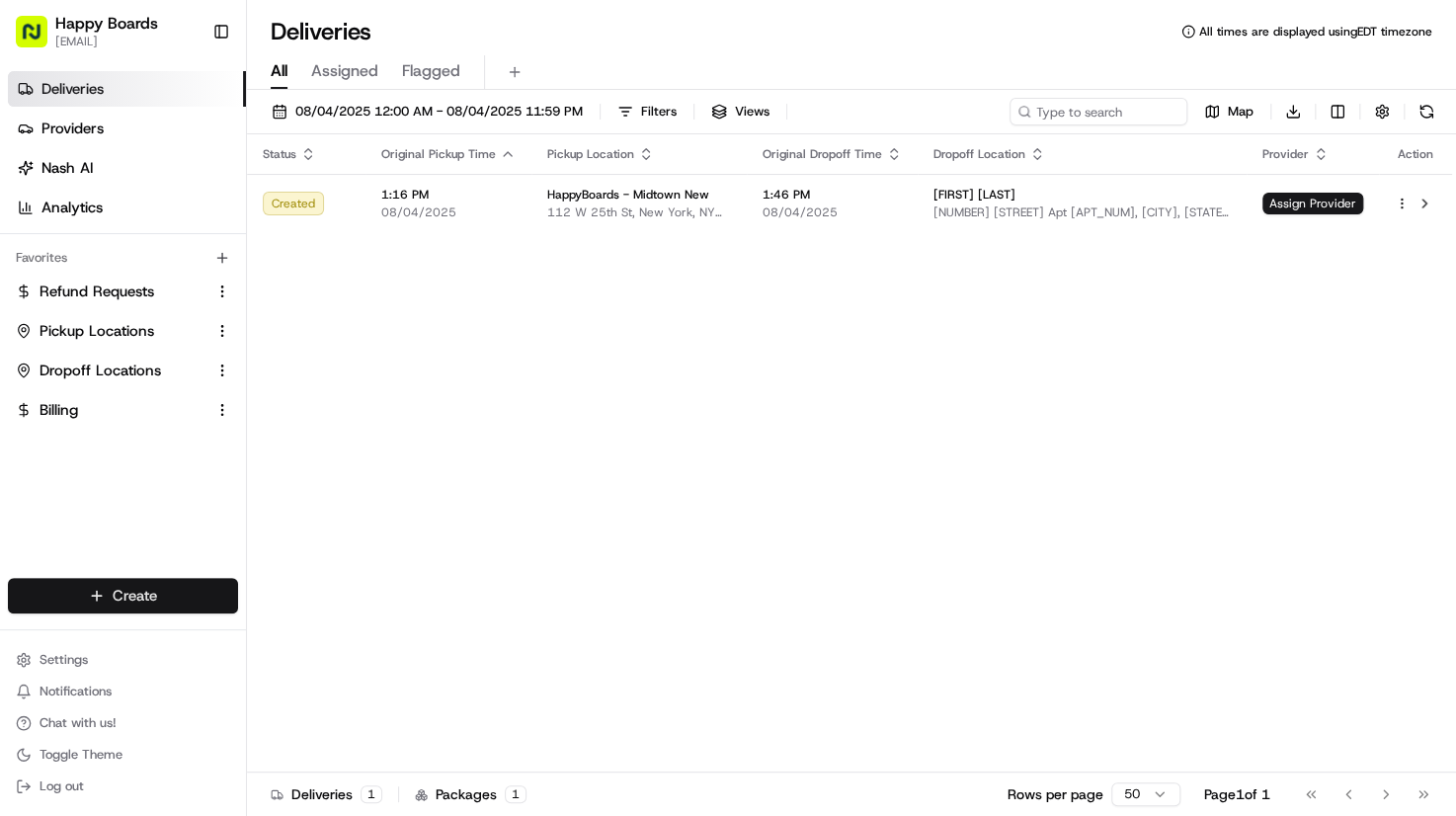 click on "Happy Boards [EMAIL] Toggle Sidebar Deliveries Providers Nash AI Analytics Favorites Refund Requests Pickup Locations Dropoff Locations Billing Main Menu Members & Organization Organization Users Roles Preferences Customization Tracking Orchestration Automations Dispatch Strategy Locations Pickup Locations Dropoff Locations Billing Billing Refund Requests Integrations Notification Triggers Webhooks API Keys Request Logs Create Settings Notifications Chat with us! Toggle Theme Log out Deliveries All times are displayed using EDT timezone All Assigned Flagged 08/04/2025 12:00 AM - 08/04/2025 11:59 PM Filters Views Map Download Status Original Pickup Time Pickup Location Original Dropoff Time Dropoff Location Provider Action Created 1:16 PM 08/04/2025 HappyBoards - Midtown New [NUMBER] [STREET], [CITY], [STATE] [POSTAL_CODE], US 1:46 PM 08/04/2025 [FIRST] [LAST] [NUMBER] [STREET] Apt [APT_NUM], [CITY], [STATE] USA Assign Provider Deliveries 1 Packages 1 Rows per page 50 Page 1 of 1 Go to first page" at bounding box center [728, 408] 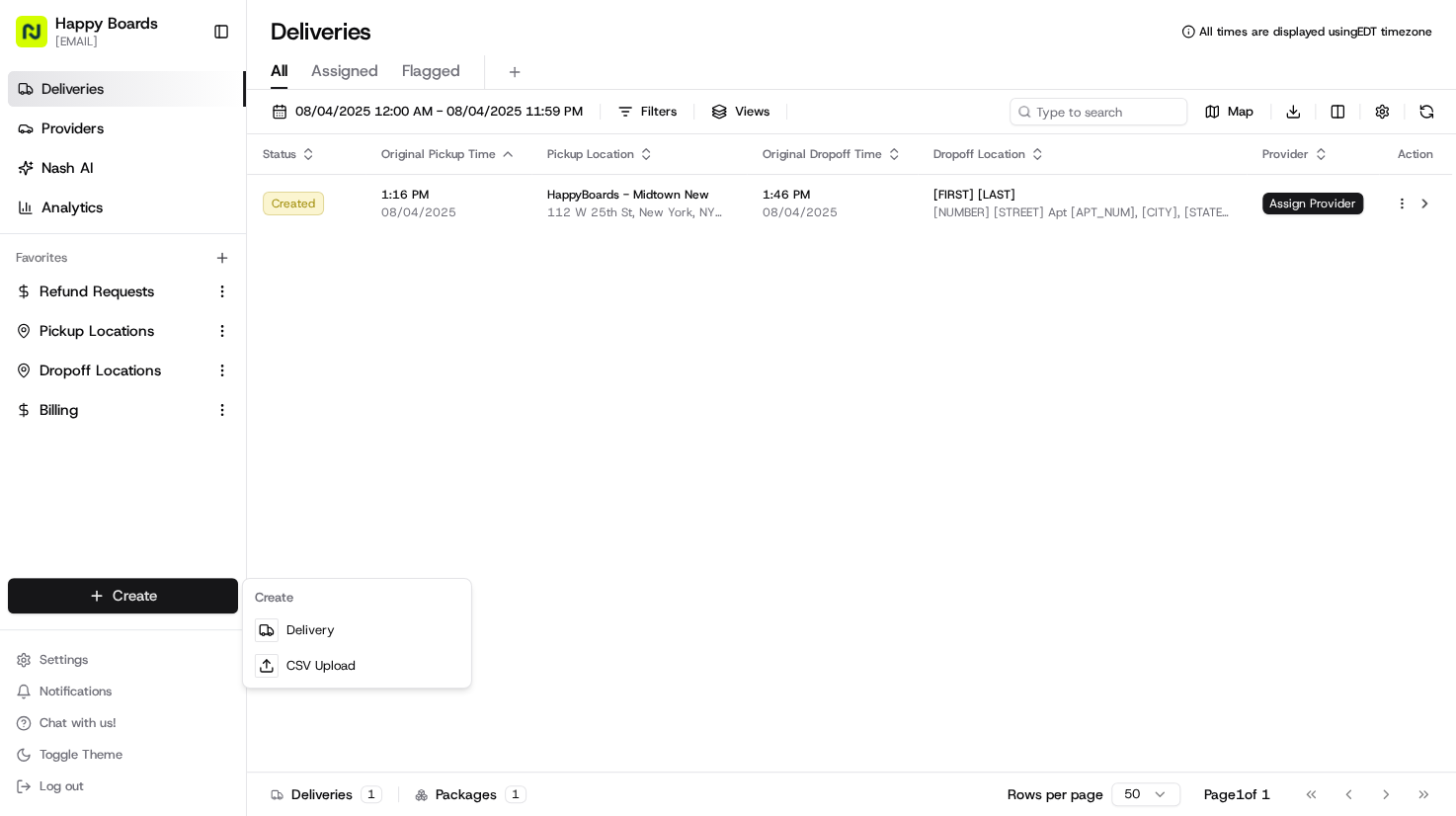 click on "Delivery" at bounding box center [357, 630] 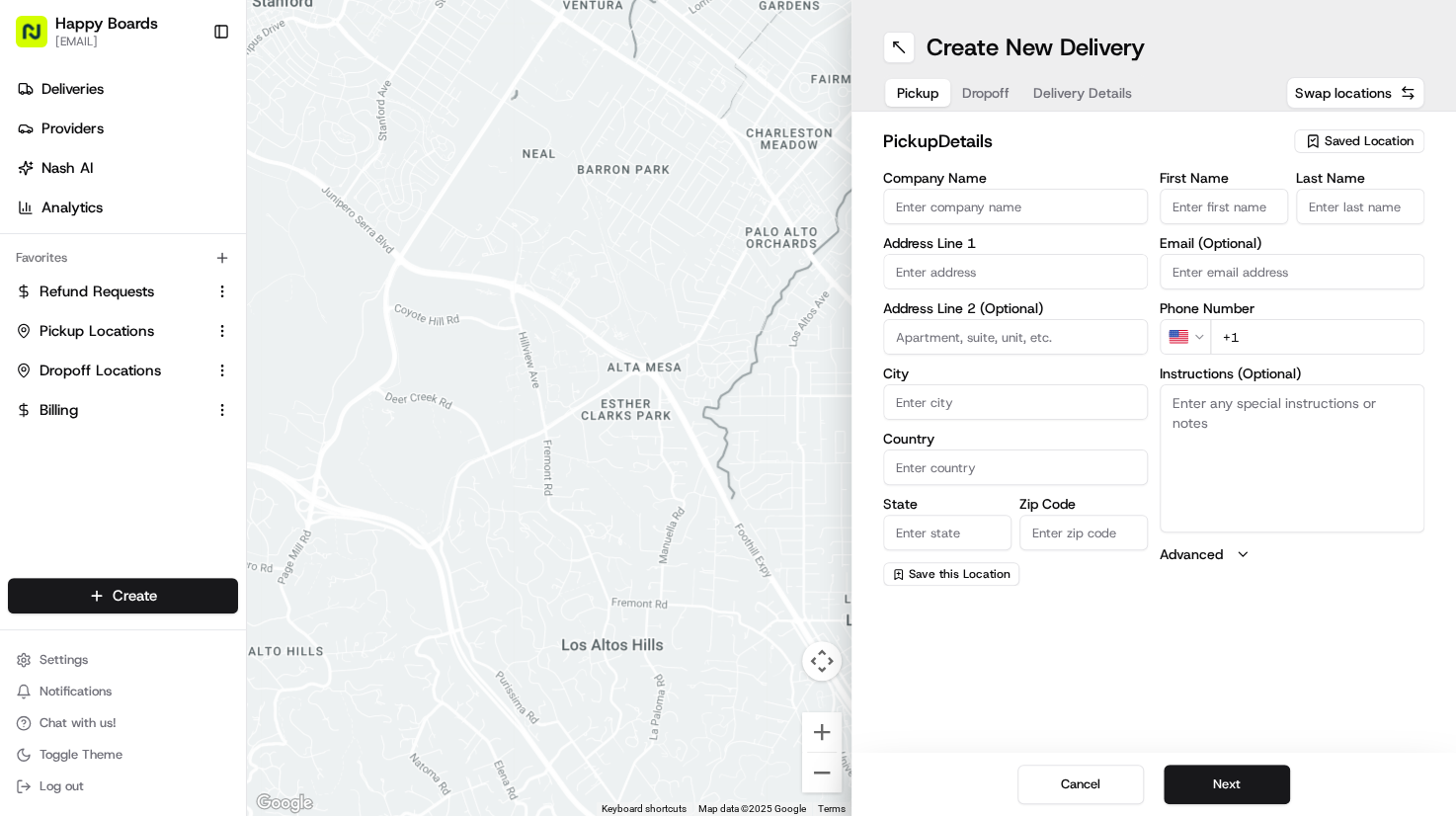 drag, startPoint x: 1020, startPoint y: 152, endPoint x: 1213, endPoint y: 176, distance: 194.4865 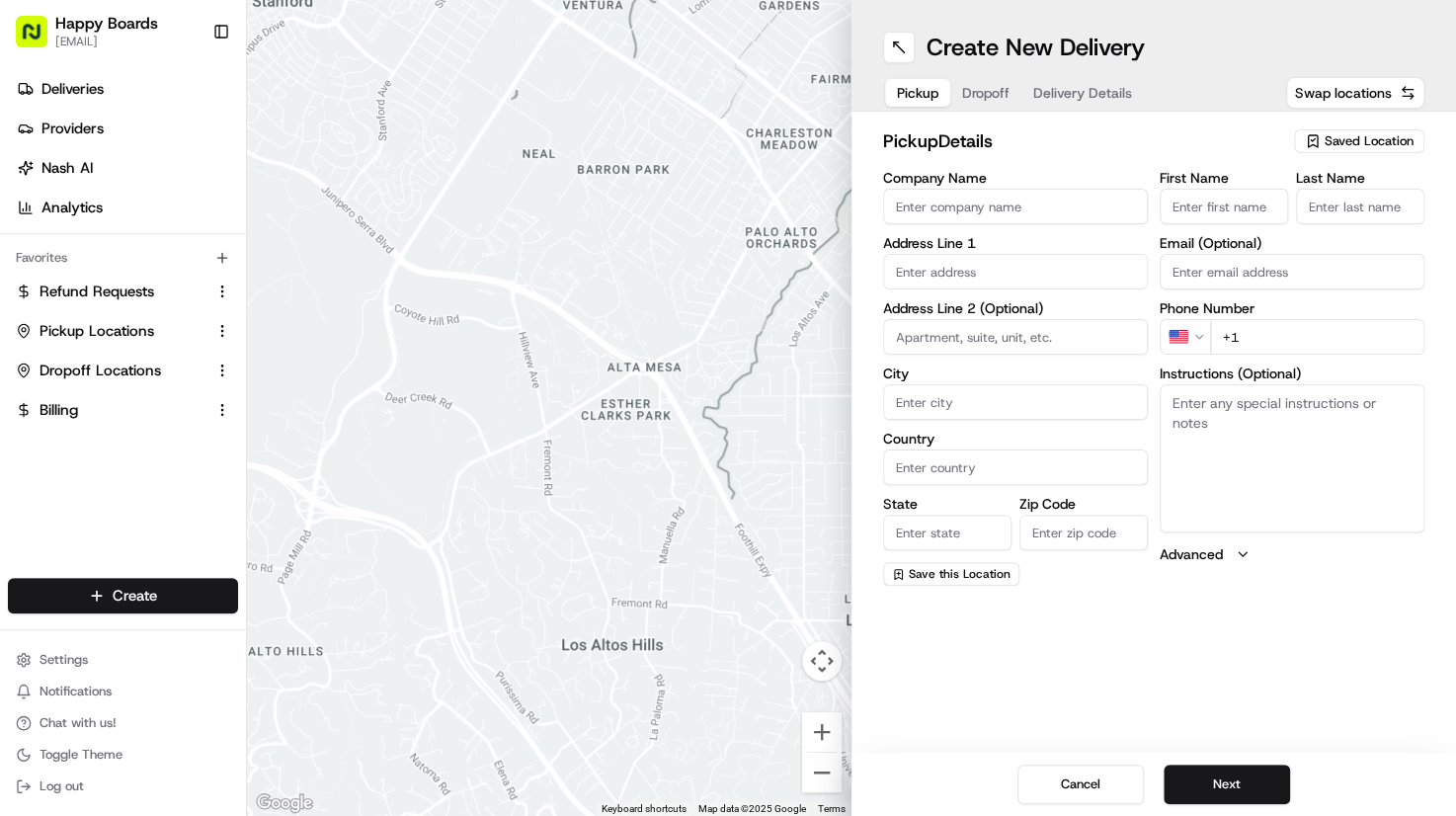 click on "Saved Location" at bounding box center [1369, 141] 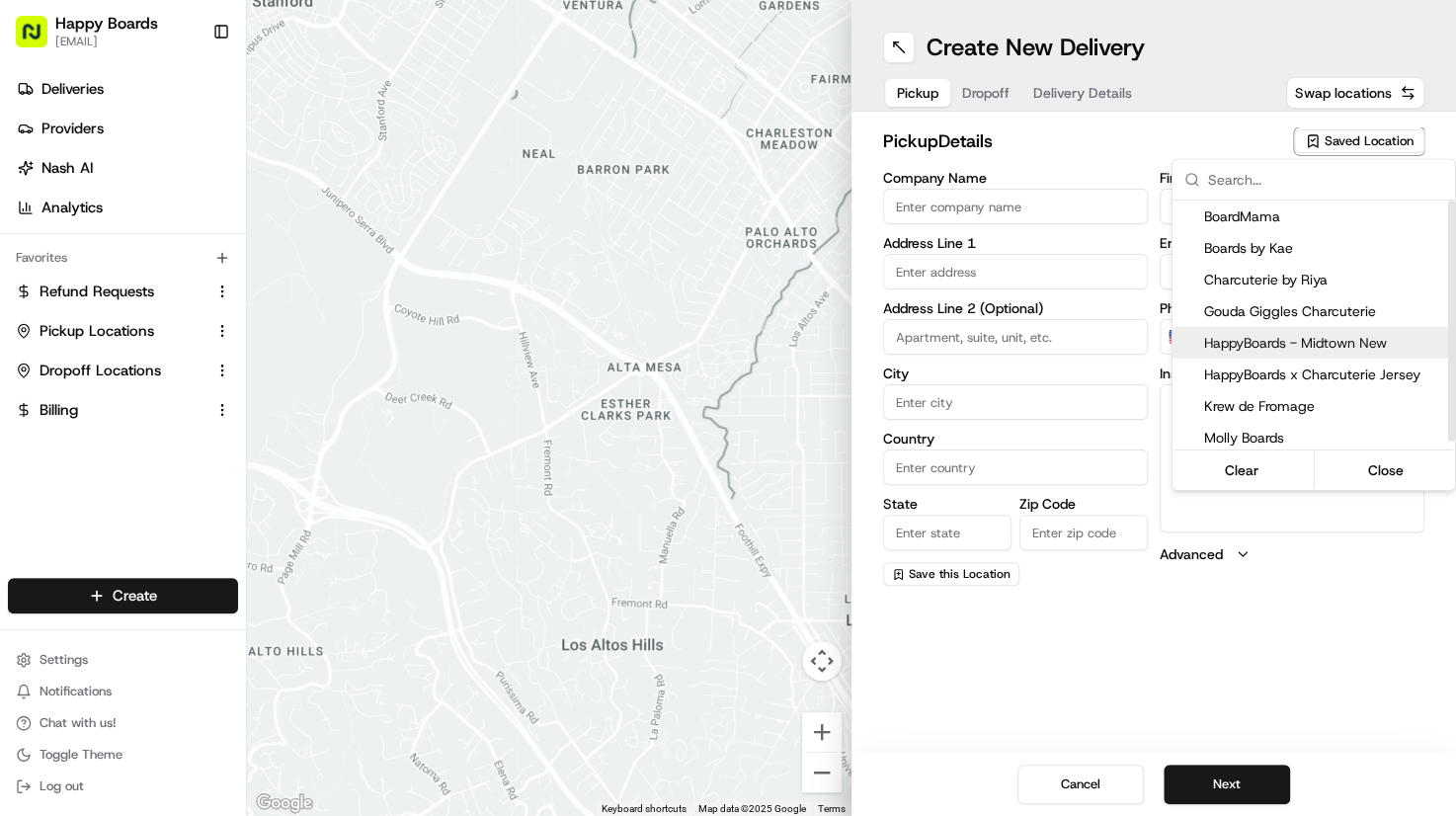 click on "HappyBoards - Midtown New" at bounding box center (1326, 343) 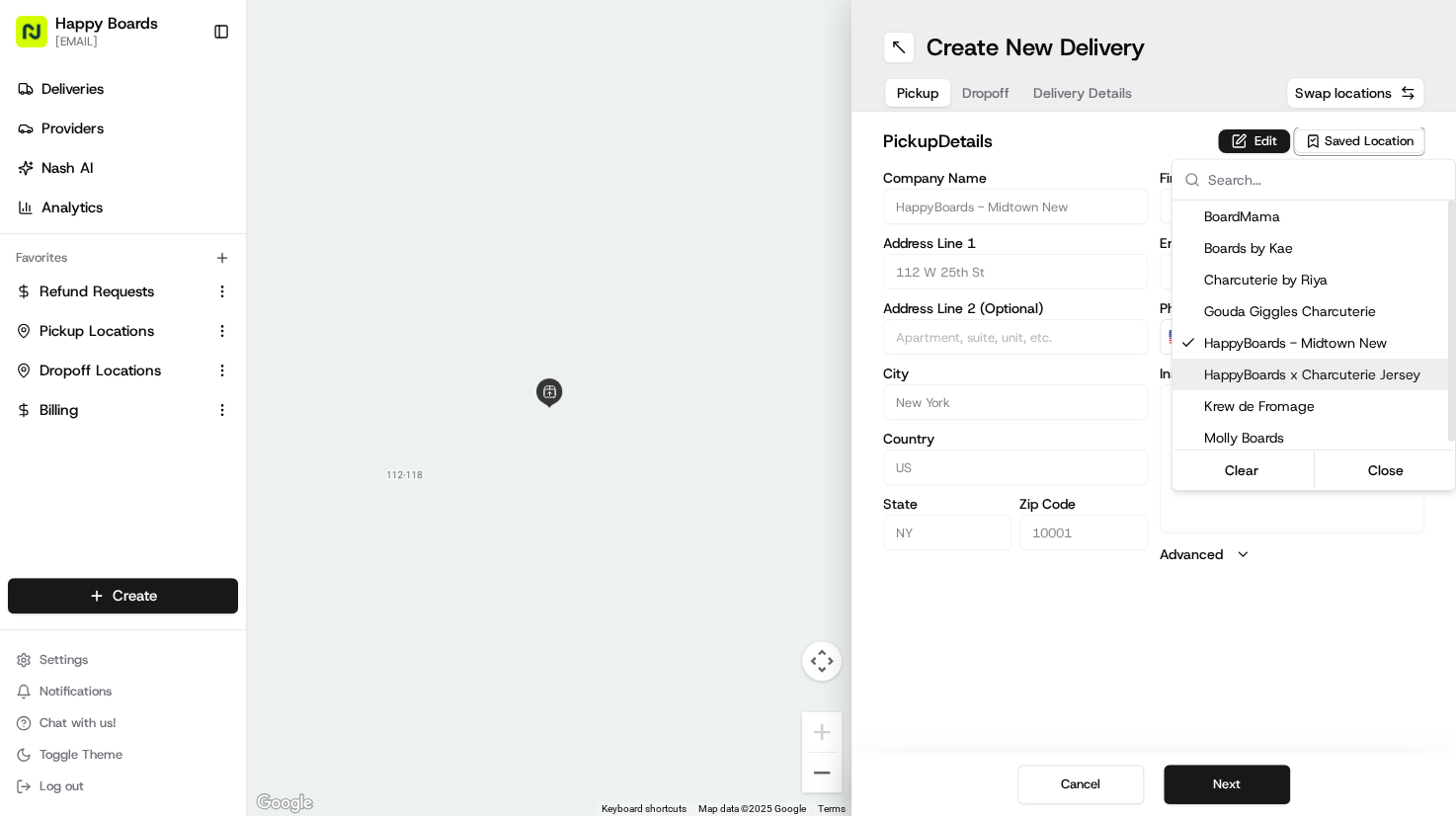 click on "Happy Boards [EMAIL] Toggle Sidebar Deliveries Providers Nash AI Analytics Favorites Refund Requests Pickup Locations Dropoff Locations Billing Main Menu Members & Organization Organization Users Roles Preferences Customization Tracking Orchestration Automations Dispatch Strategy Locations Pickup Locations Dropoff Locations Billing Billing Refund Requests Integrations Notification Triggers Webhooks API Keys Request Logs Create Settings Notifications Chat with us! Toggle Theme Log out To navigate the map with touch gestures double-tap and hold your finger on the map, then drag the map. ← Move left → Move right ↑ Move up ↓ Move down + Zoom in - Zoom out Home Jump left by 75% End Jump right by 75% Page Up Jump up by 75% Page Down Jump down by 75% Keyboard shortcuts Map Data Map data ©2025 Google Map data ©2025 Google 2 m Click to toggle between metric and imperial units Terms Report a map error Create New Delivery Pickup Dropoff Delivery Details Swap locations pickup Details US" at bounding box center [728, 408] 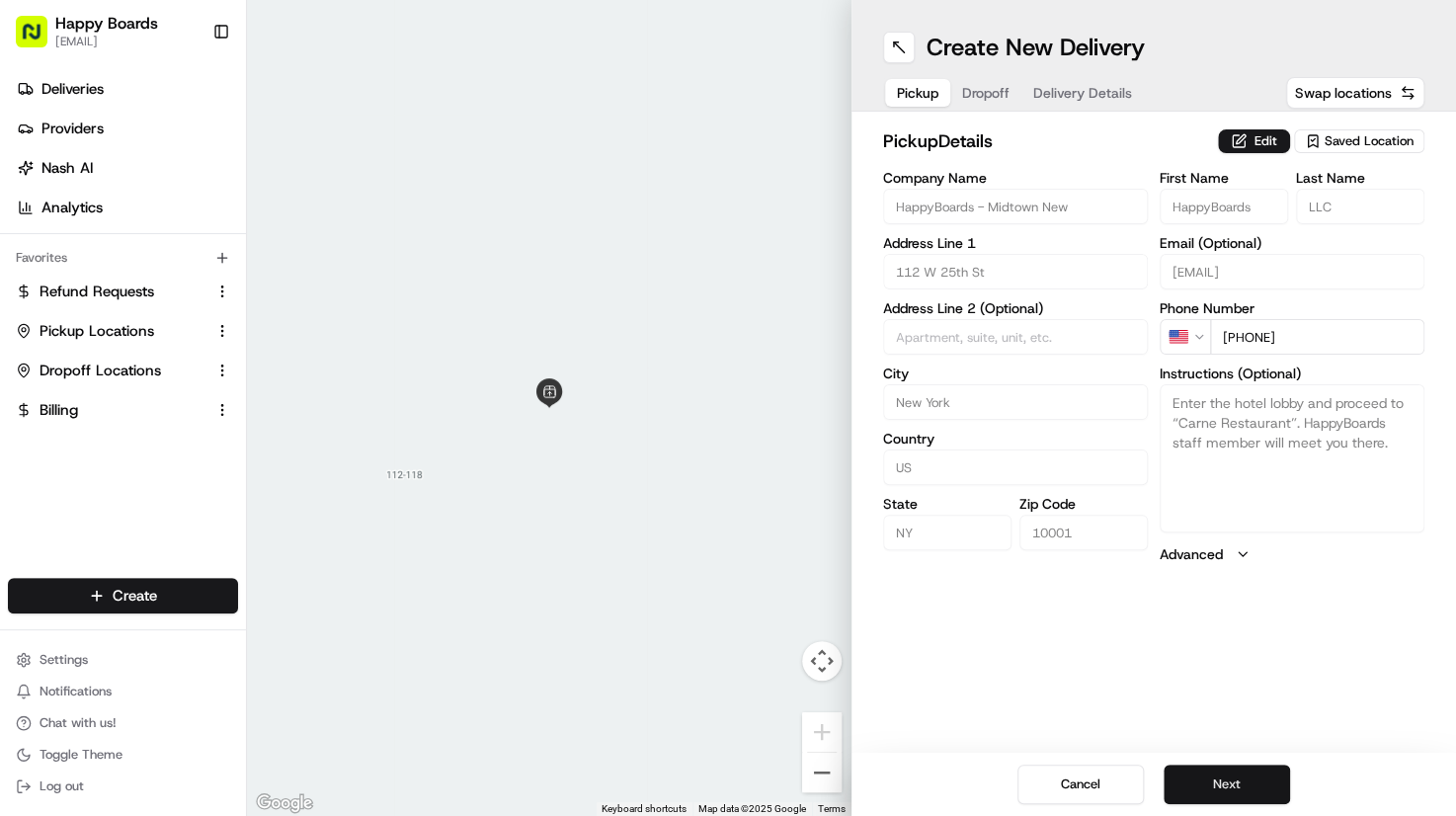 click on "Next" at bounding box center (1227, 784) 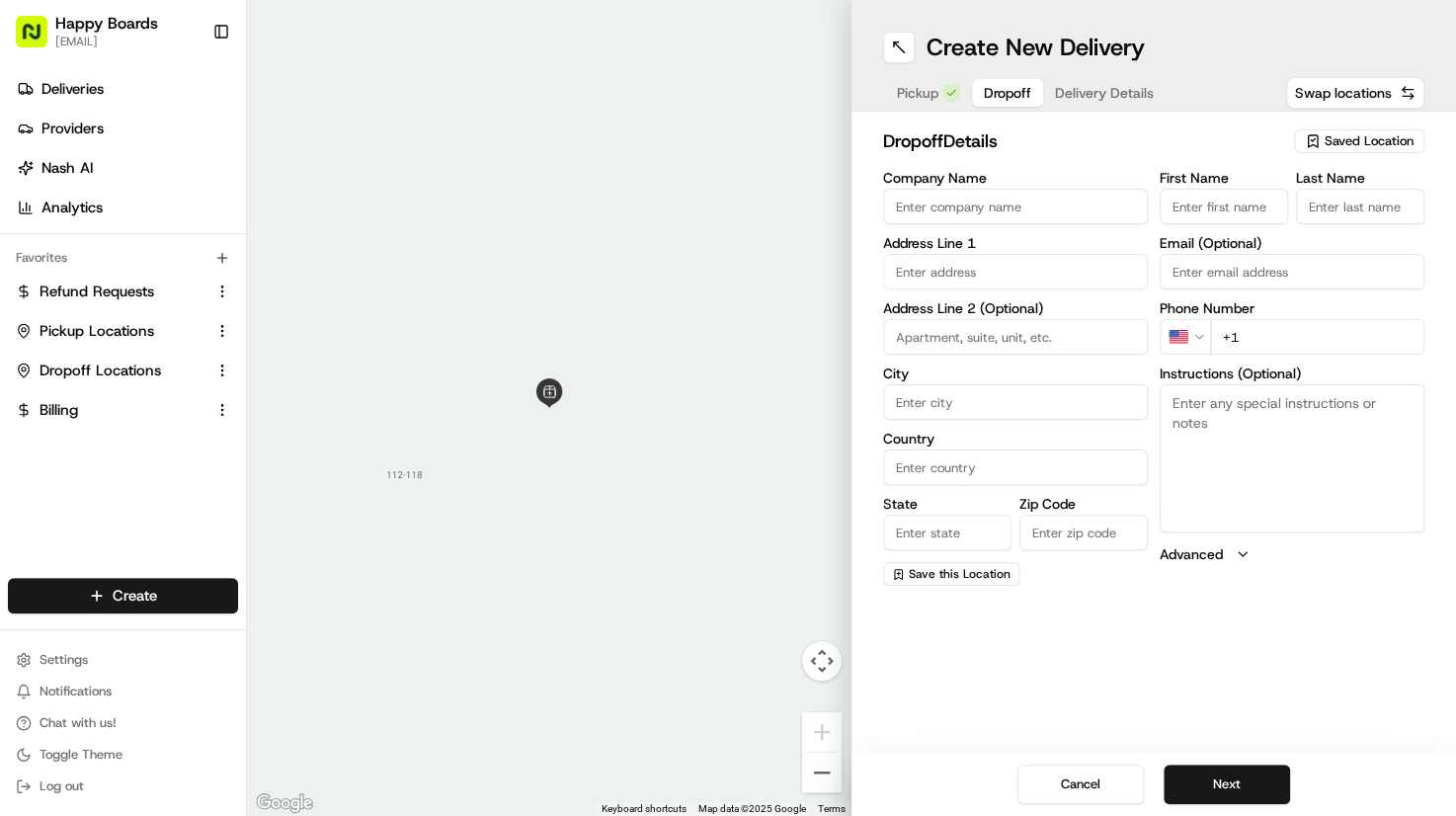 click on "Email (Optional)" at bounding box center [1292, 243] 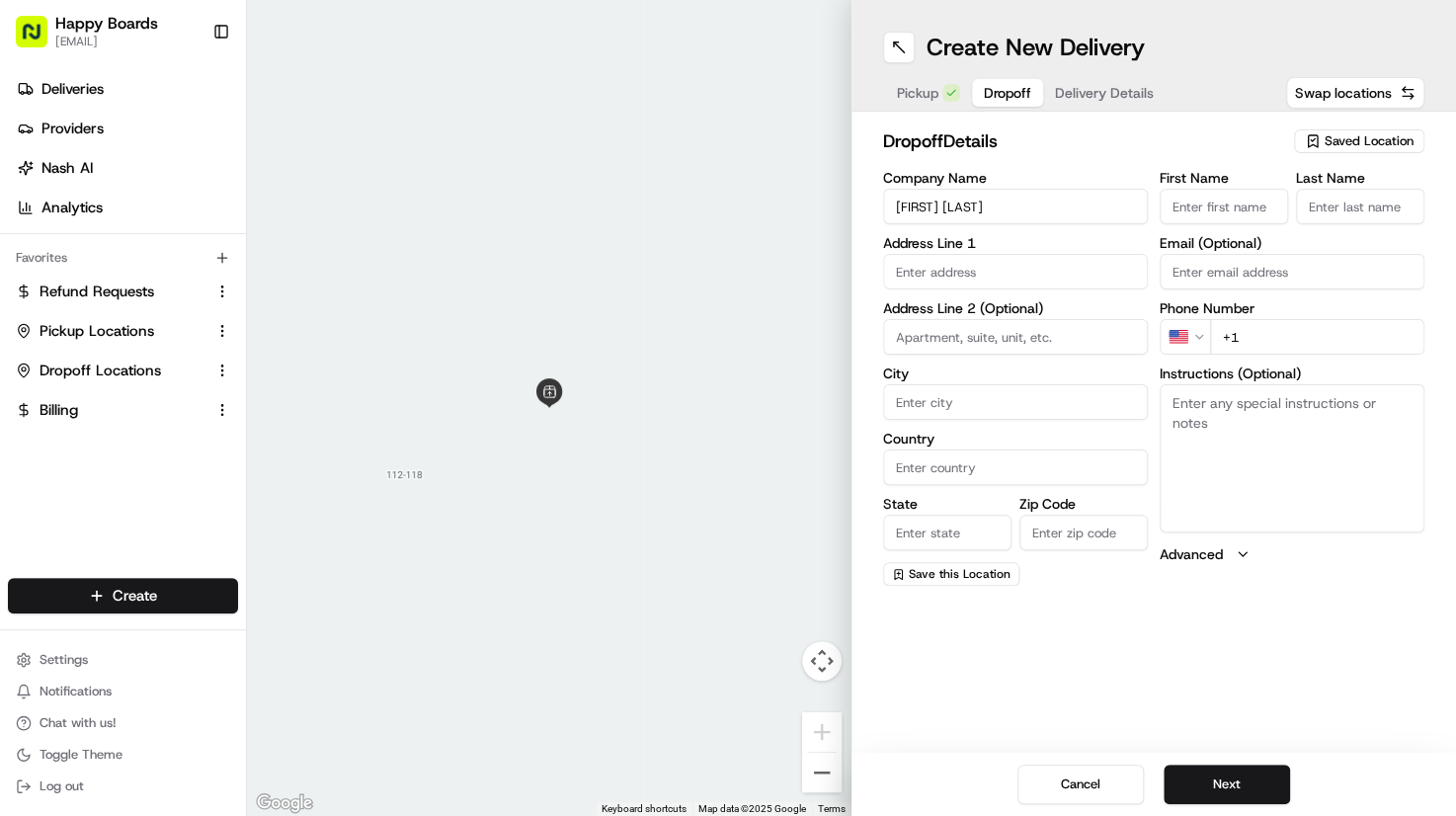click on "[FIRST] [LAST]" at bounding box center (1015, 206) 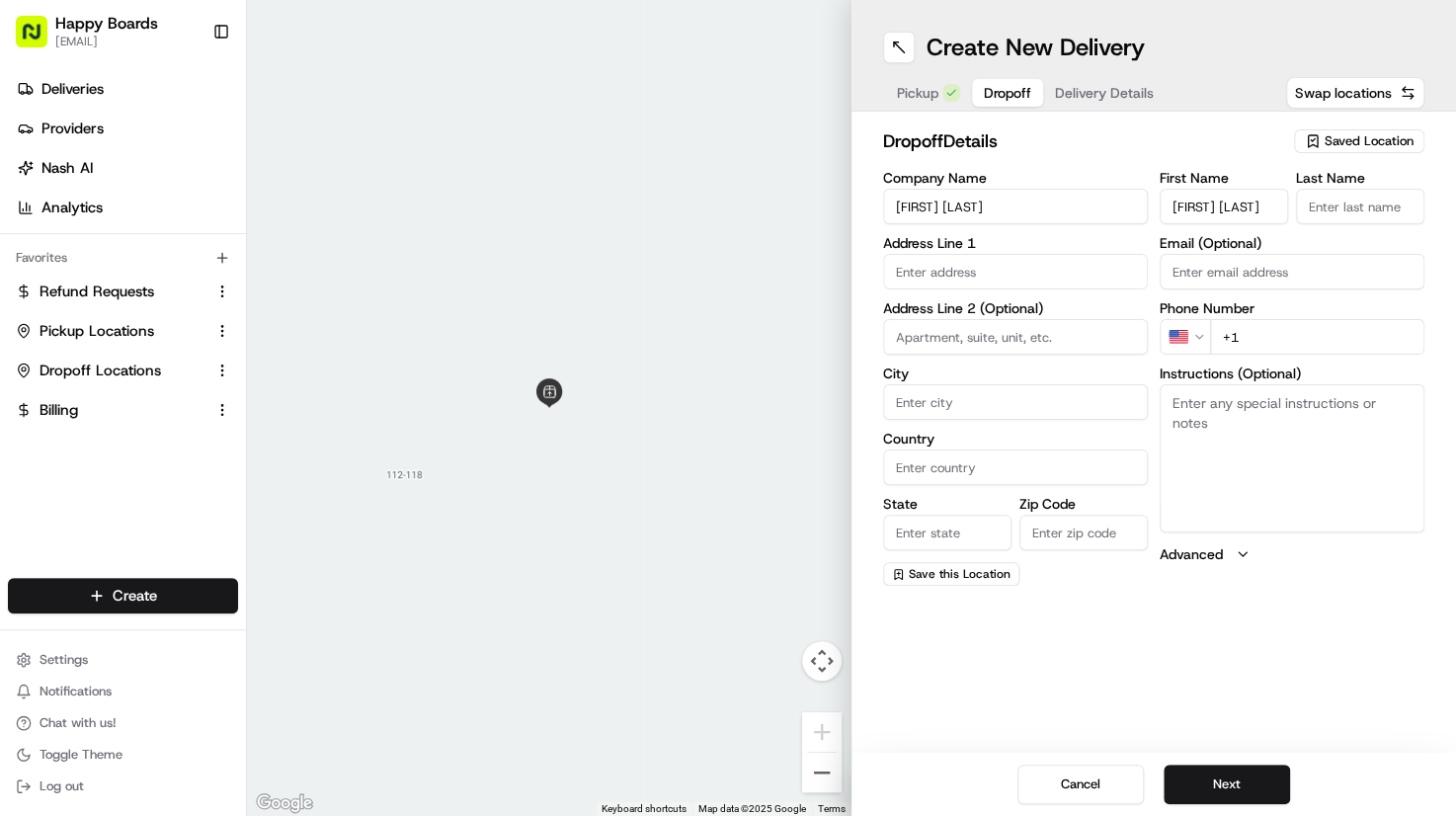 click on "[FIRST] [LAST]" at bounding box center [1224, 206] 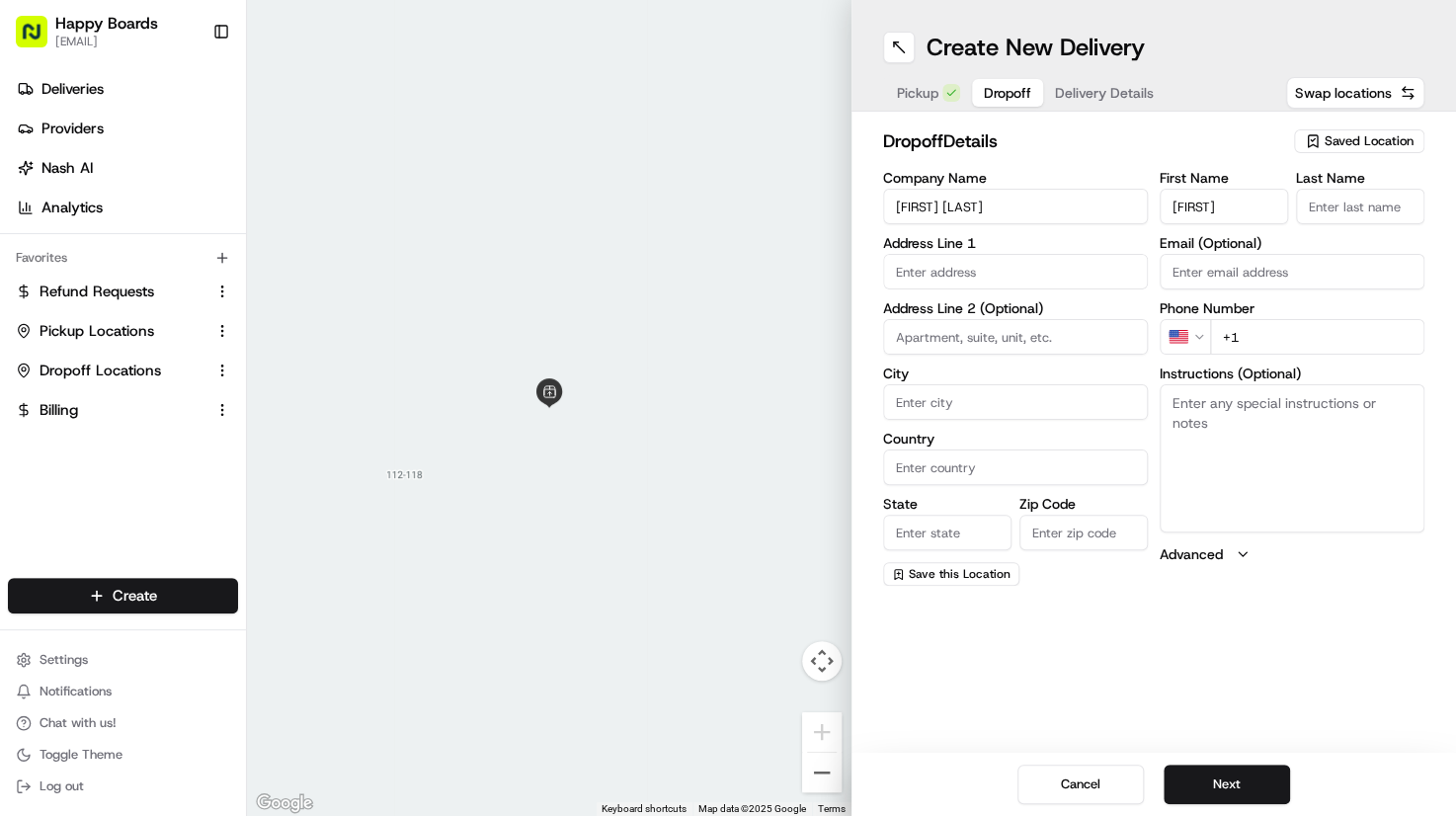 type on "[FIRST]" 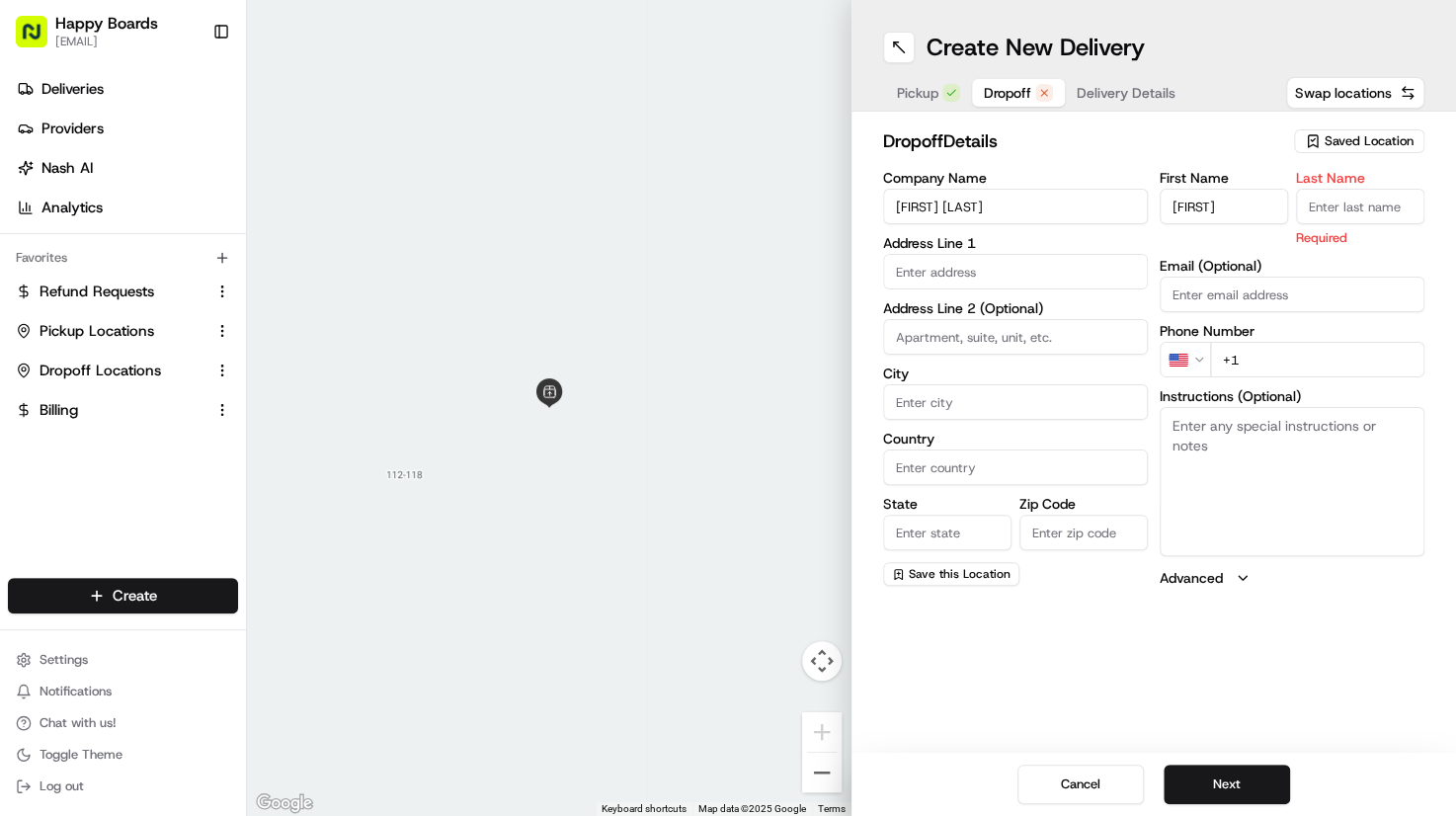 paste on "[LAST]" 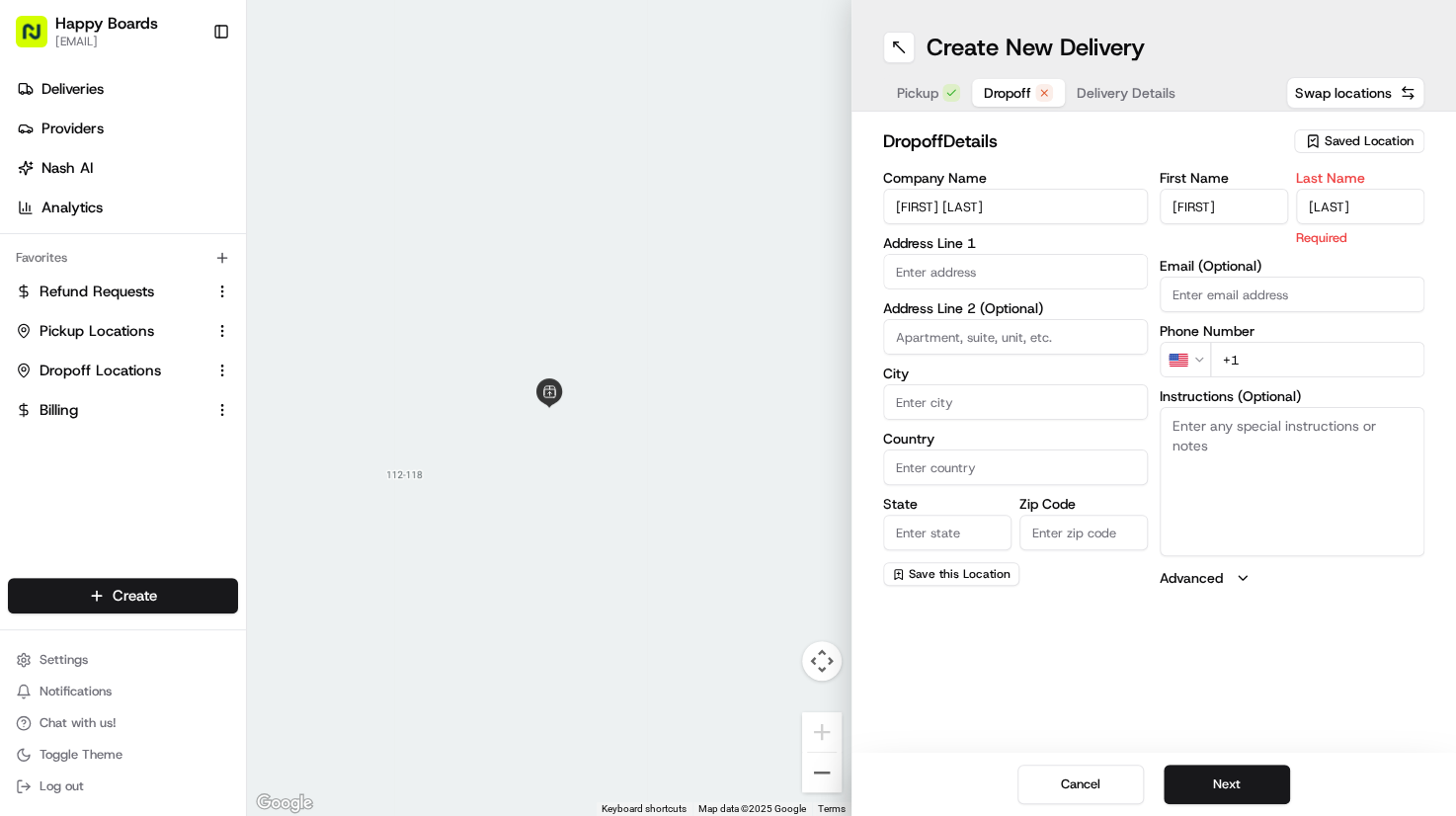 type on "[LAST]" 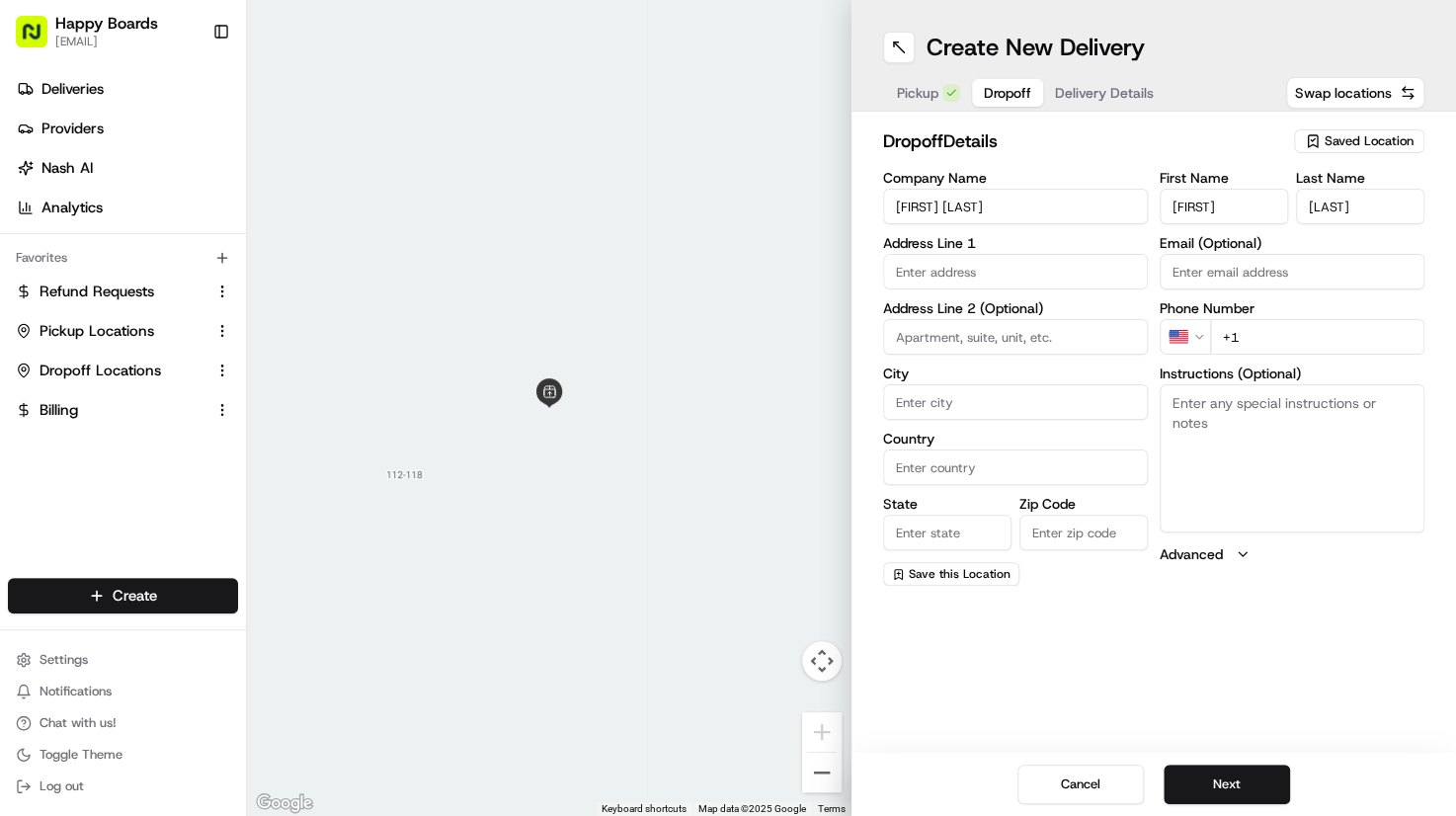 click on "First Name [FIRST] Last Name [LAST] Email (Optional) [EMAIL] Phone Number US +1 Instructions (Optional) Advanced" at bounding box center [1292, 378] 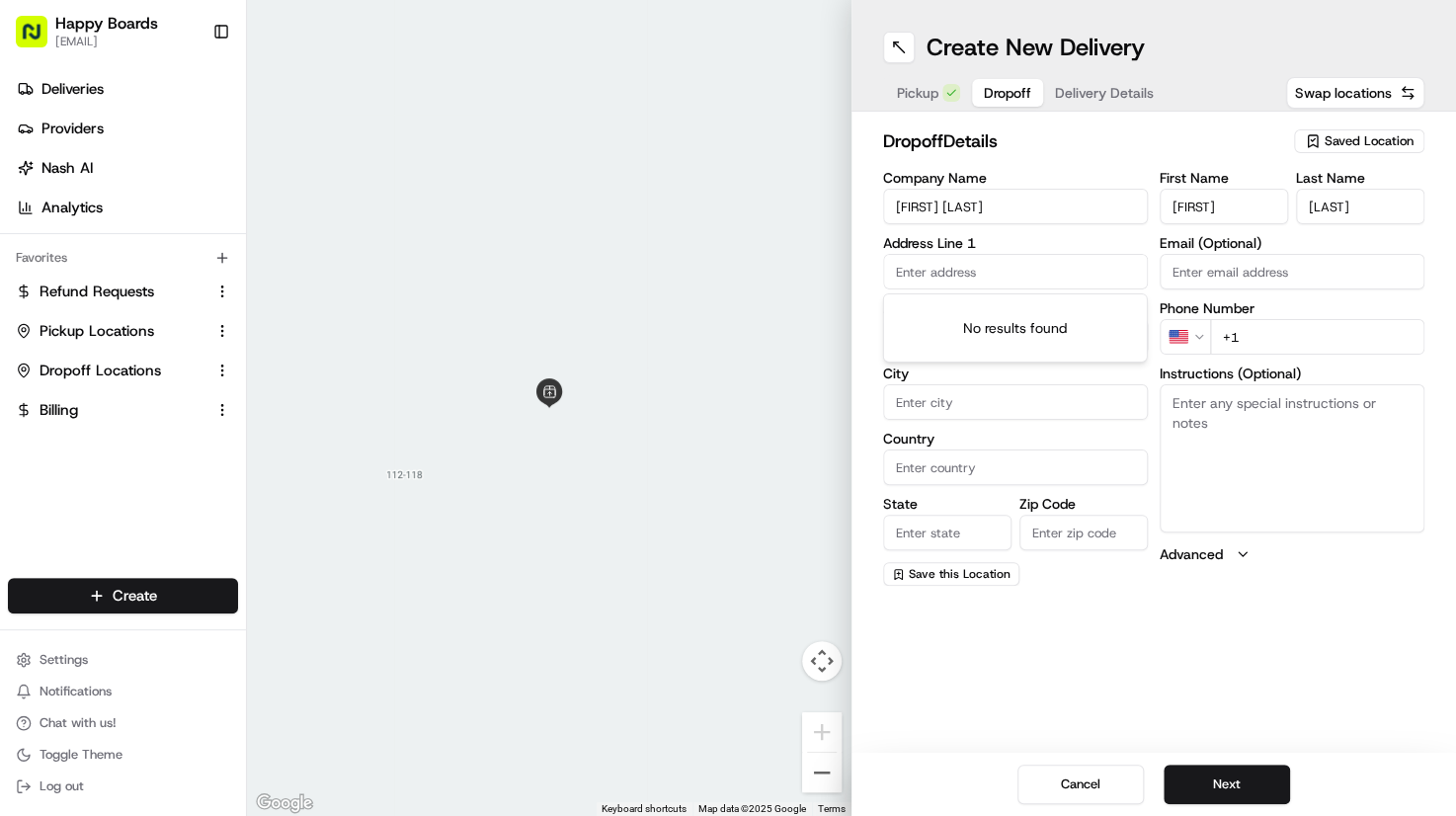 paste on "[NUMBER] [STREET] [CITY], [POSTAL_CODE]" 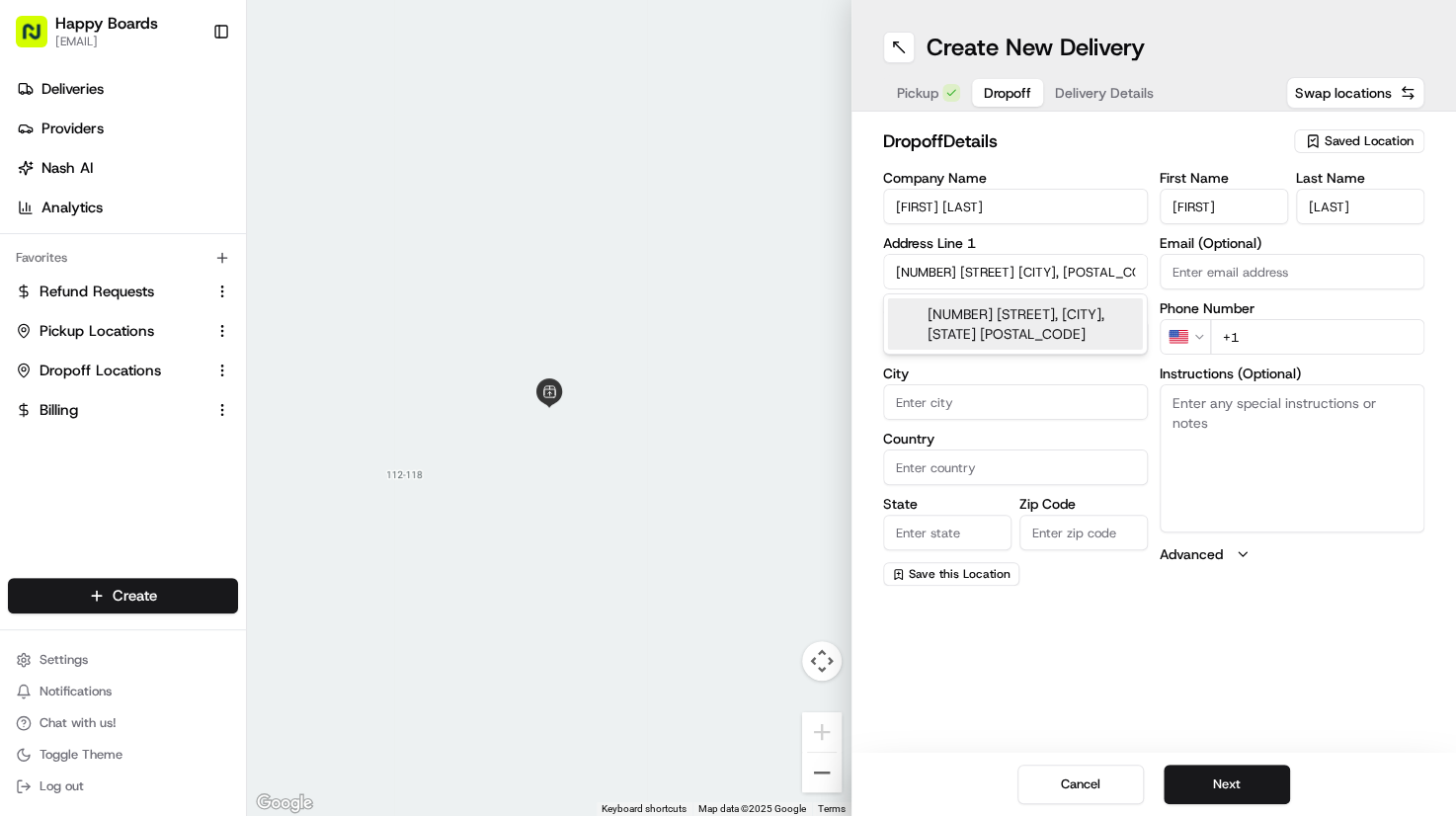 click on "[NUMBER] [STREET], [CITY], [STATE] [POSTAL_CODE]" at bounding box center [1015, 324] 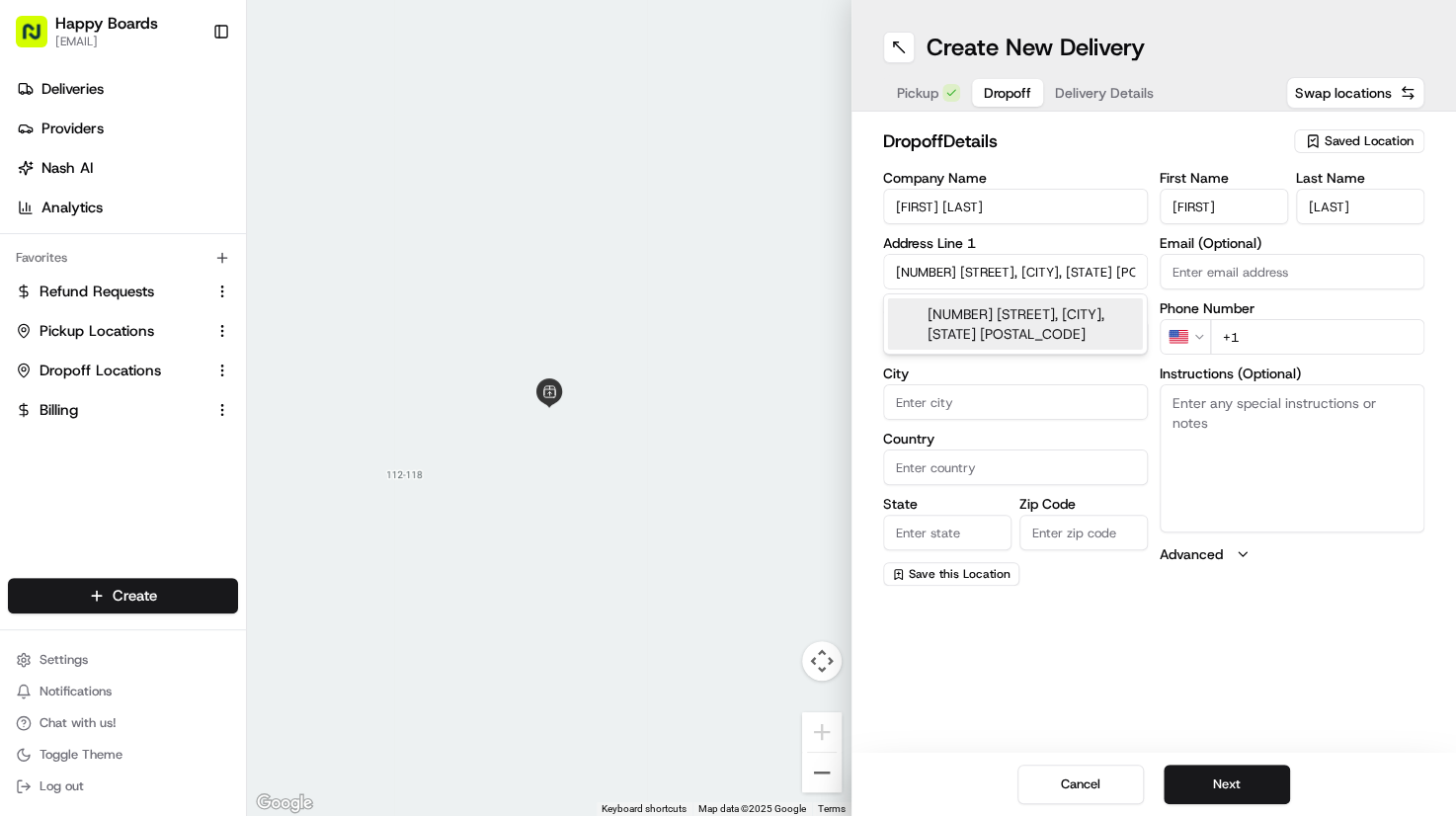 type on "[NUMBER] [STREET], [CITY], [STATE] [POSTAL_CODE], USA" 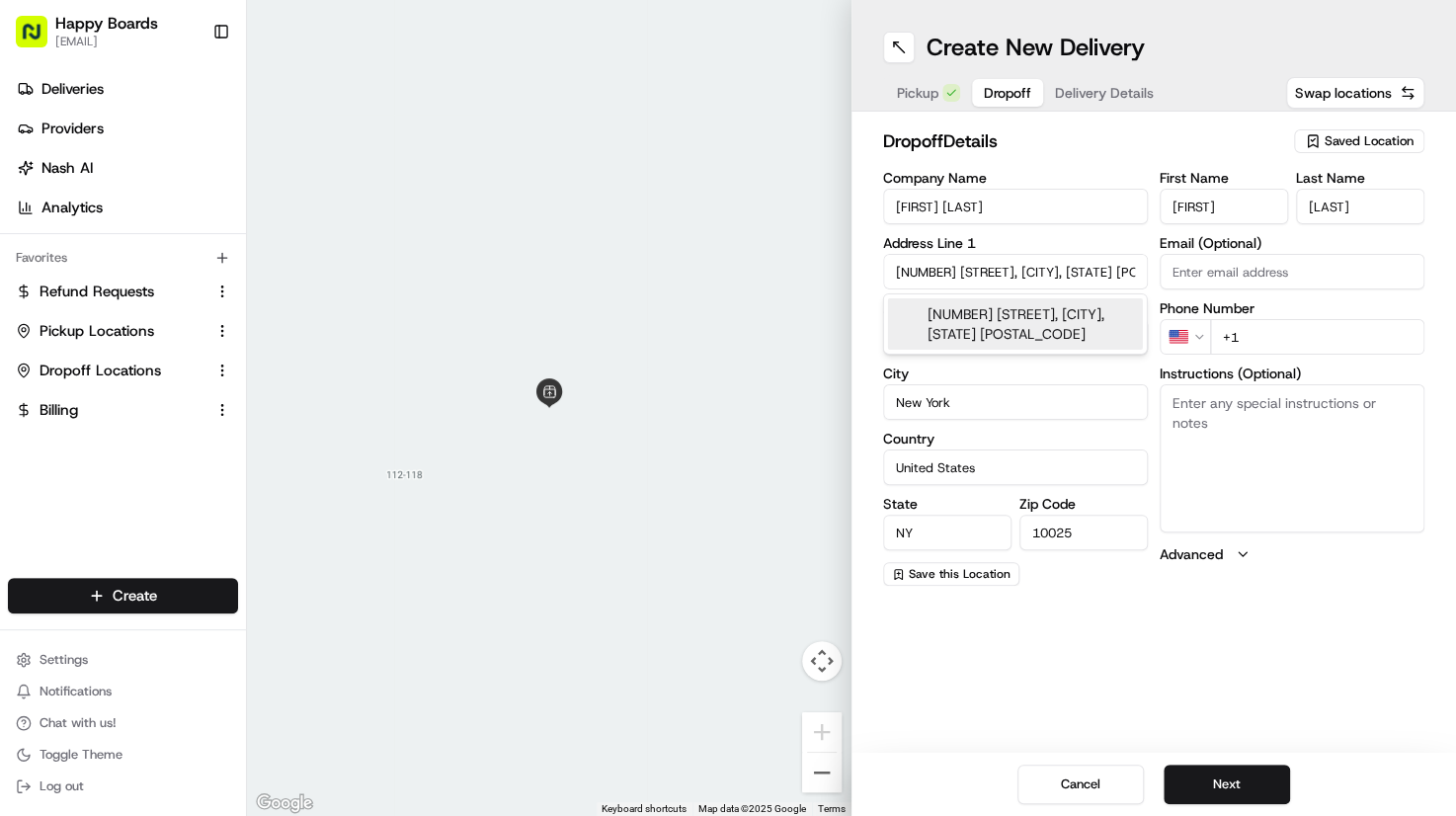 type on "[NUMBER] [STREET]" 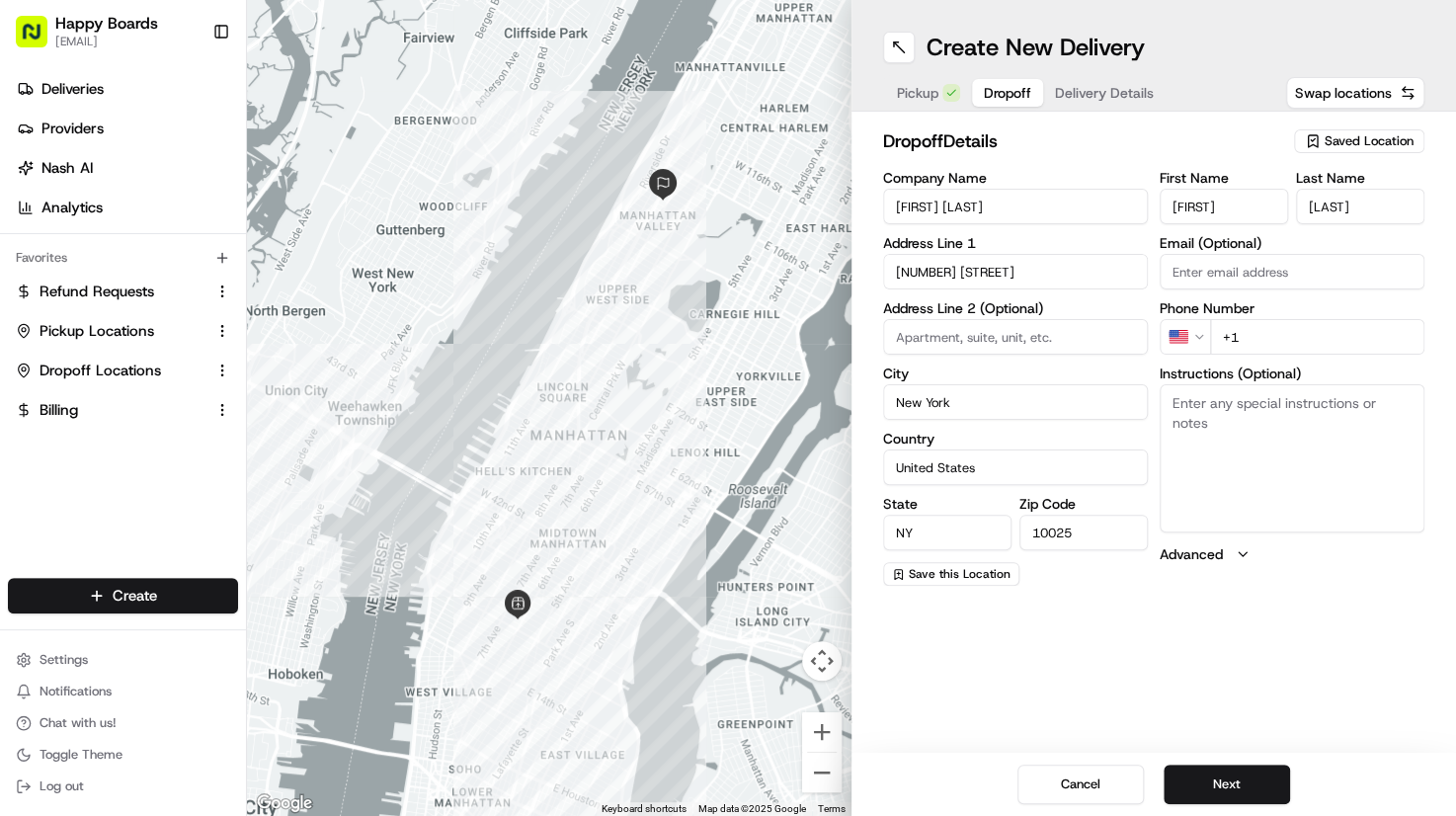 click on "Instructions (Optional)" at bounding box center [1292, 458] 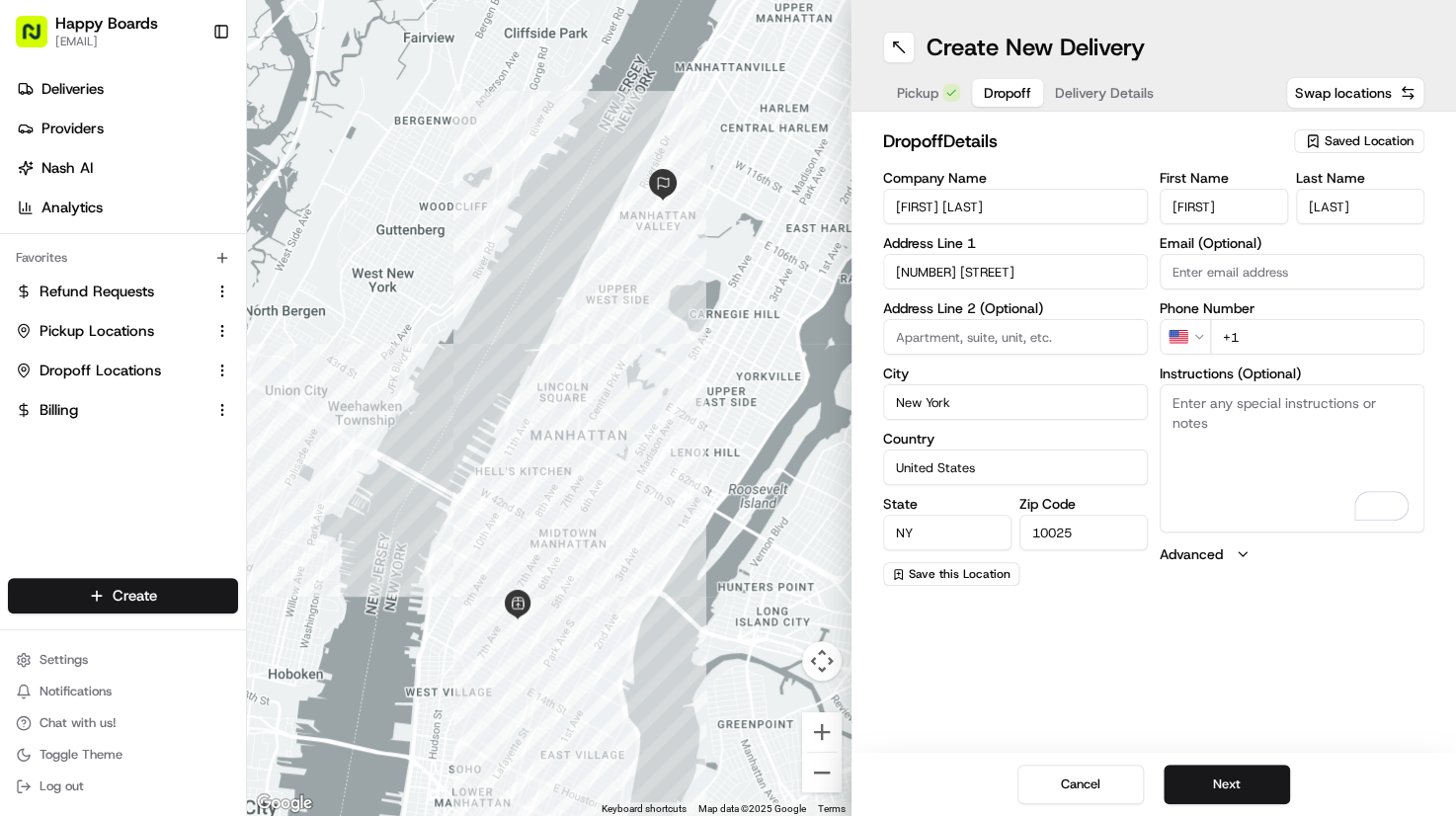 paste on "[PHONE]" 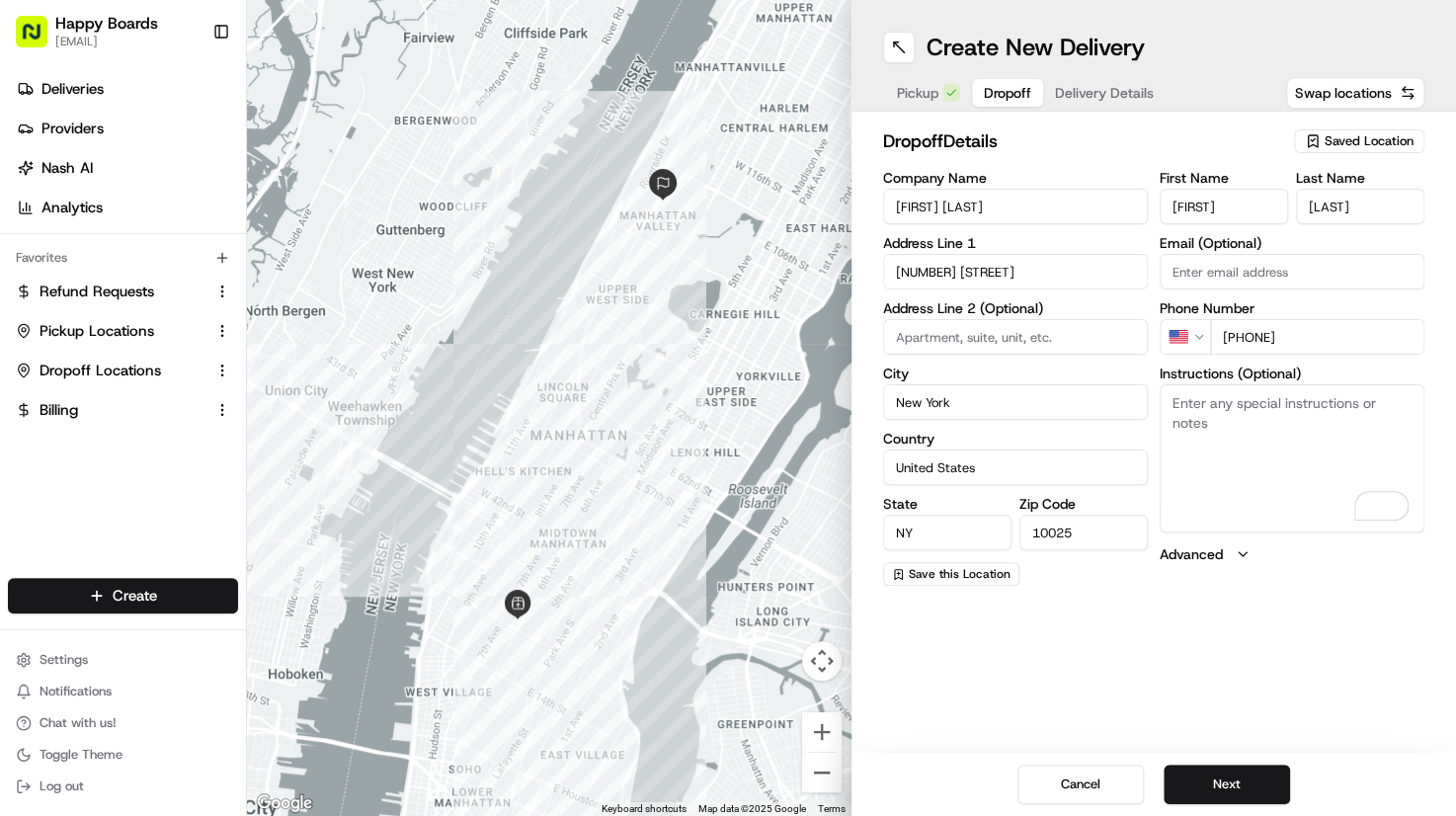 type on "[PHONE]" 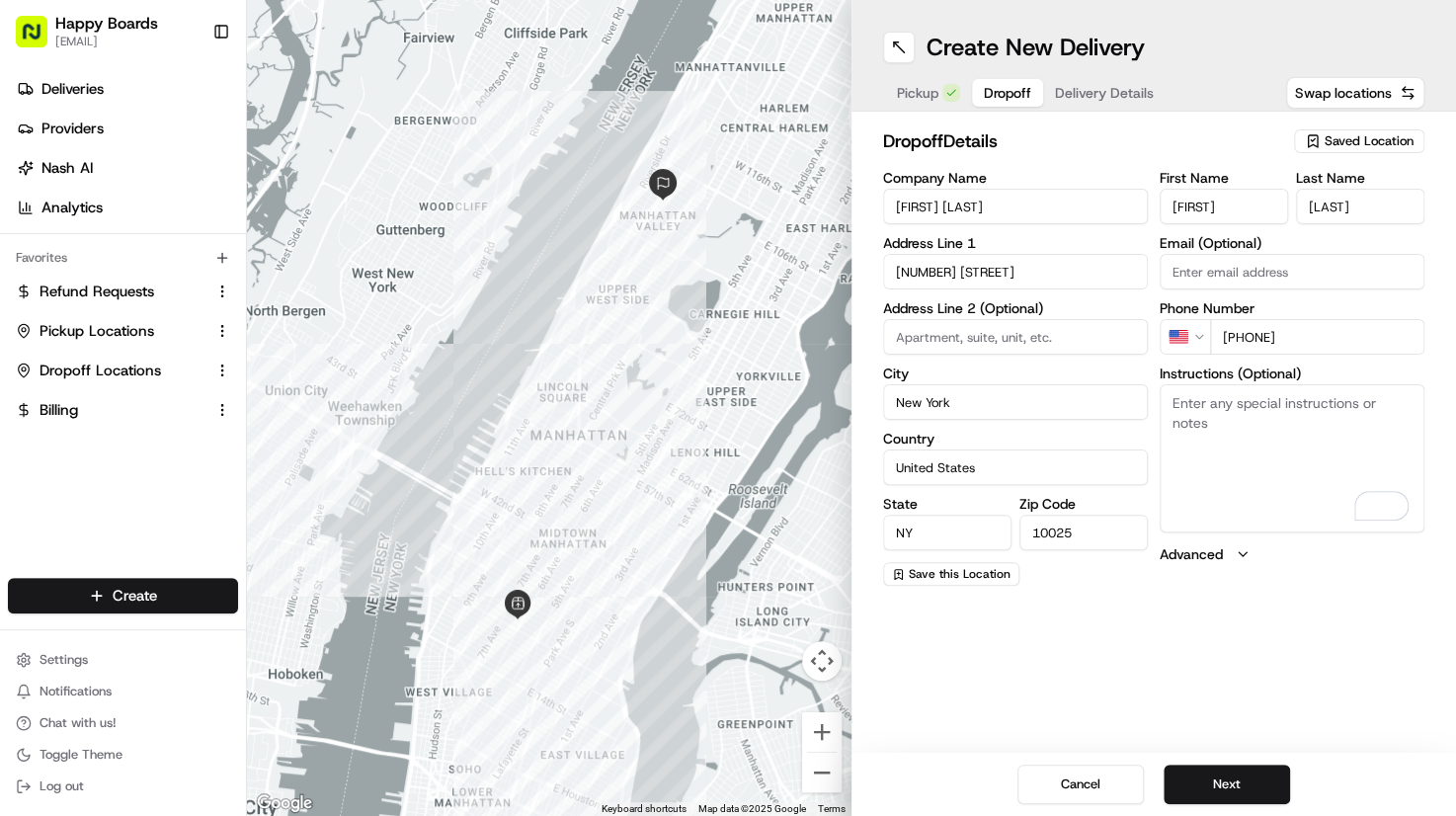 click on "[PHONE]" at bounding box center [1317, 337] 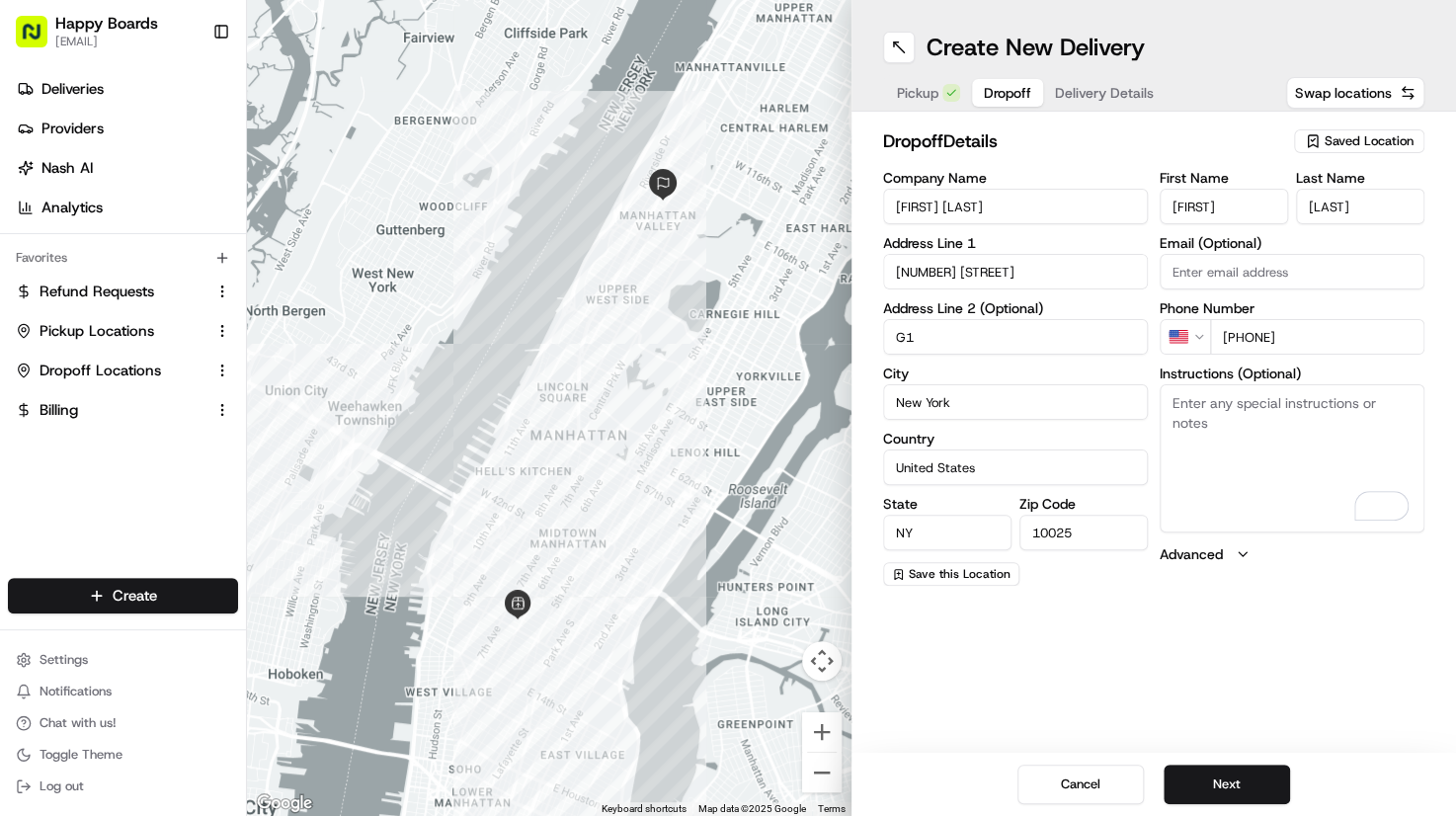 type on "G1" 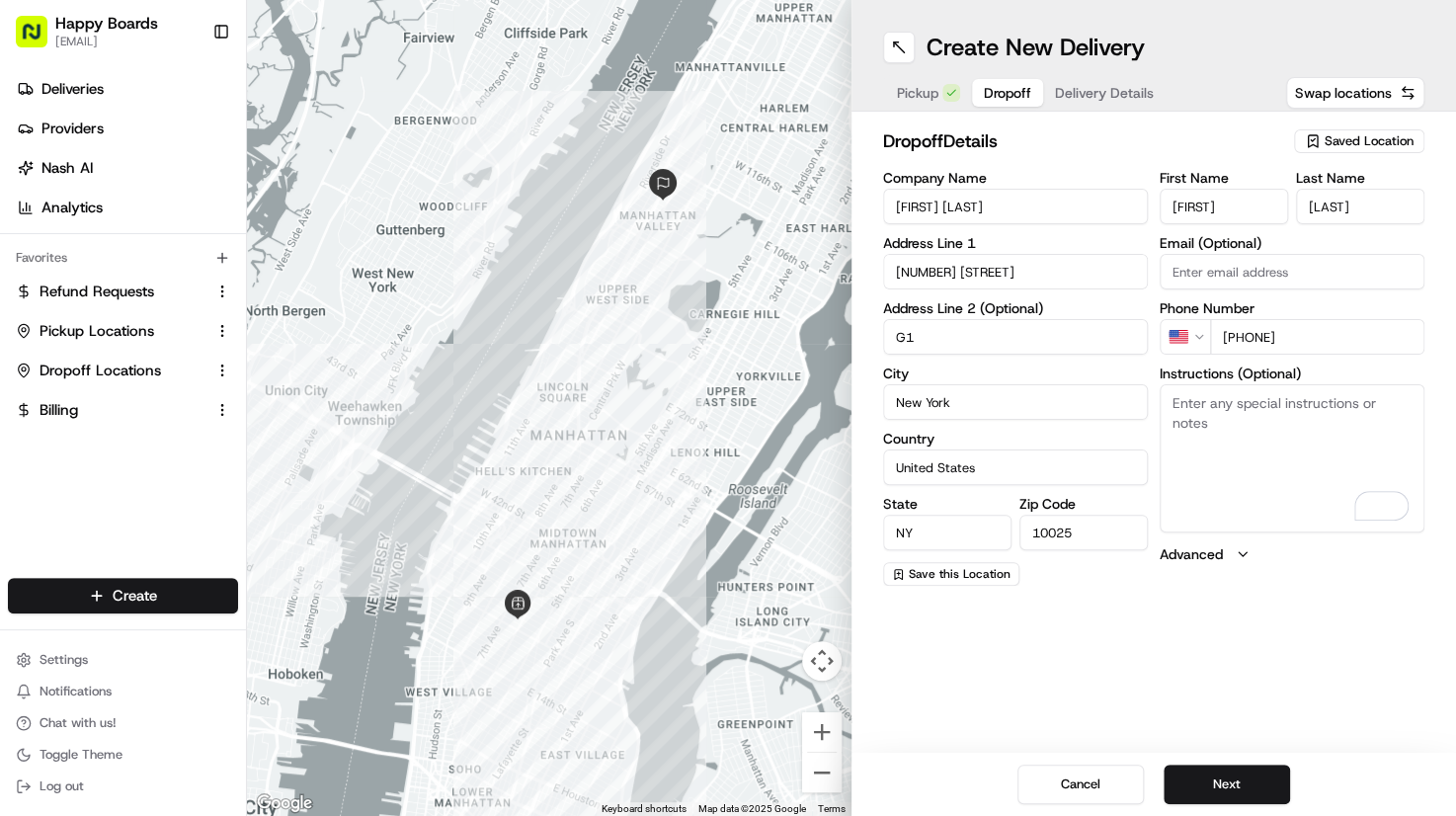 paste on "Push button for apartment G1. Delivery for [FIRST] [LAST] If no answer, please call his cell [PHONE] He works from home - should be there or close by" 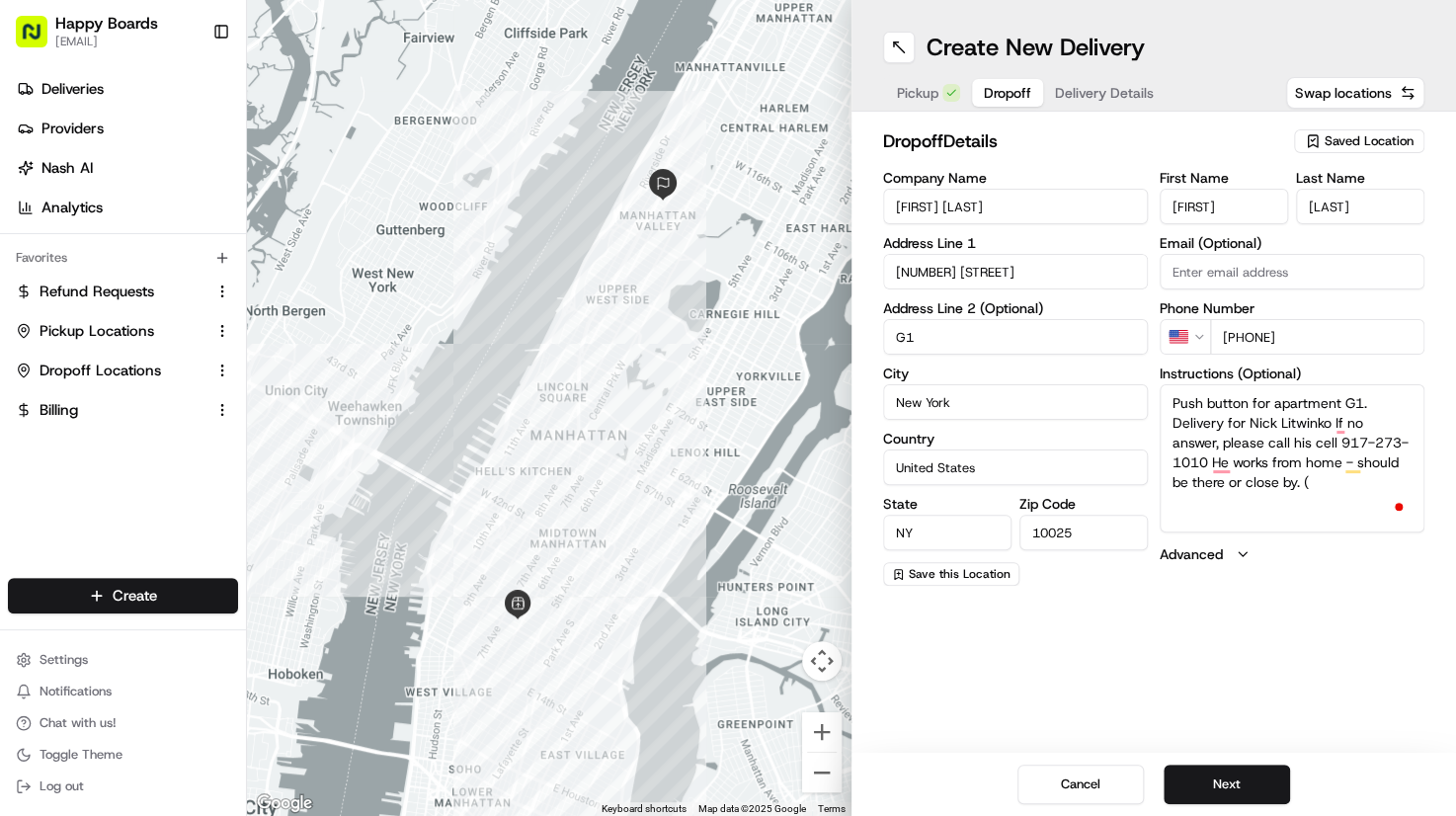 paste on "Pulsador para apartamento G1. Entrega para [FIRST] [LAST]. Si no hay respuesta, por favor llame a su celular [PHONE]. Trabaja desde casa; debería estar allí o cerca." 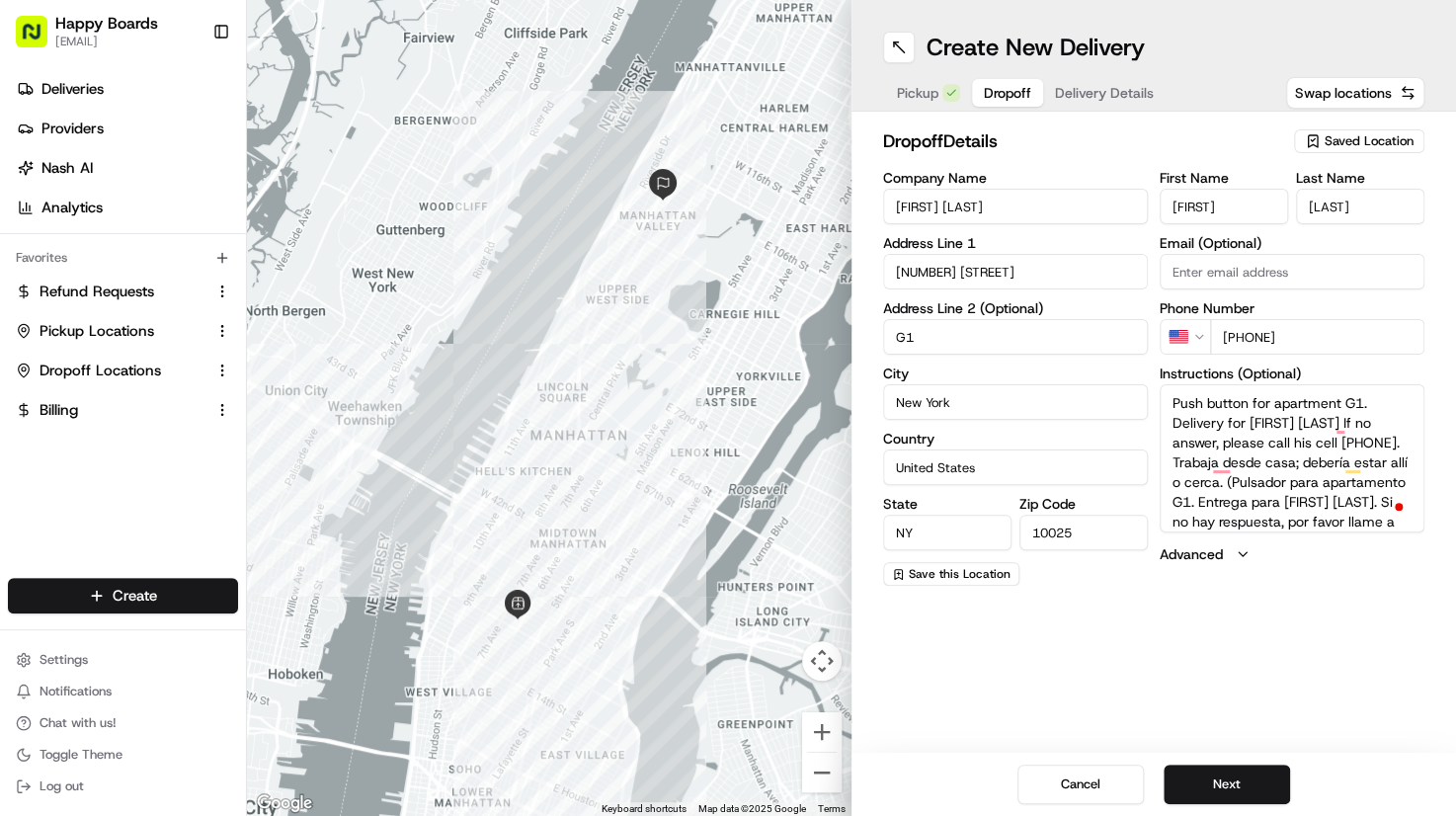 scroll, scrollTop: 77, scrollLeft: 0, axis: vertical 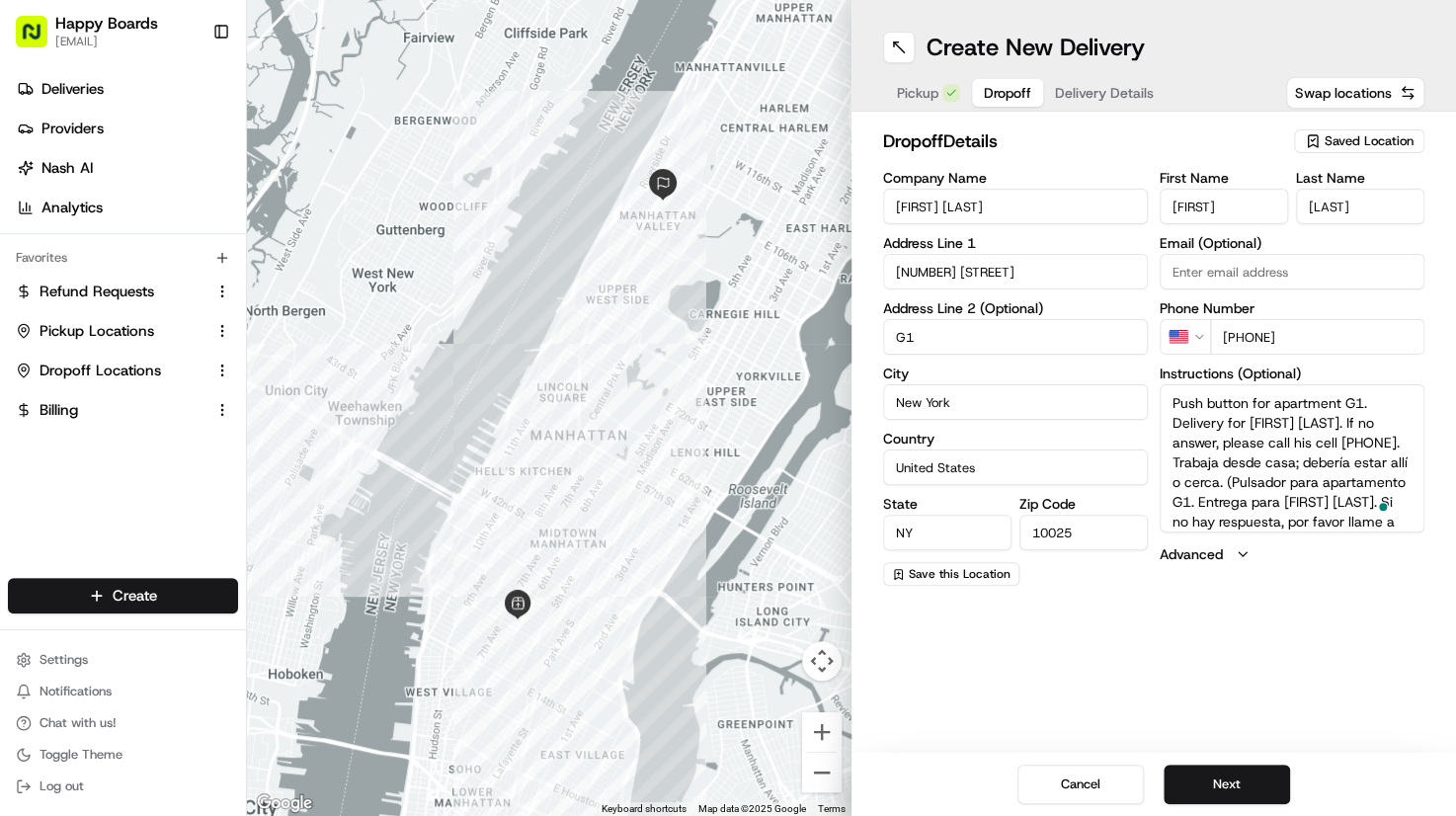 drag, startPoint x: 1343, startPoint y: 444, endPoint x: 1239, endPoint y: 461, distance: 105.38026 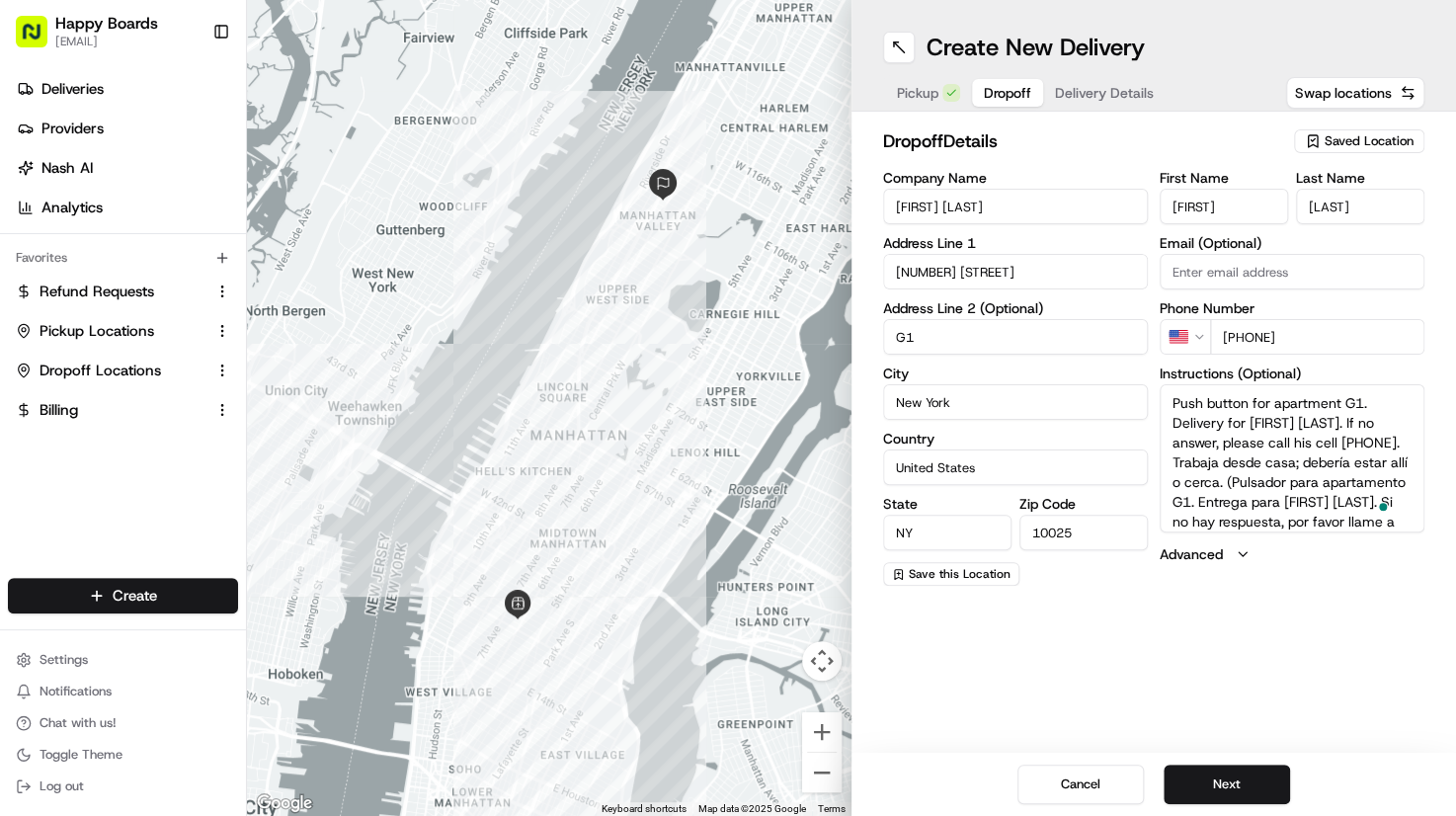click on "Push button for apartment G1. Delivery for [FIRST] [LAST]. If no answer, please call his cell [PHONE]. Trabaja desde casa; debería estar allí o cerca. (Pulsador para apartamento G1. Entrega para [FIRST] [LAST]. Si no hay respuesta, por favor llame a su celular [PHONE]. Trabaja desde casa; debería estar allí o cerca.)" at bounding box center (1292, 458) 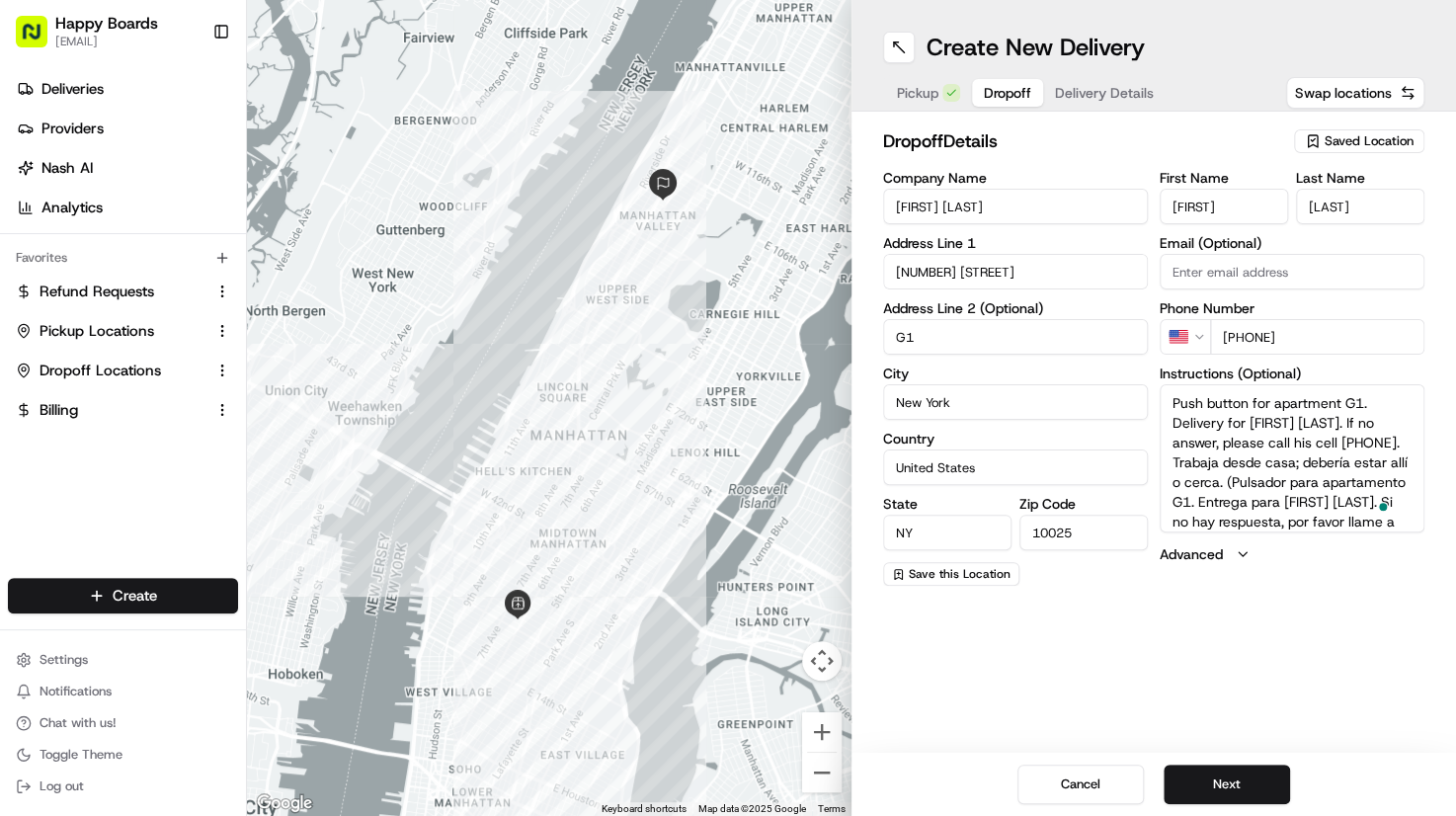 type on "Push button for apartment G1. Delivery for [FIRST] [LAST]. If no answer, please call his cell [PHONE]. Trabaja desde casa; debería estar allí o cerca. (Pulsador para apartamento G1. Entrega para [FIRST] [LAST]. Si no hay respuesta, por favor llame a su celular [PHONE]. Trabaja desde casa; debería estar allí o cerca.)" 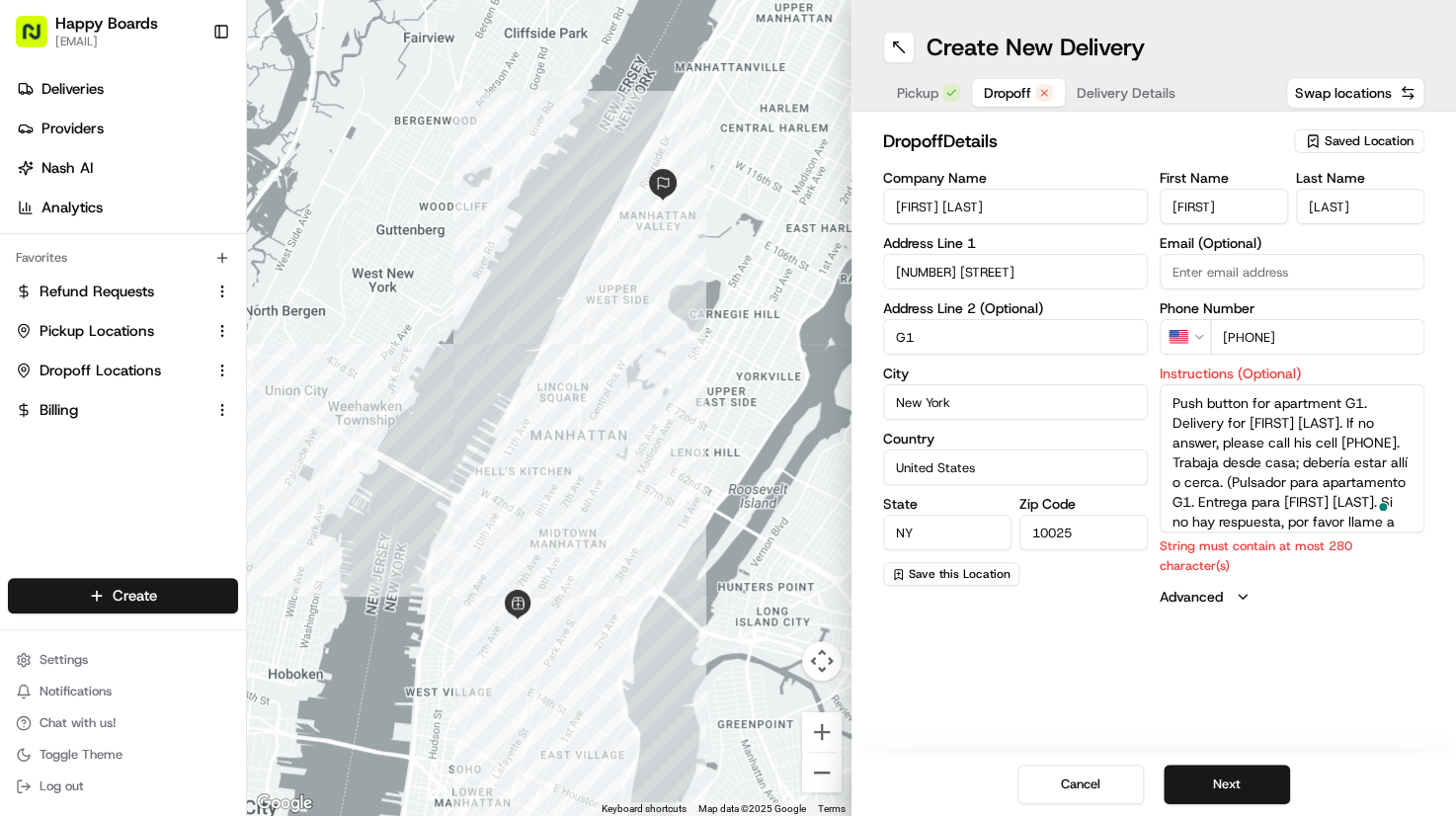 click on "[PHONE]" at bounding box center (1317, 337) 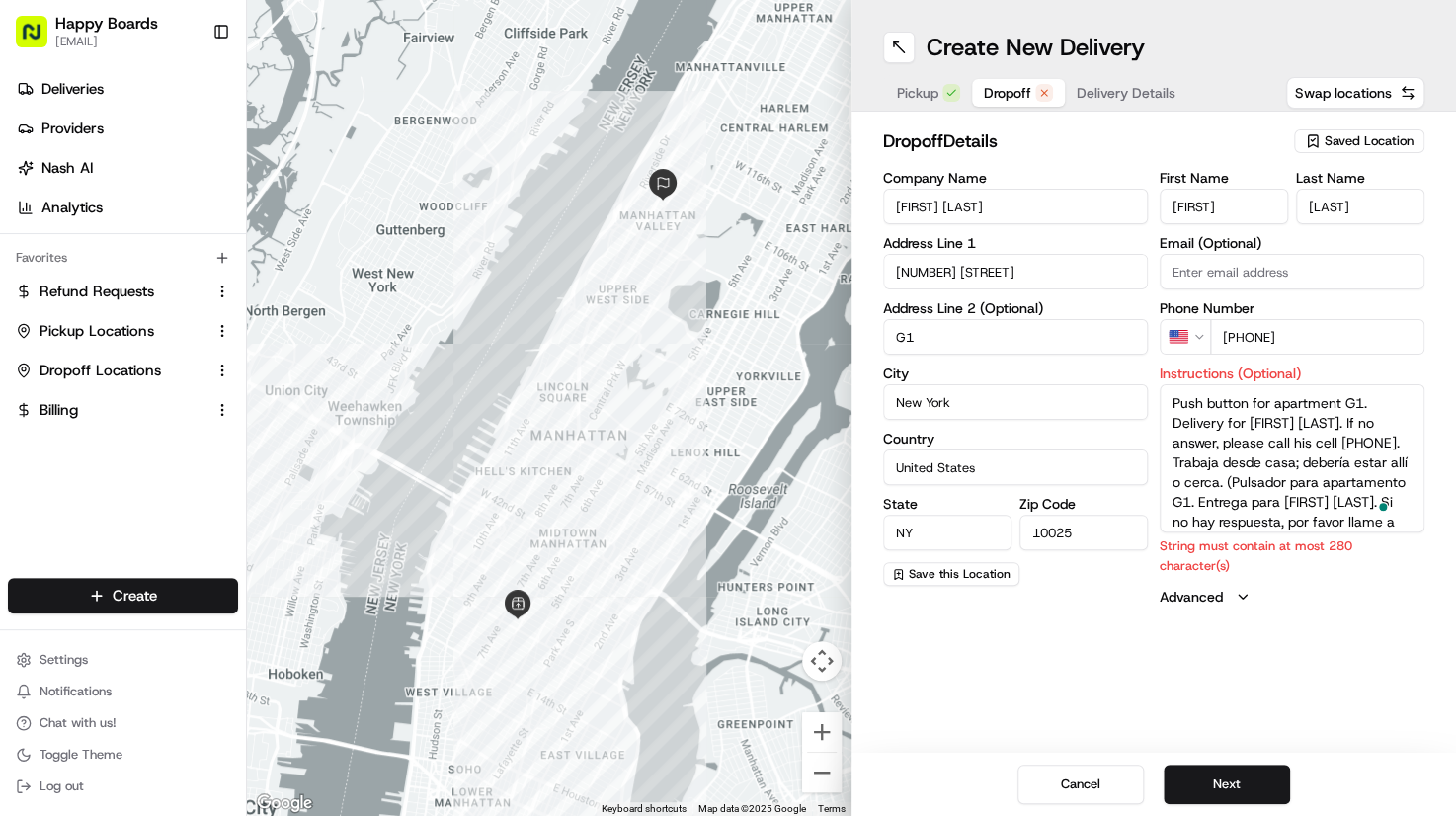 scroll, scrollTop: 58, scrollLeft: 0, axis: vertical 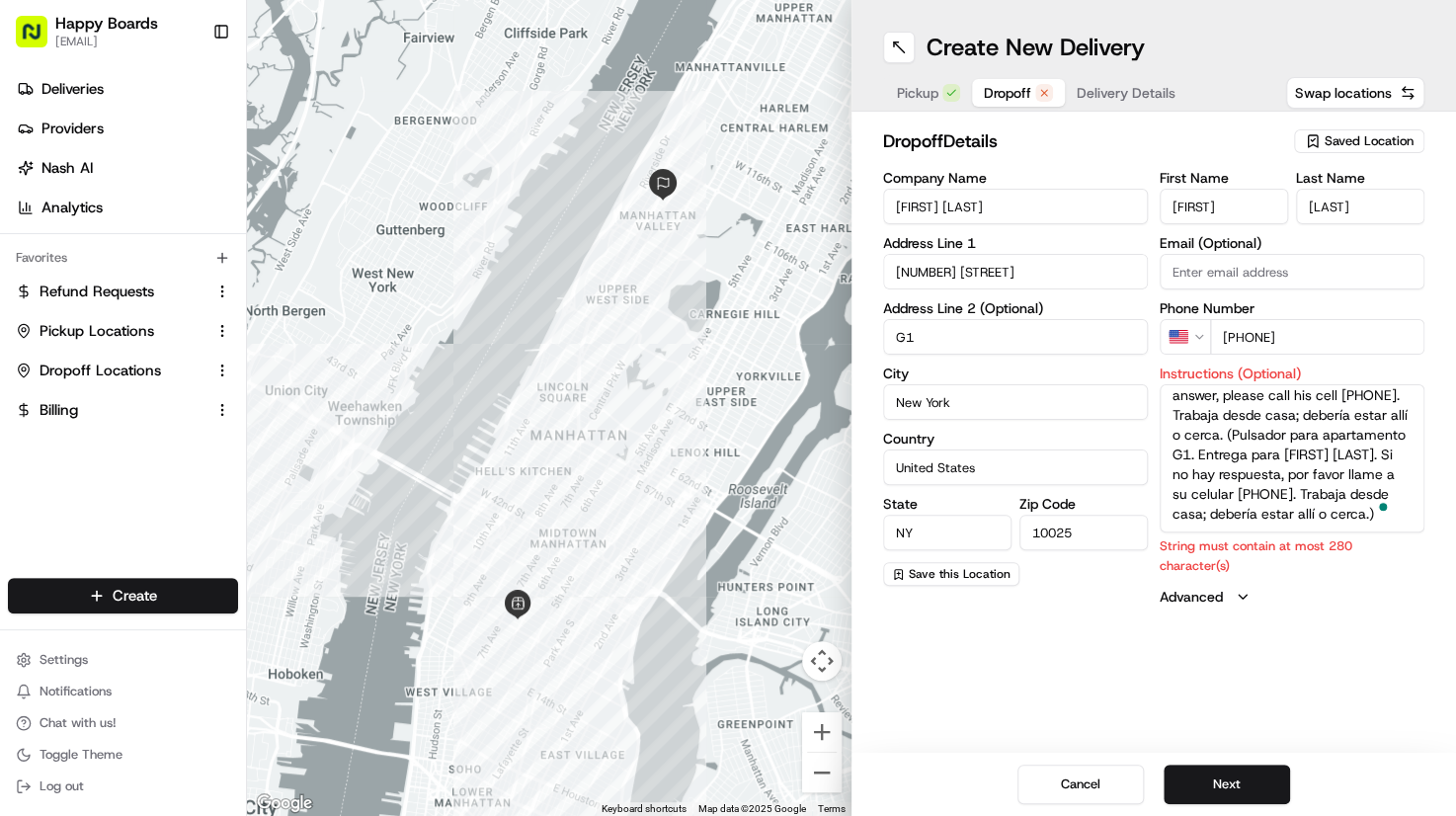type on "[PHONE]" 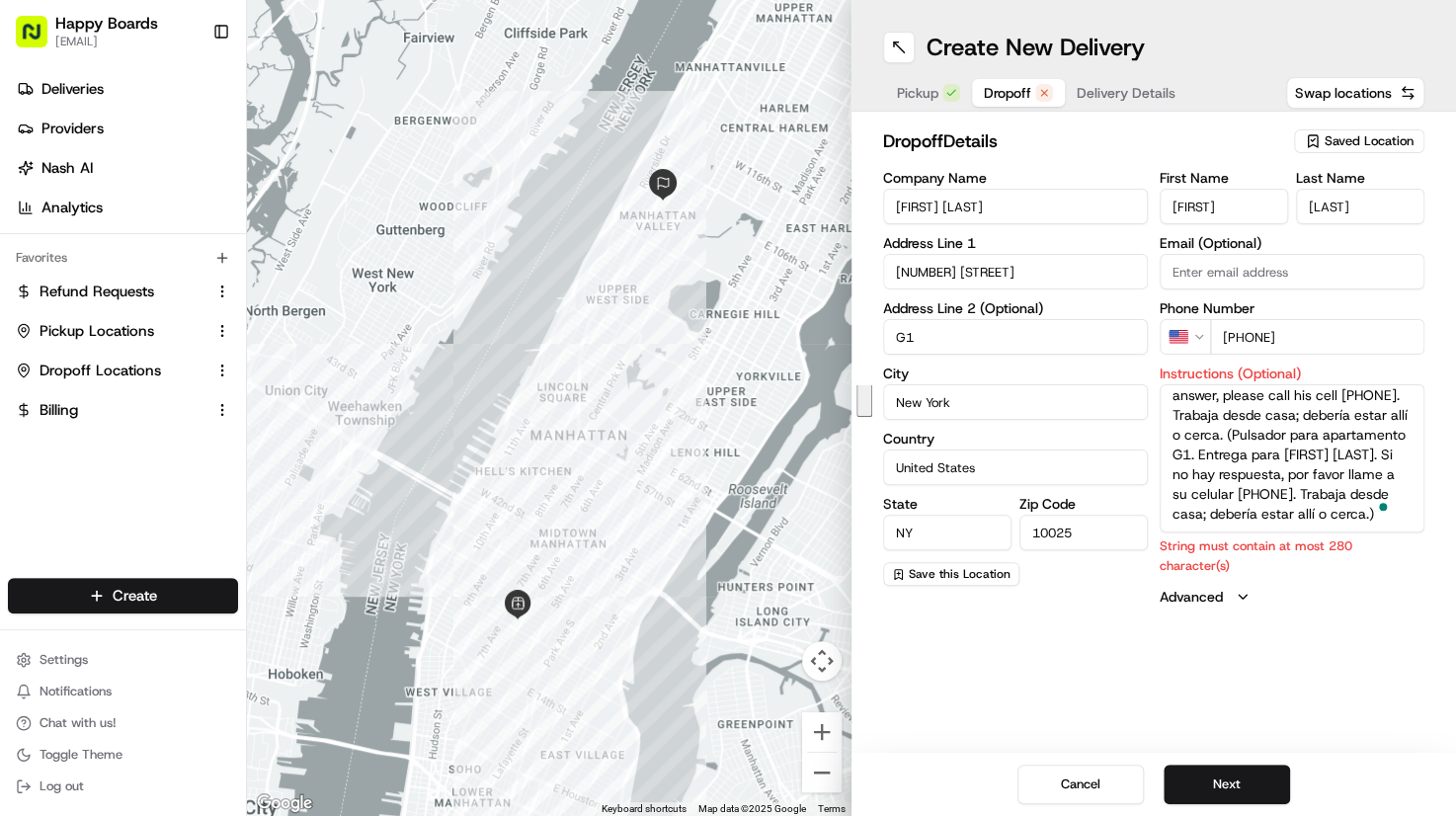 drag, startPoint x: 1173, startPoint y: 416, endPoint x: 1260, endPoint y: 524, distance: 138.68309 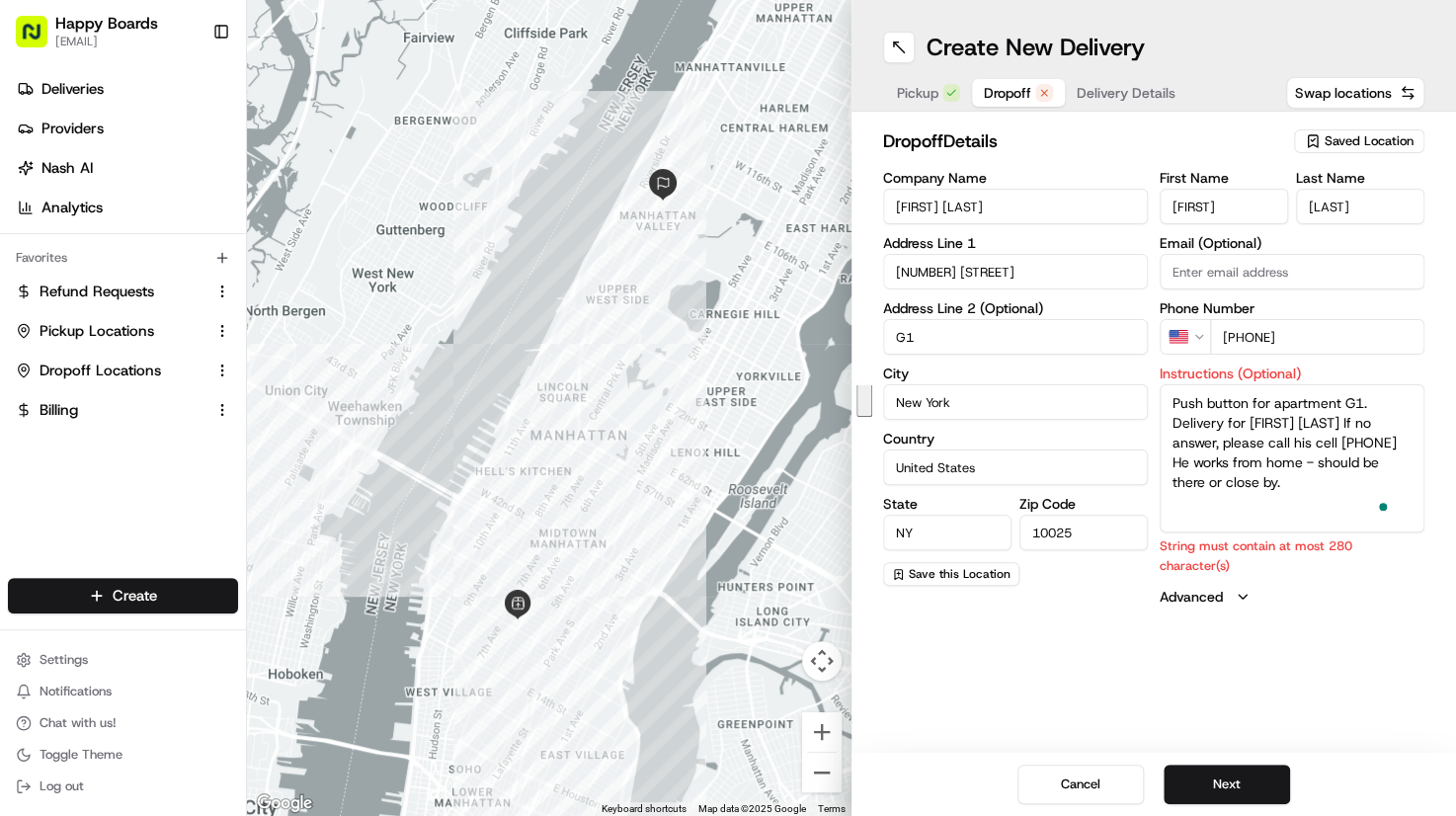 scroll, scrollTop: 0, scrollLeft: 0, axis: both 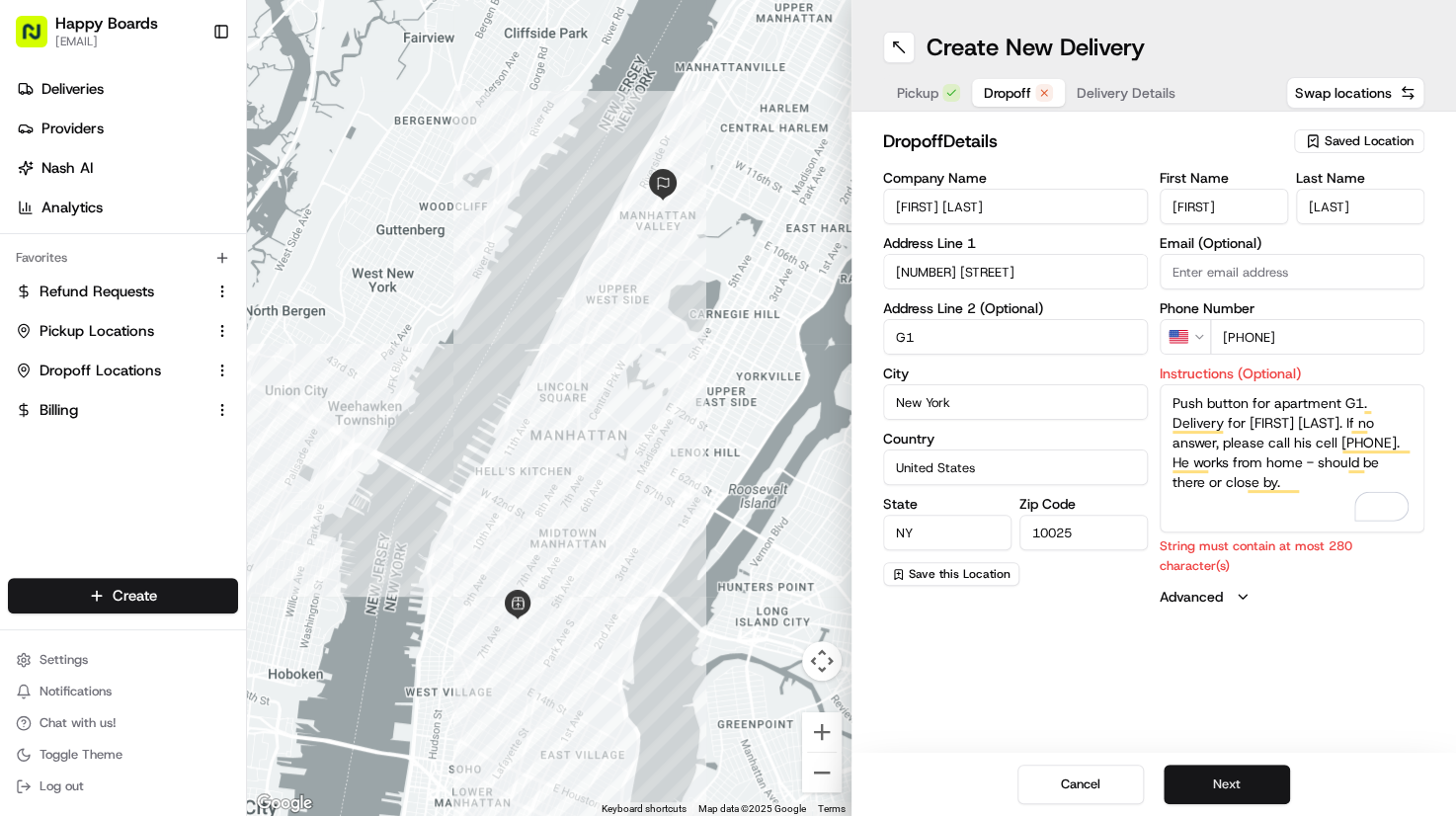 type on "Push button for apartment G1. Delivery for [FIRST] [LAST]. If no answer, please call his cell [PHONE]. He works from home - should be there or close by." 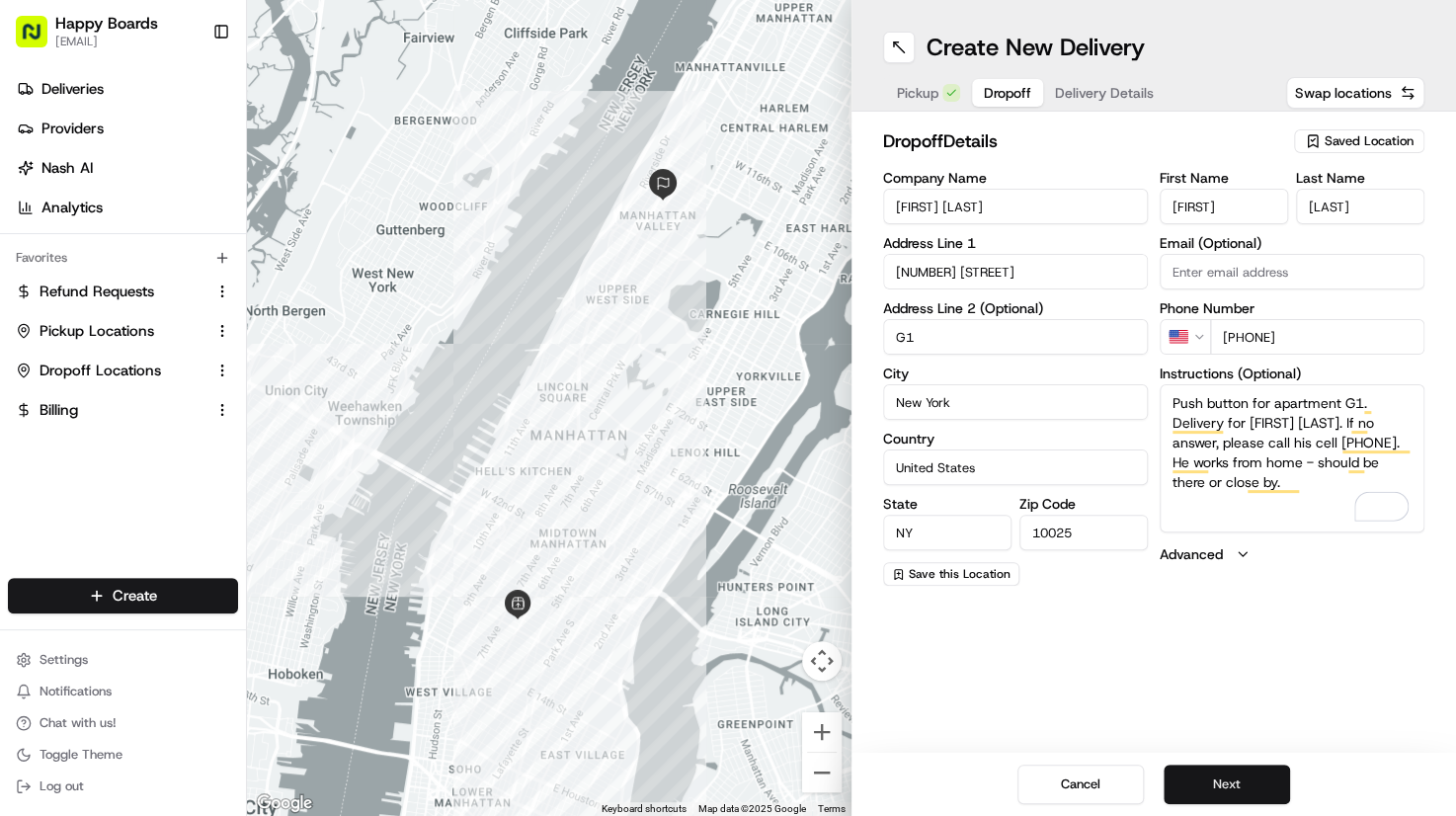 click on "Next" at bounding box center [1227, 784] 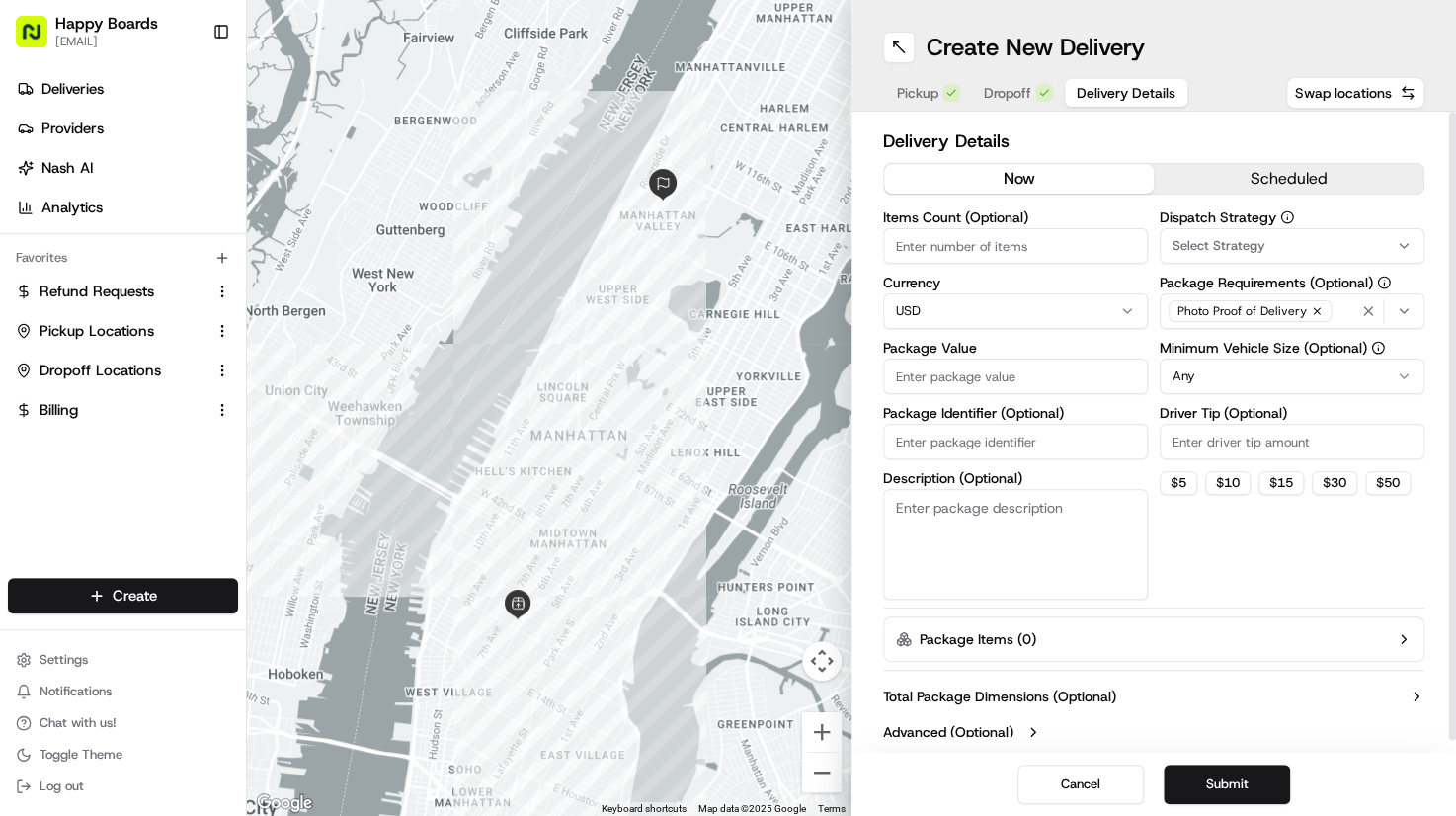 click on "Items Count (Optional)" at bounding box center [1015, 246] 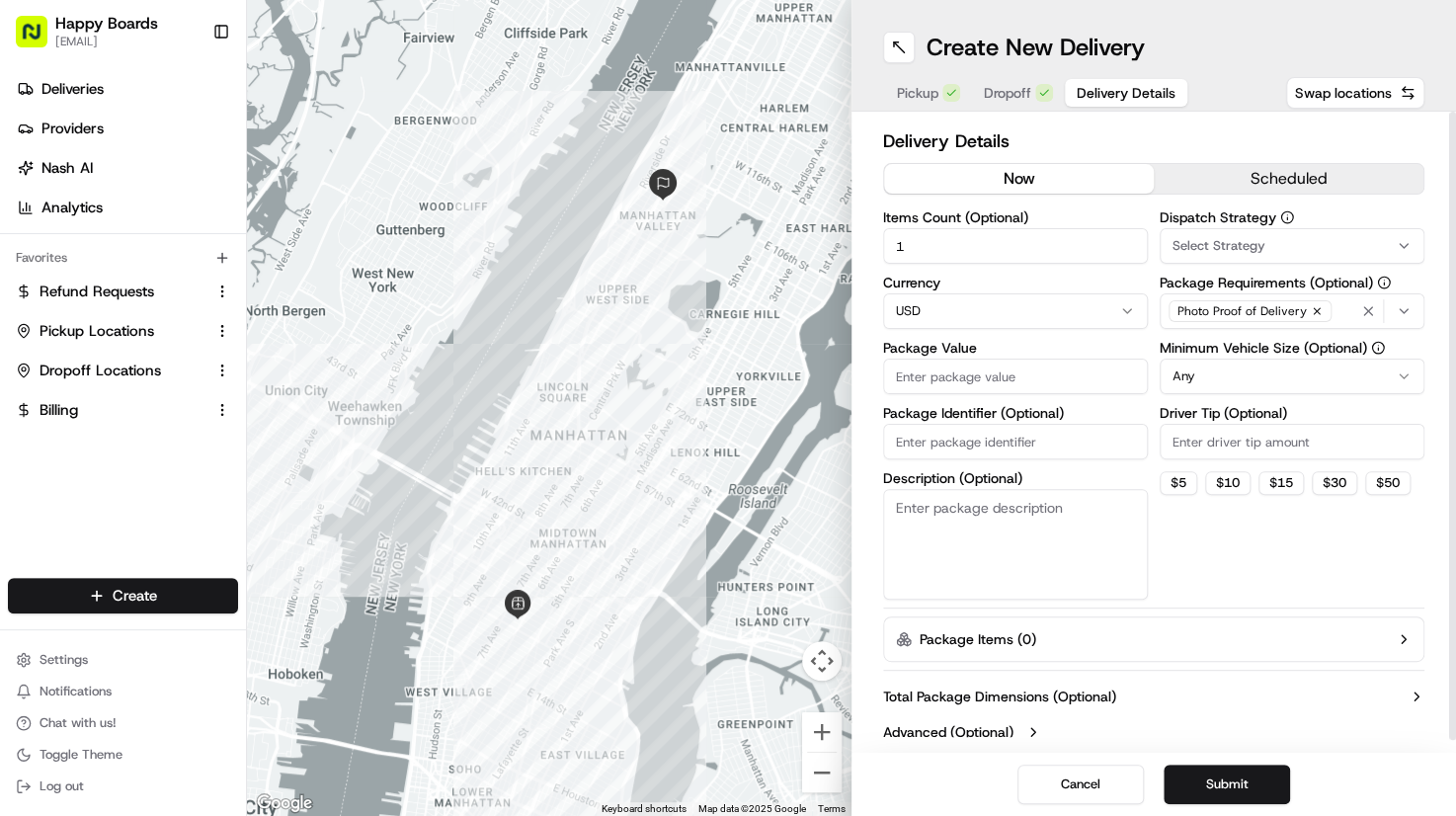 type on "1" 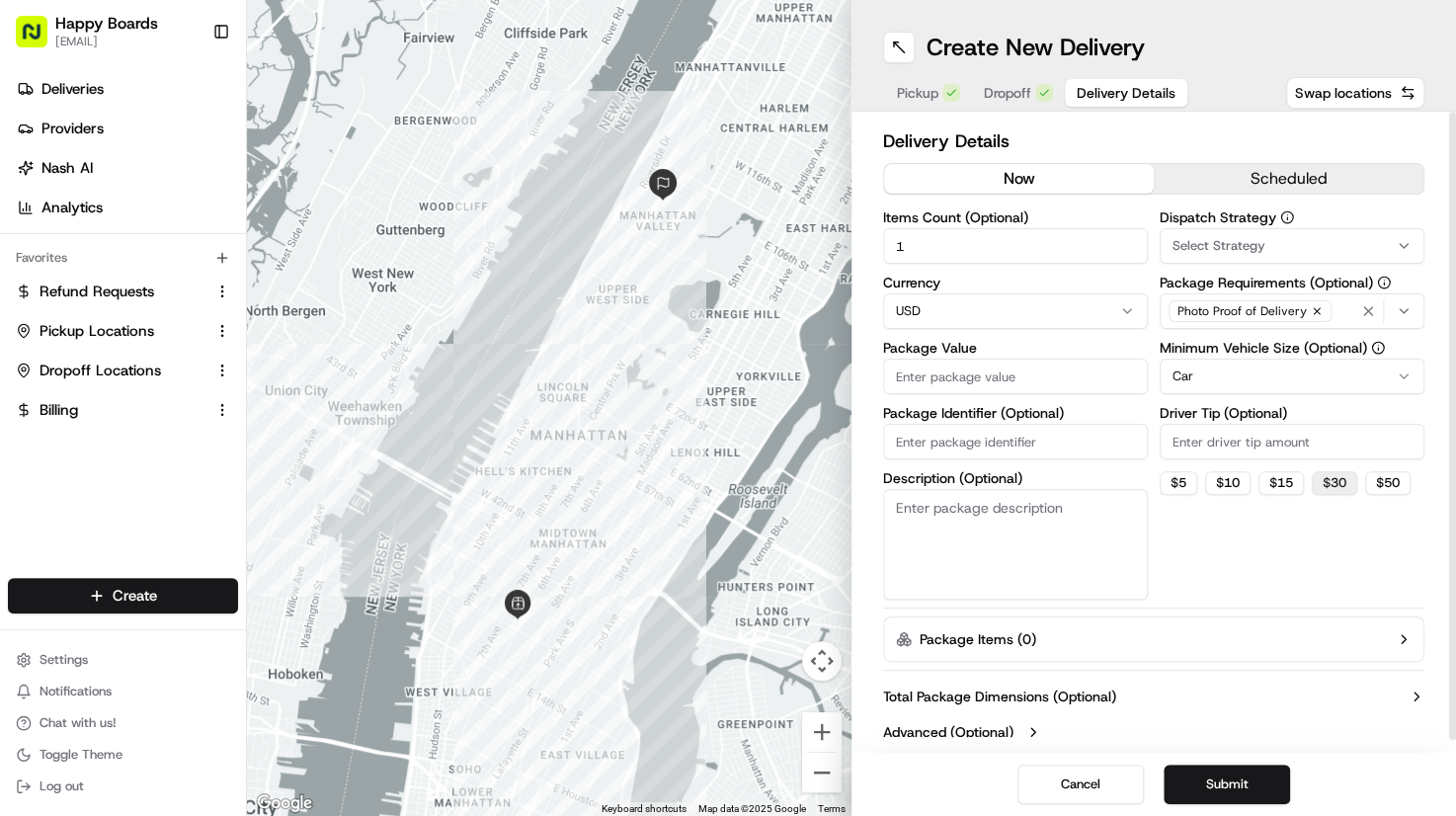 drag, startPoint x: 1375, startPoint y: 451, endPoint x: 1335, endPoint y: 479, distance: 48.82622 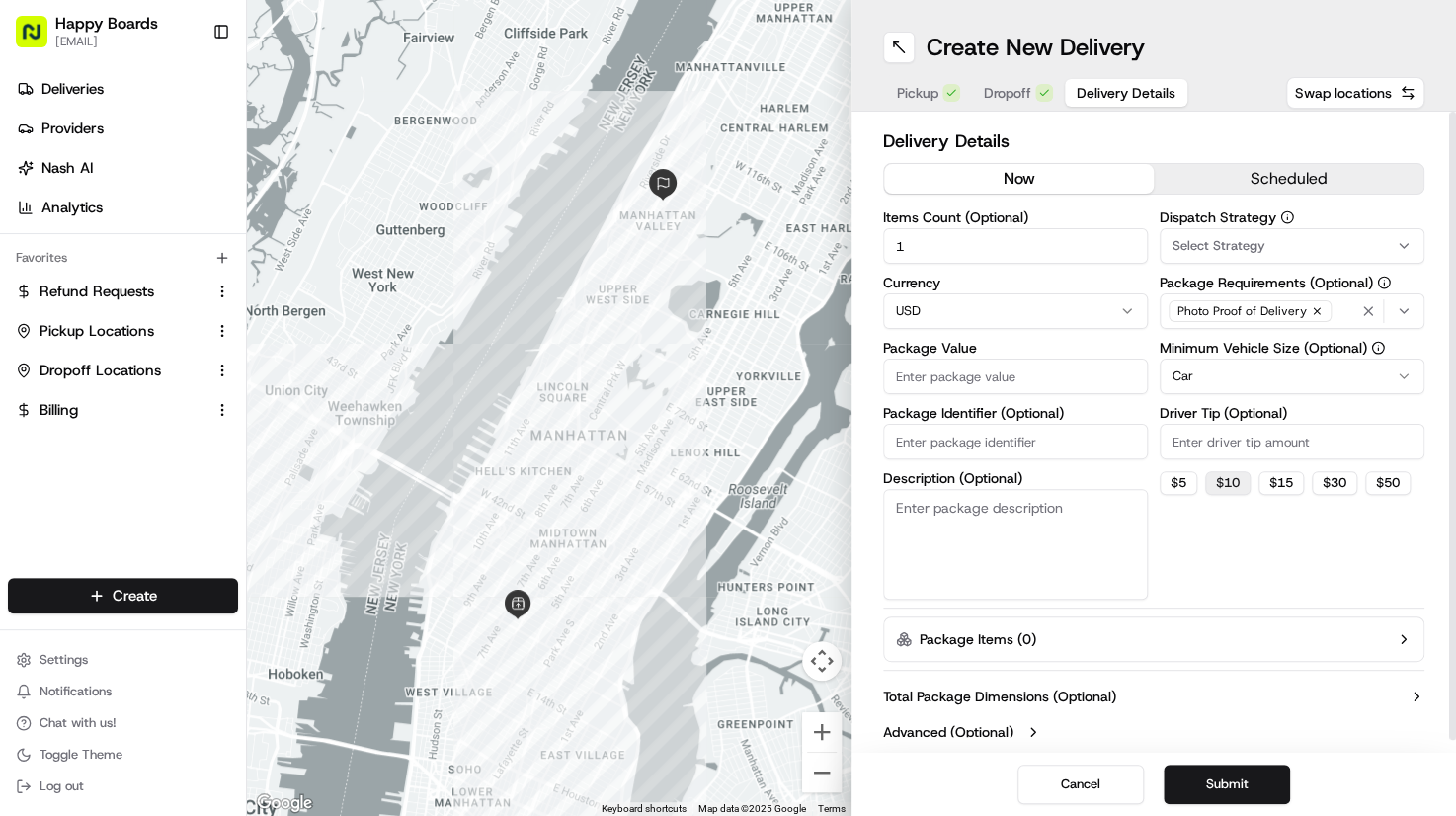 click on "$ 10" at bounding box center [1228, 483] 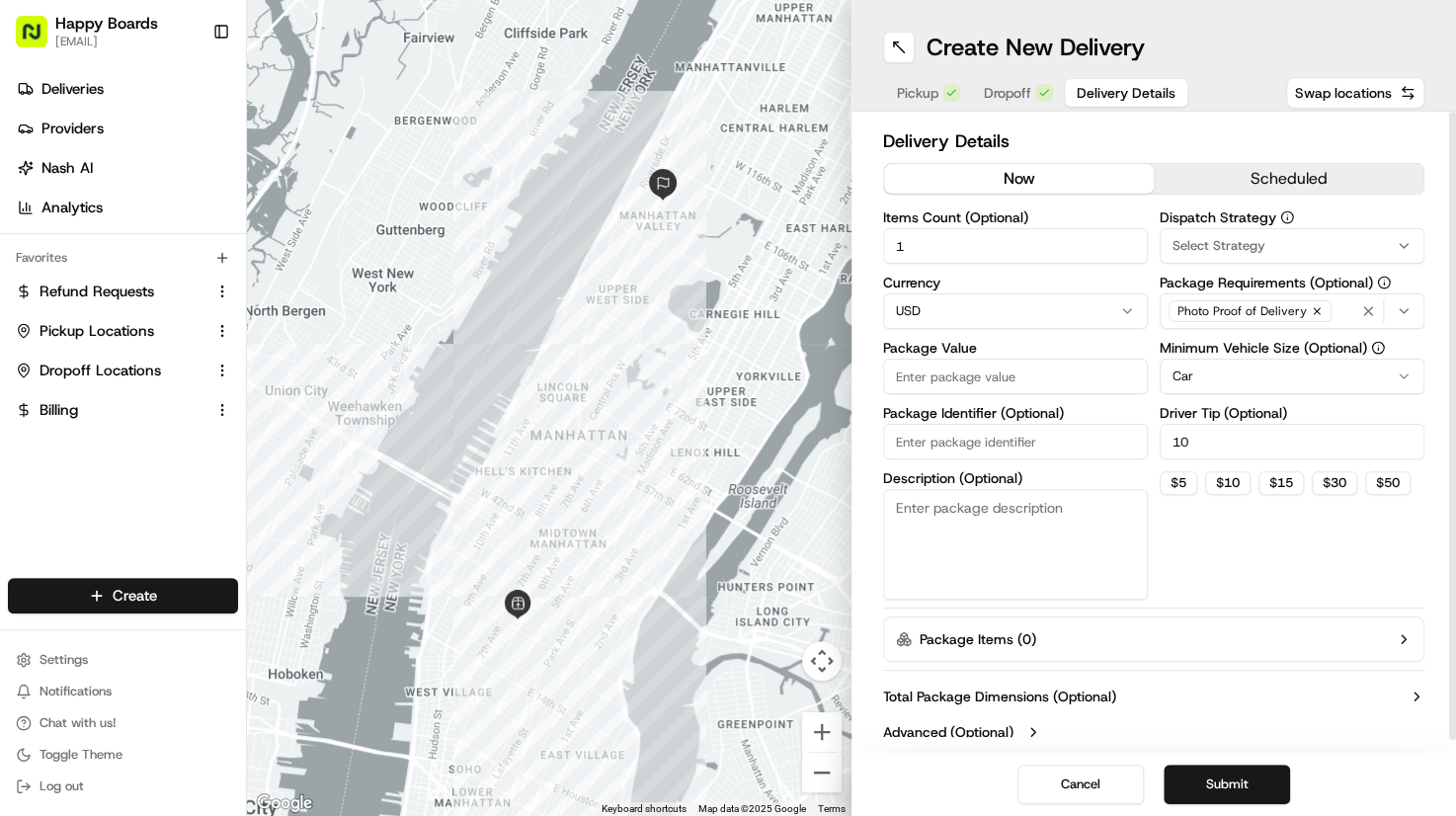 paste on "104.20" 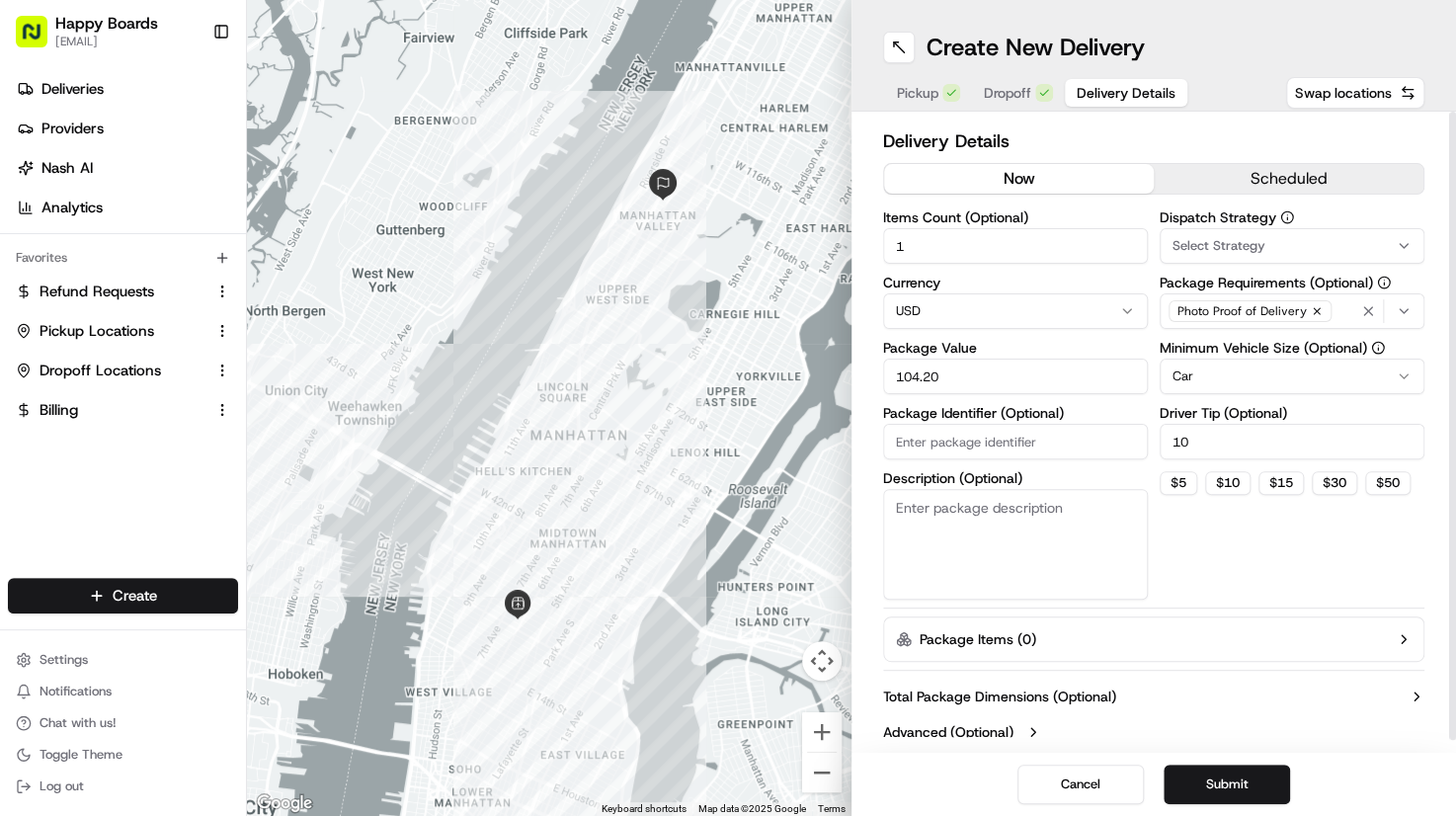 type on "104.20" 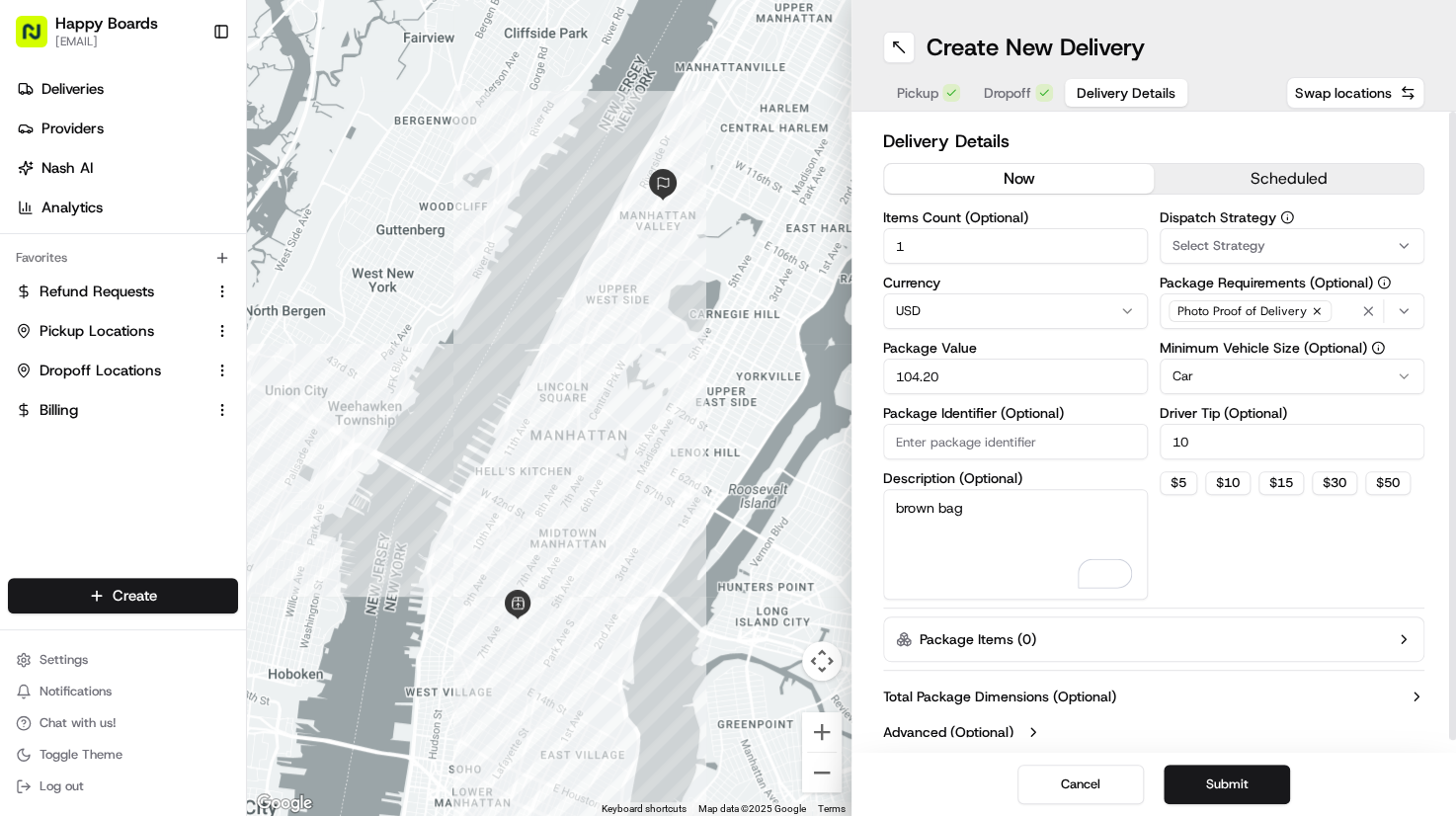 type on "brown bag" 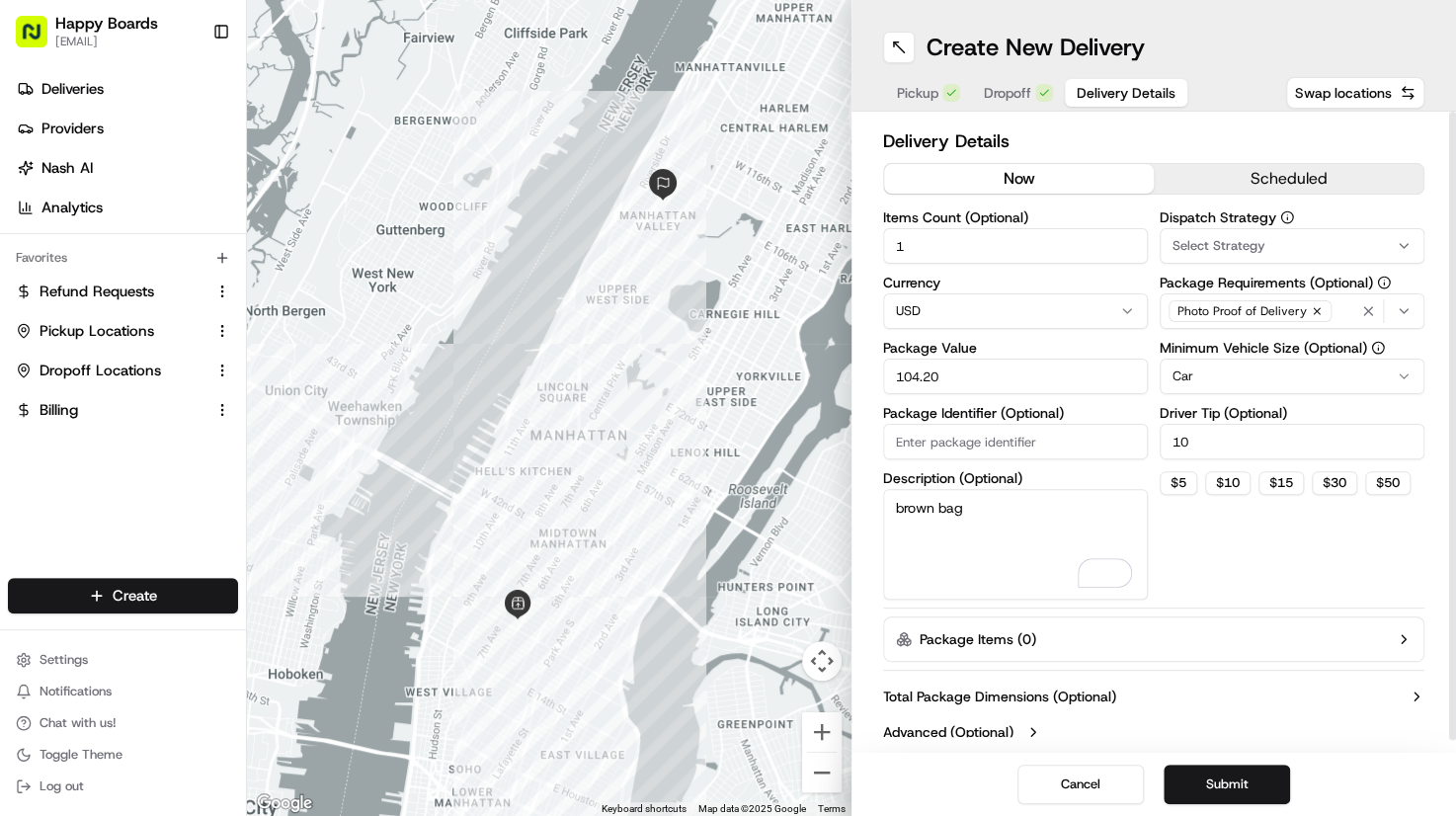 drag, startPoint x: 1408, startPoint y: 556, endPoint x: 952, endPoint y: 438, distance: 471.02017 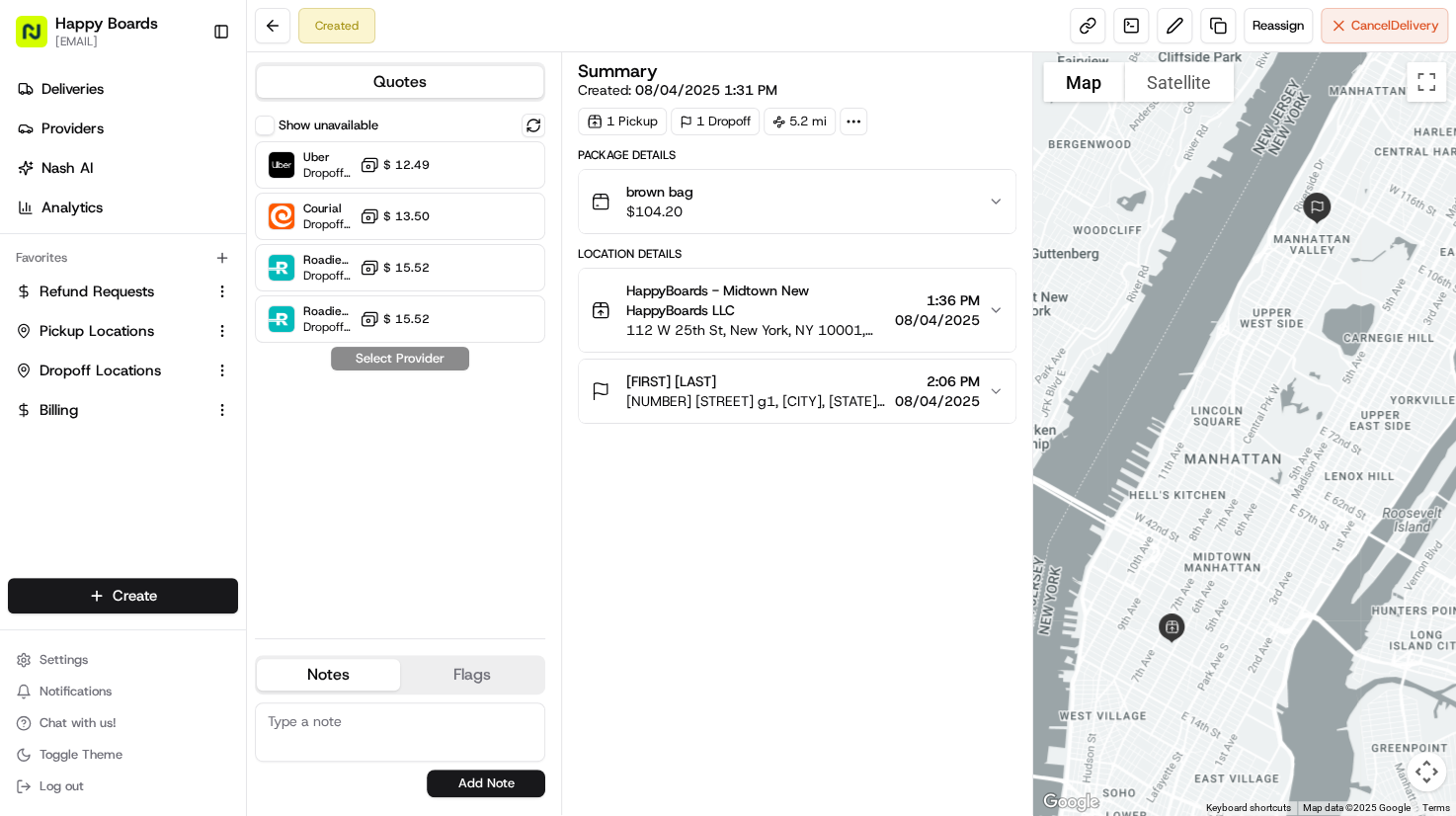 click at bounding box center [1245, 434] 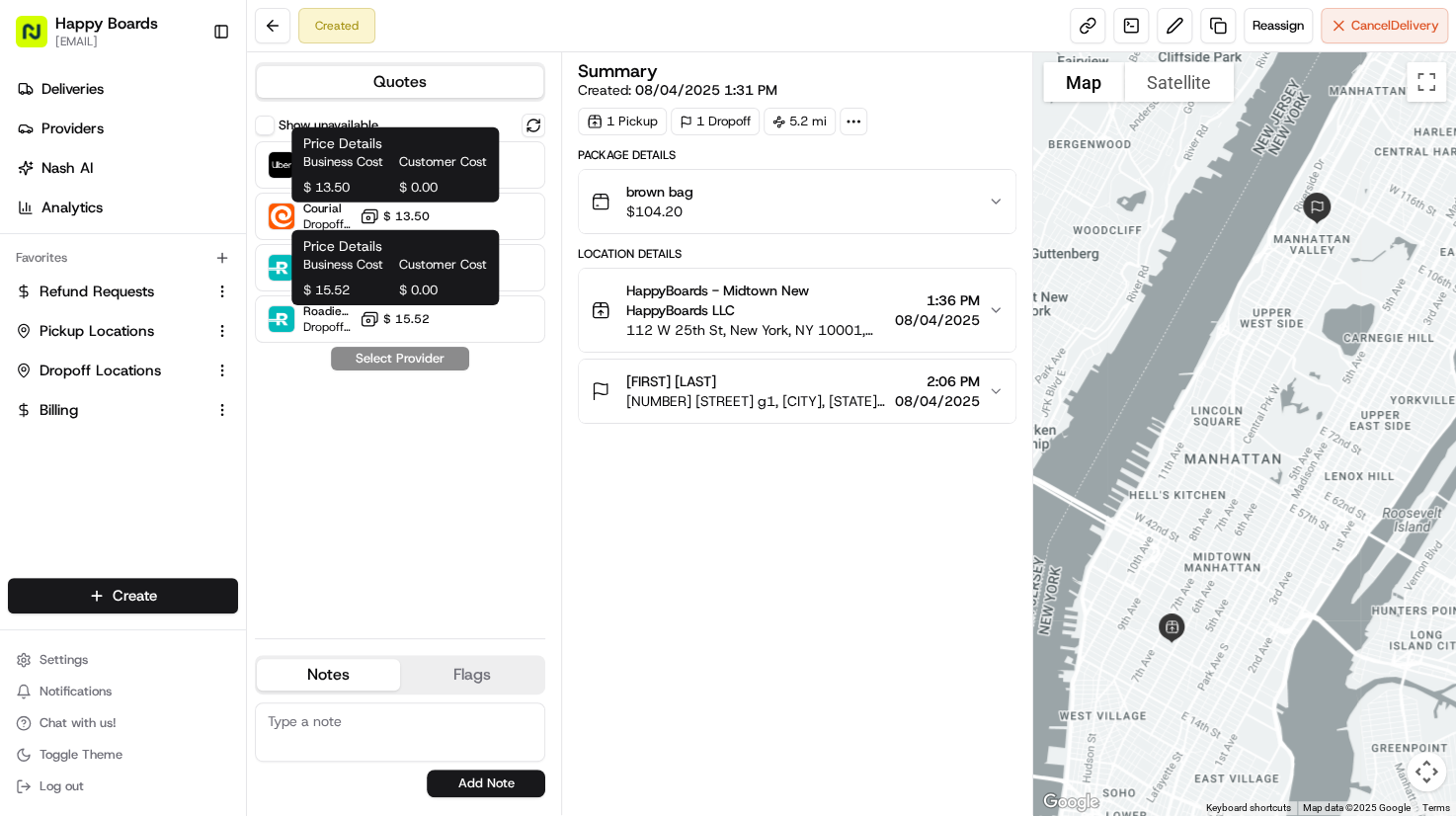 click on "$   13.50" at bounding box center (347, 188) 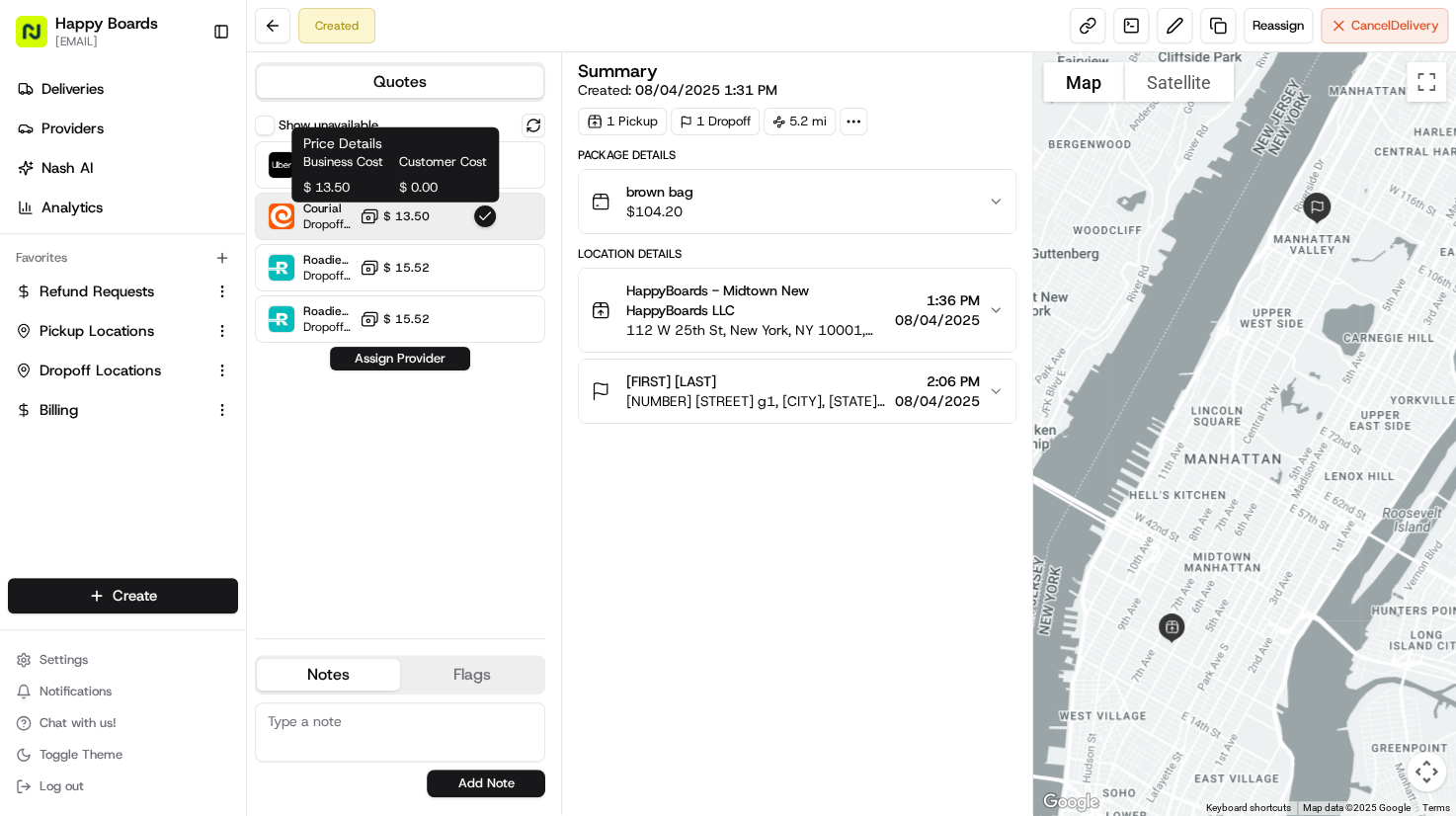 click on "Price Details Business Cost Customer Cost $   13.50 $   0.00 Price Details Business Cost Customer Cost $   13.50 $   0.00" at bounding box center [395, 165] 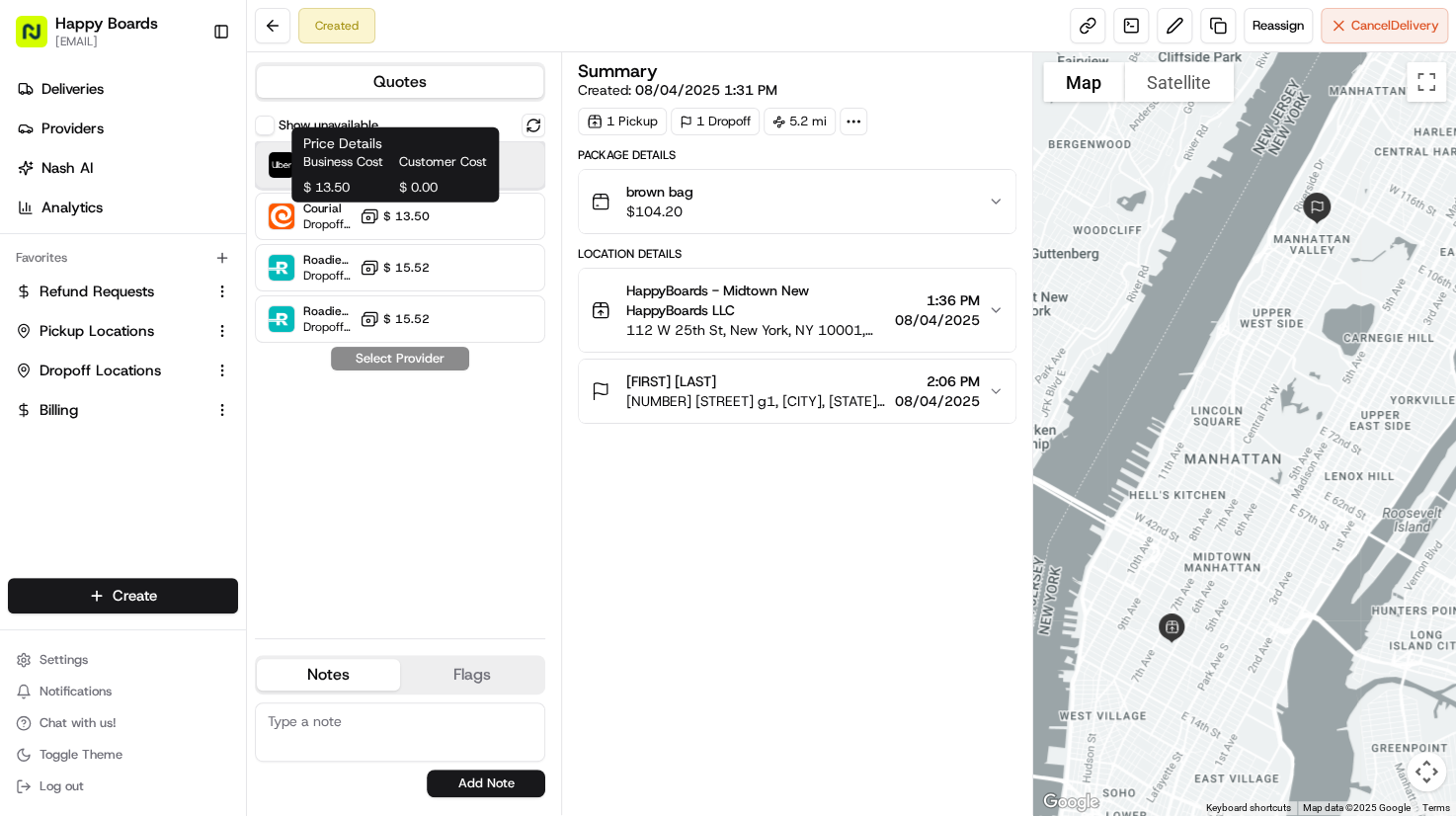 click on "Uber Dropoff ETA   1 hour $   12.49" at bounding box center [400, 165] 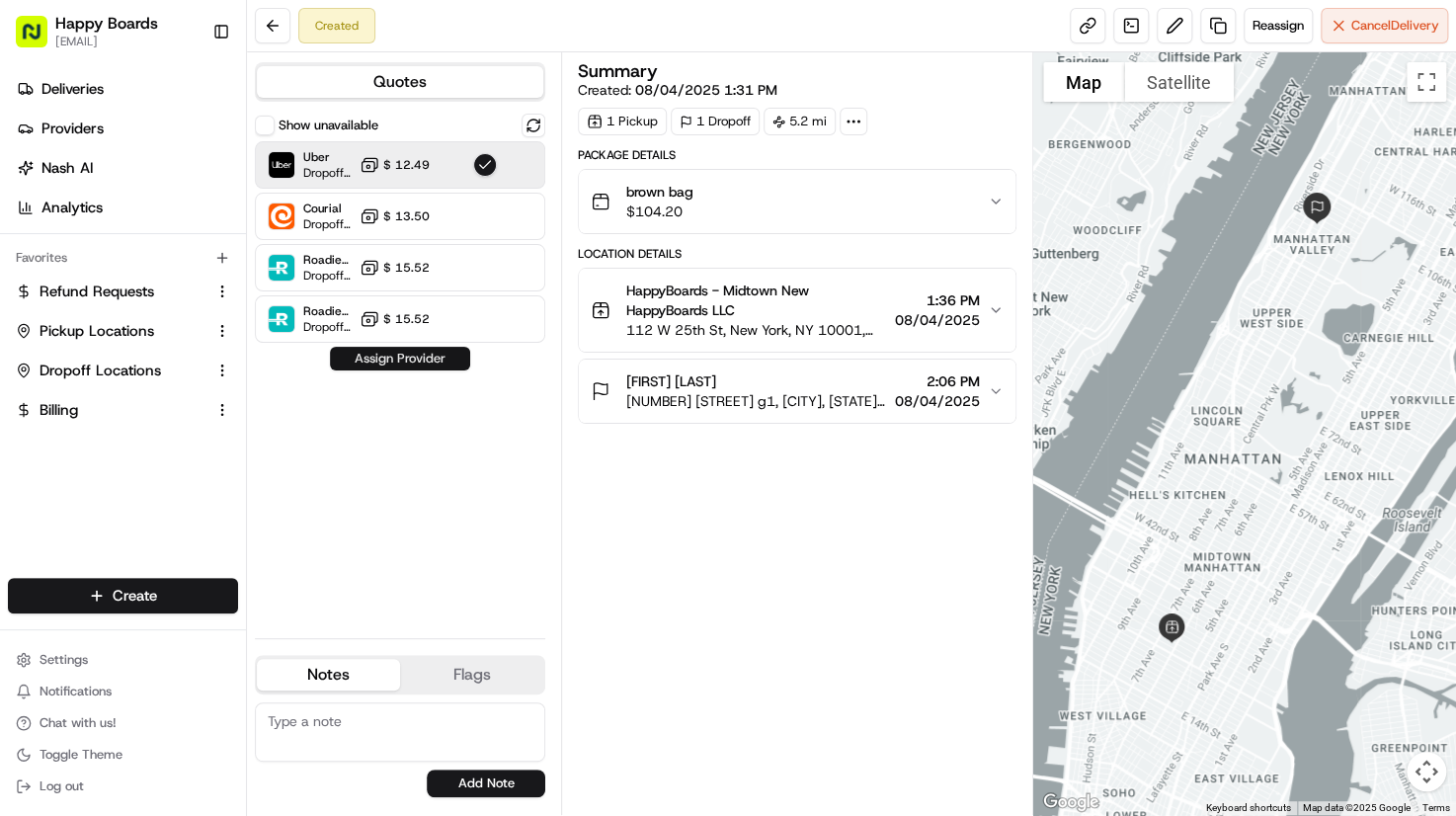 click on "Assign Provider" at bounding box center (400, 359) 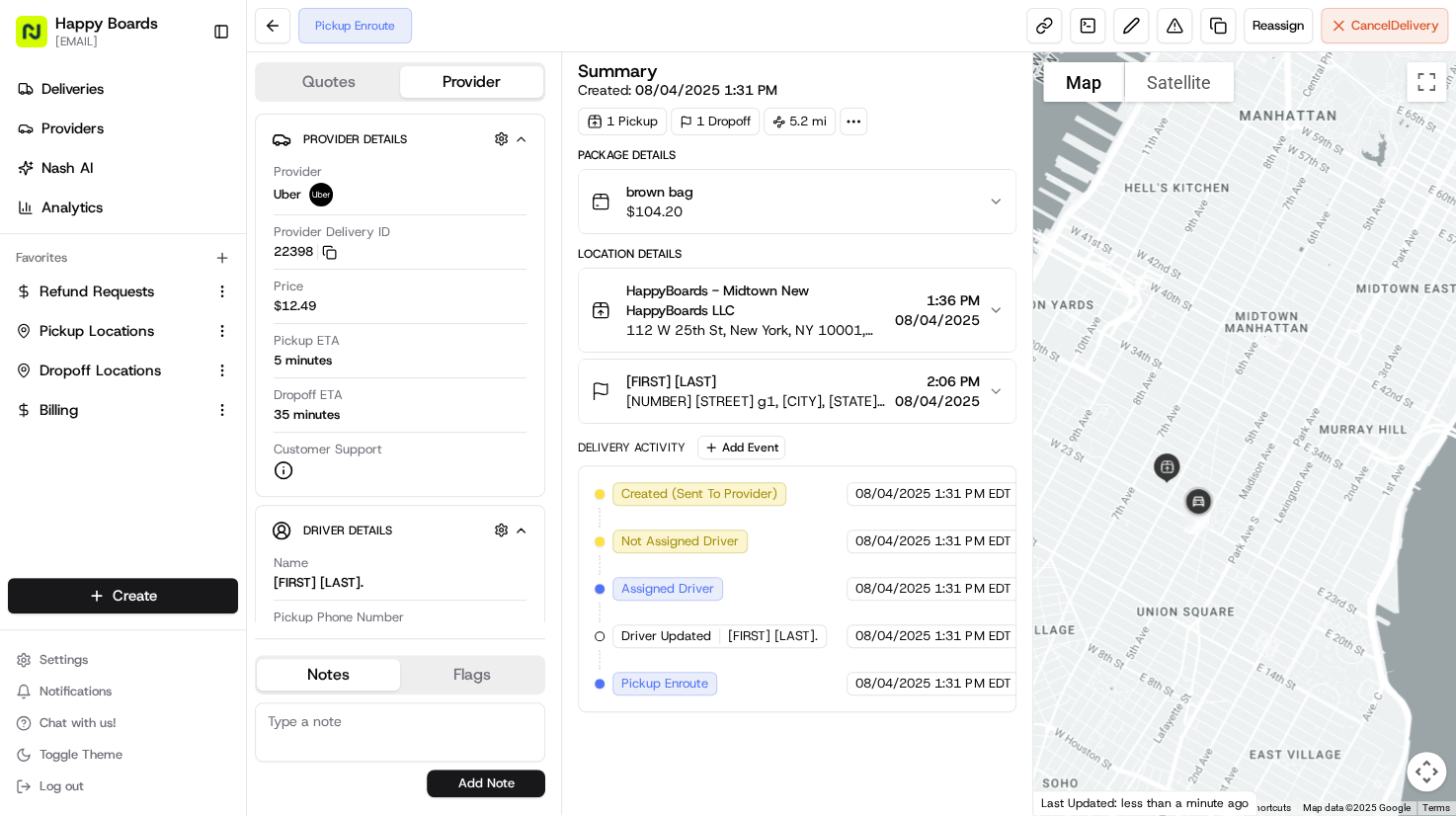 drag, startPoint x: 1205, startPoint y: 634, endPoint x: 1213, endPoint y: 314, distance: 320.09998 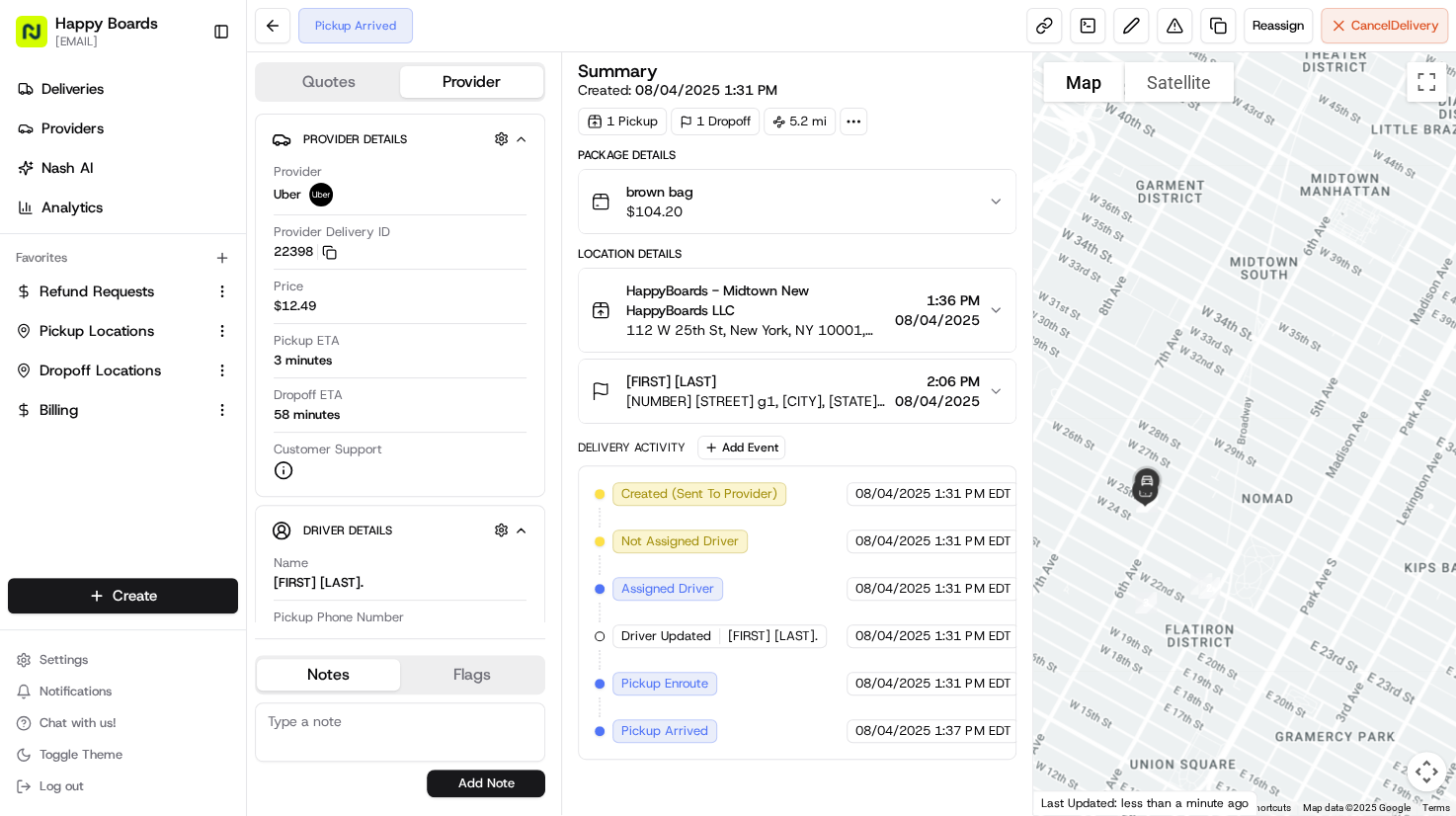 click at bounding box center (1245, 434) 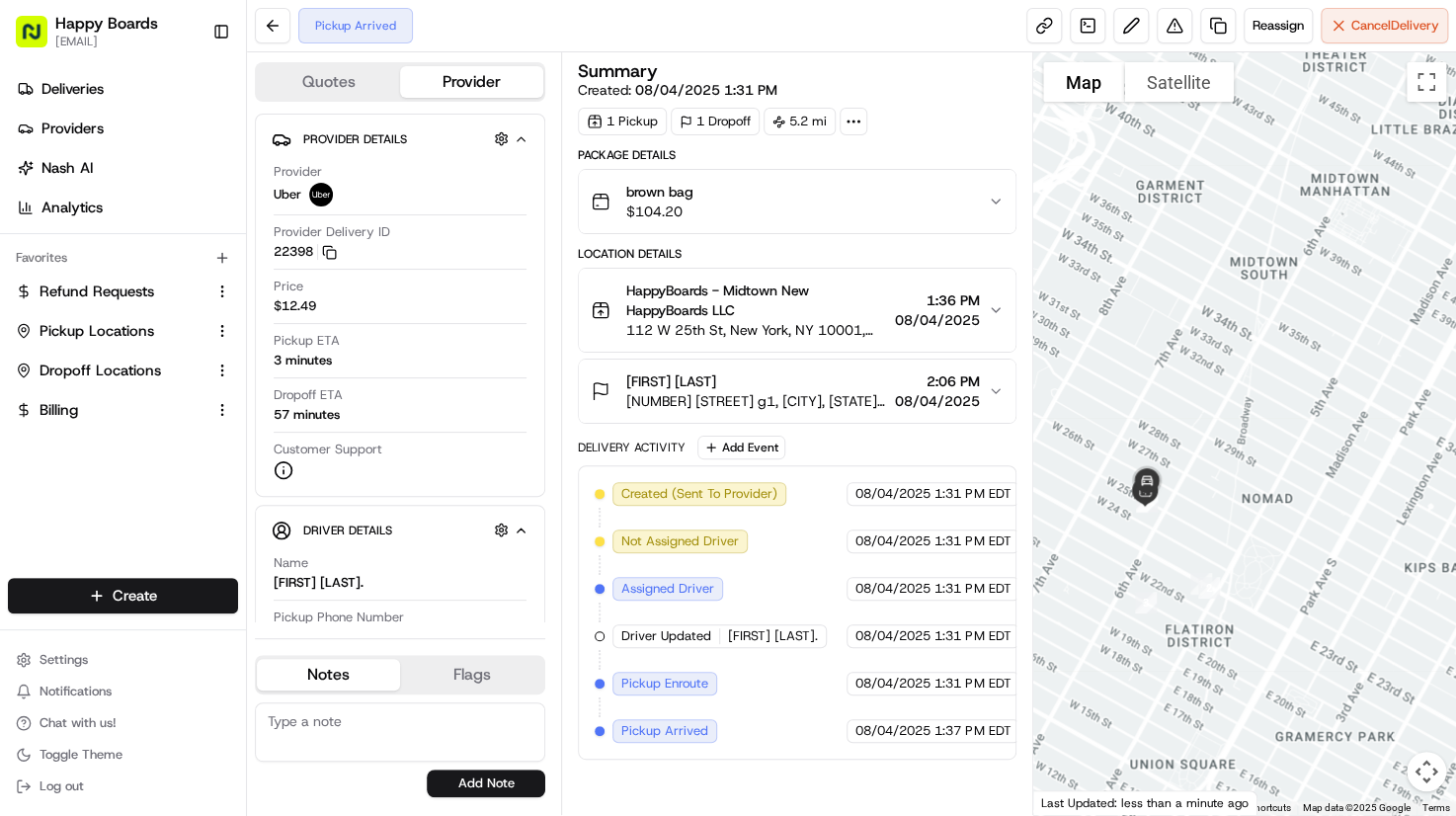 click at bounding box center (1245, 434) 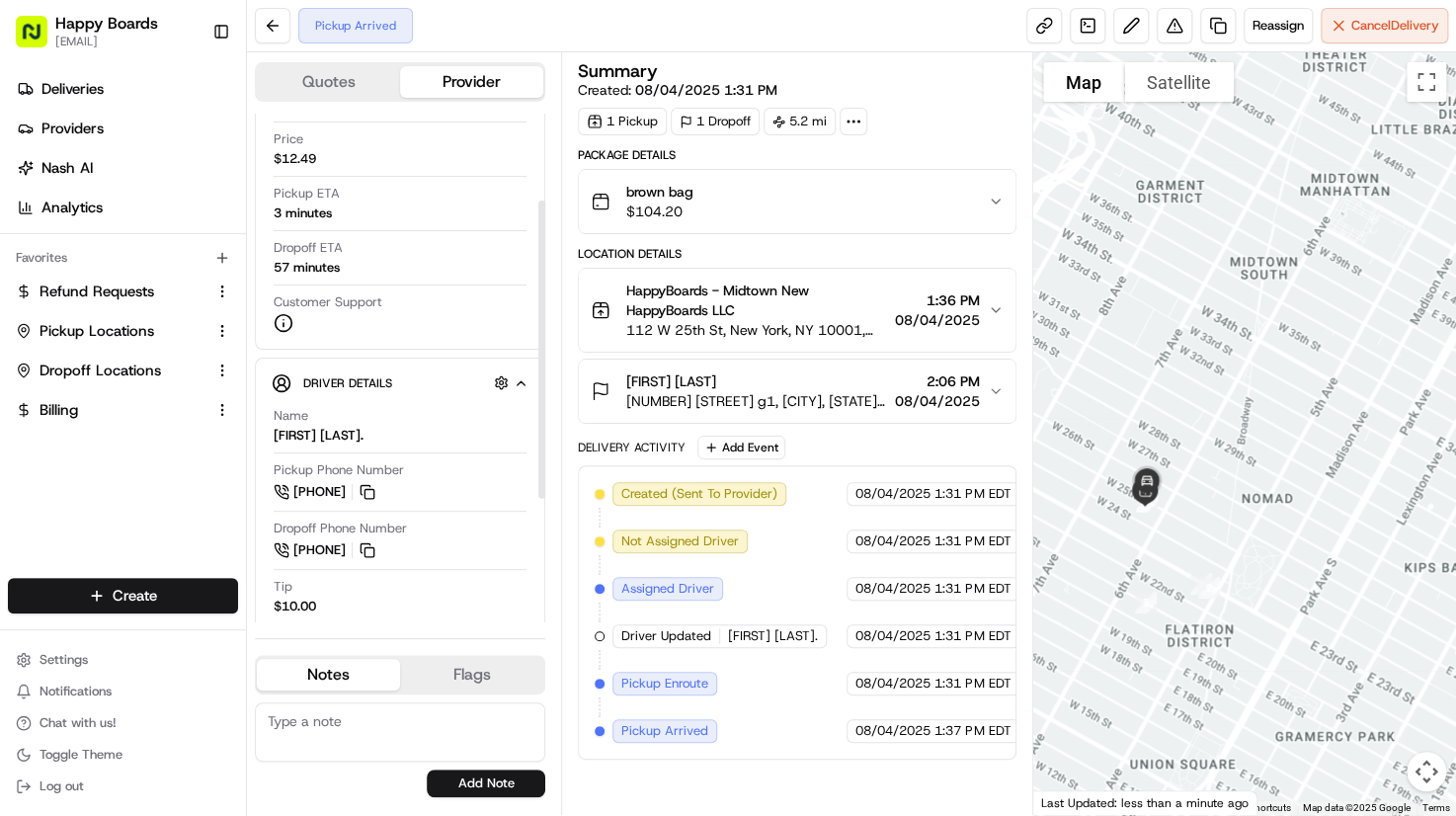 scroll, scrollTop: 198, scrollLeft: 0, axis: vertical 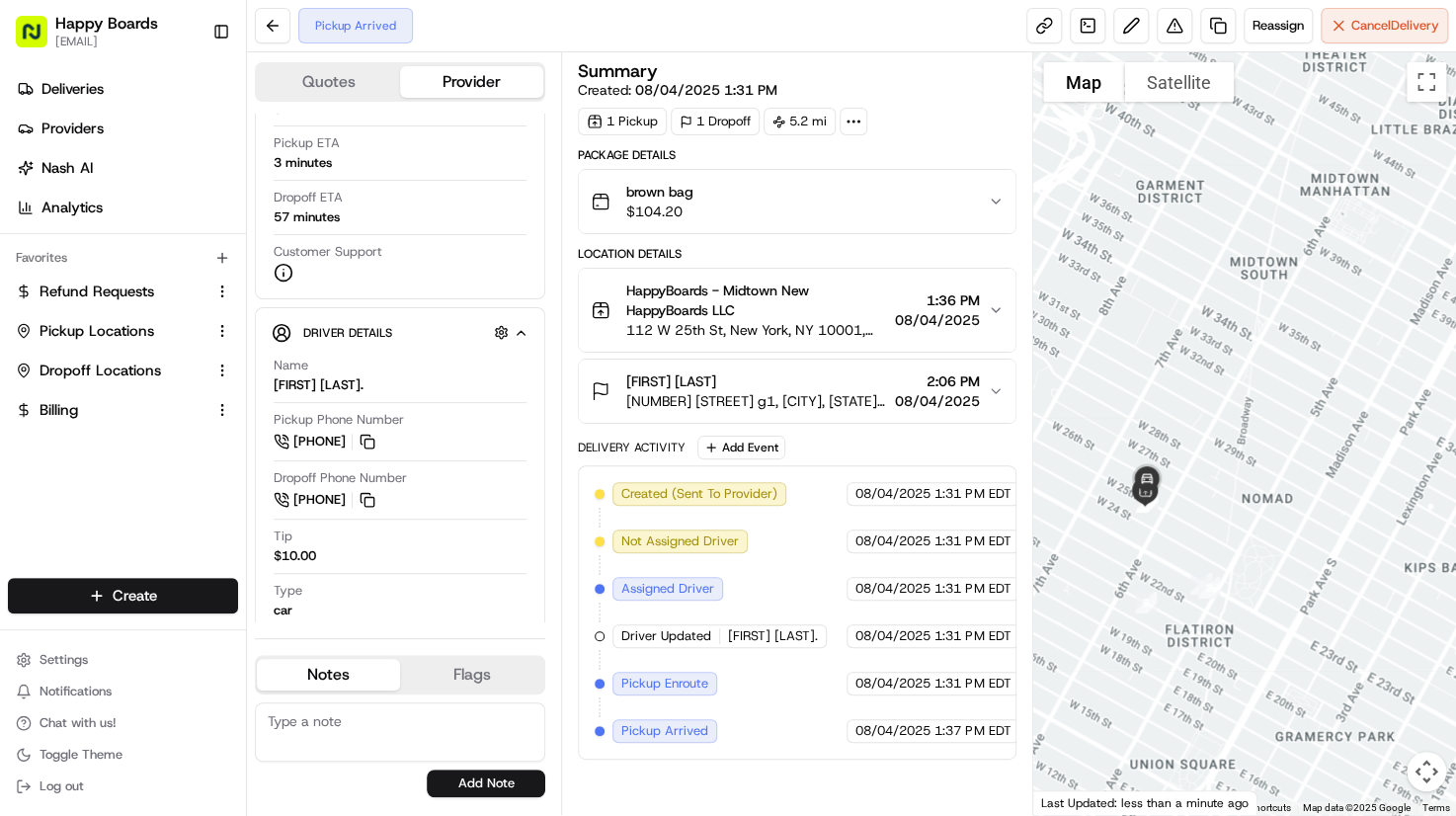 click at bounding box center [1245, 434] 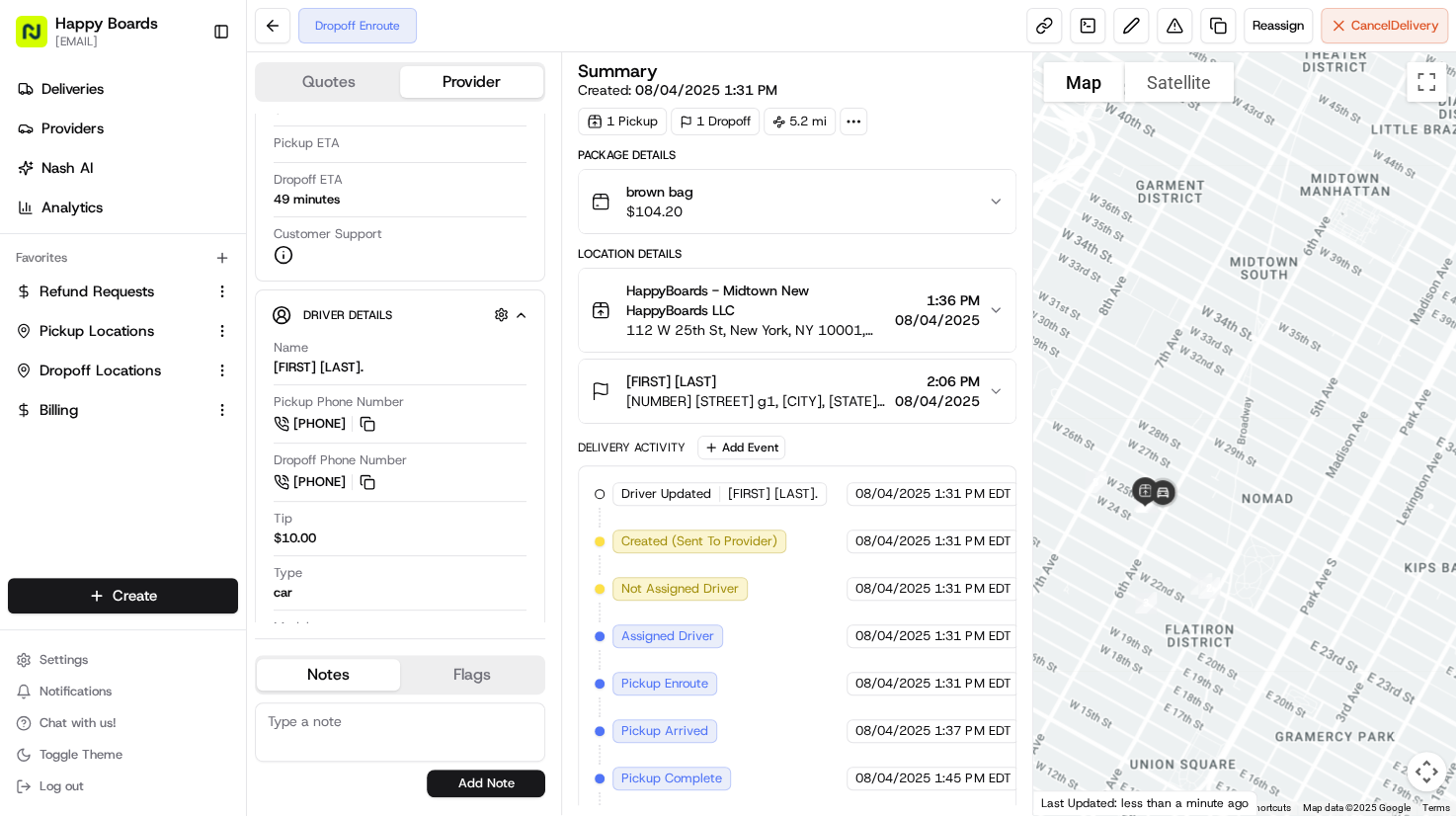 click at bounding box center (1245, 434) 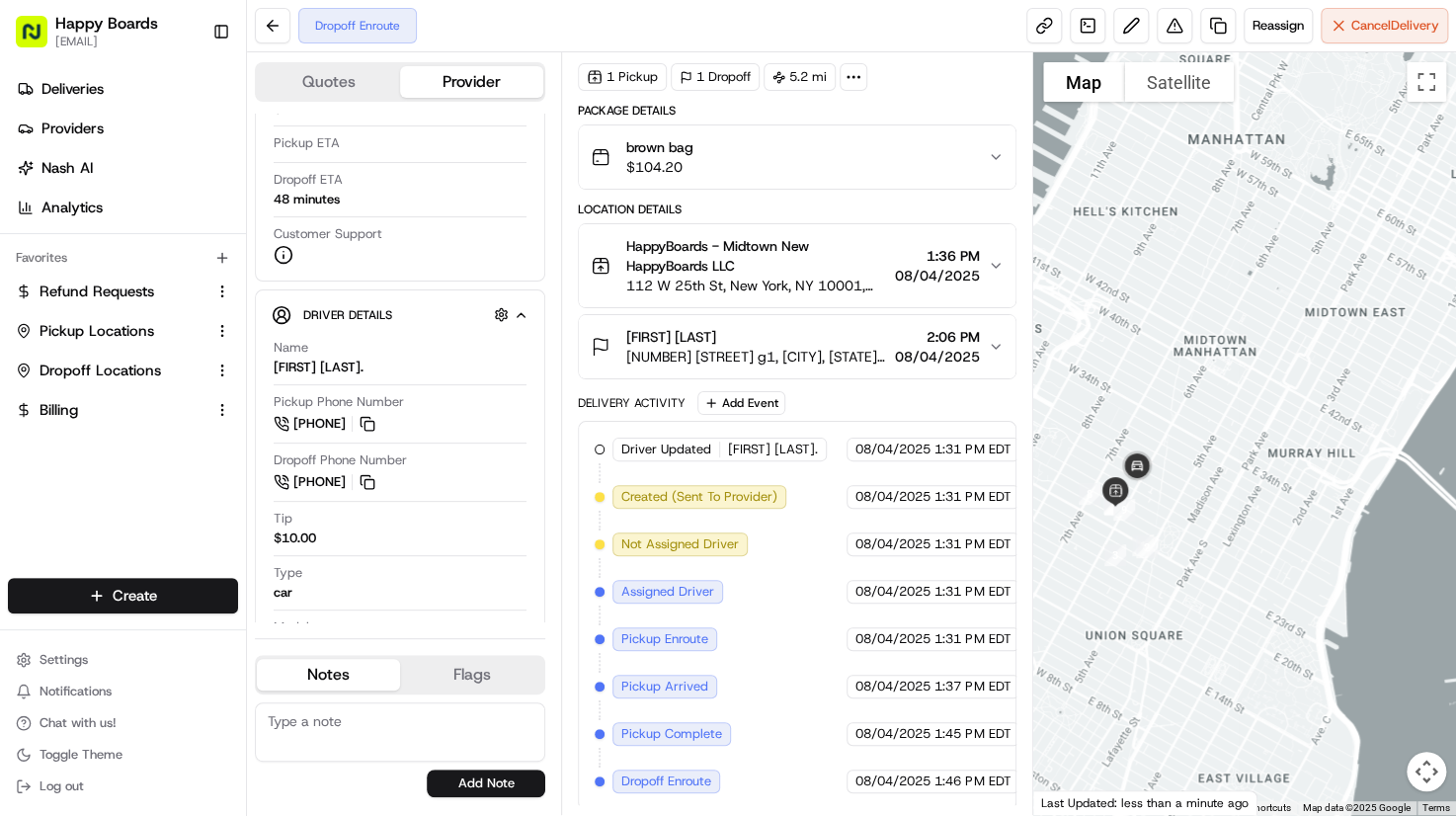 click at bounding box center [1245, 434] 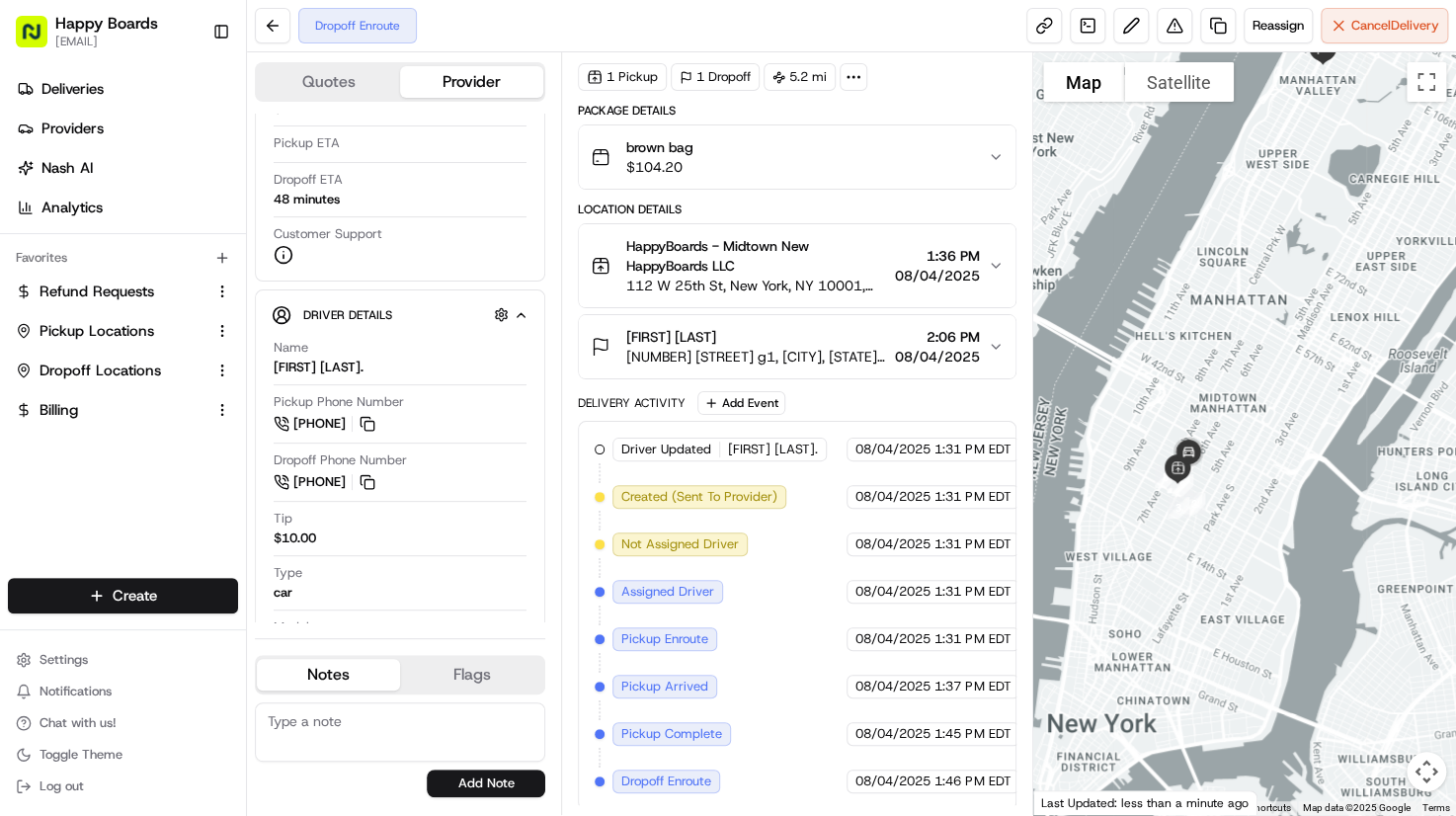 drag, startPoint x: 1191, startPoint y: 346, endPoint x: 1205, endPoint y: 405, distance: 60.638272 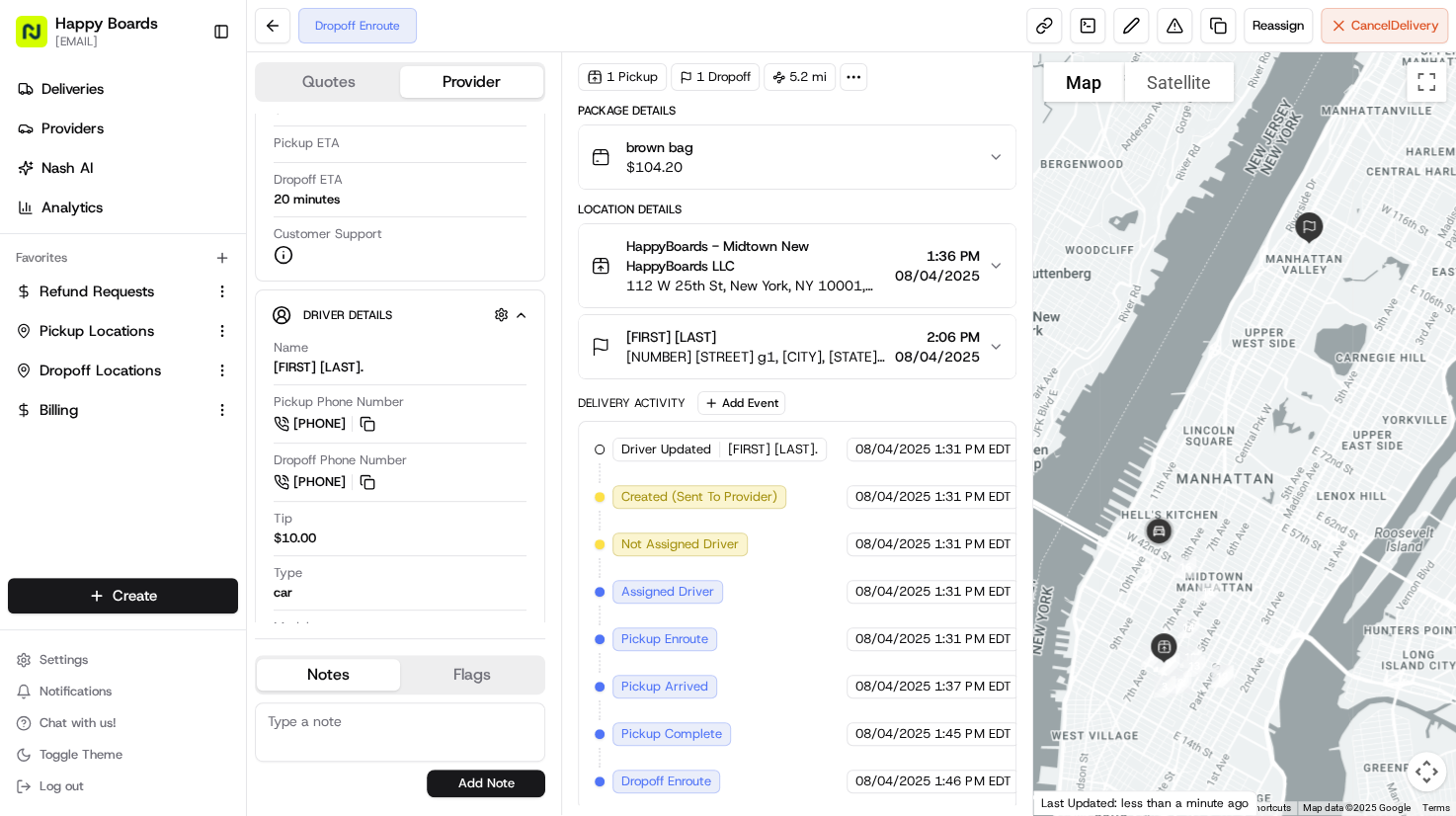 drag, startPoint x: 1260, startPoint y: 329, endPoint x: 1230, endPoint y: 426, distance: 101.53325 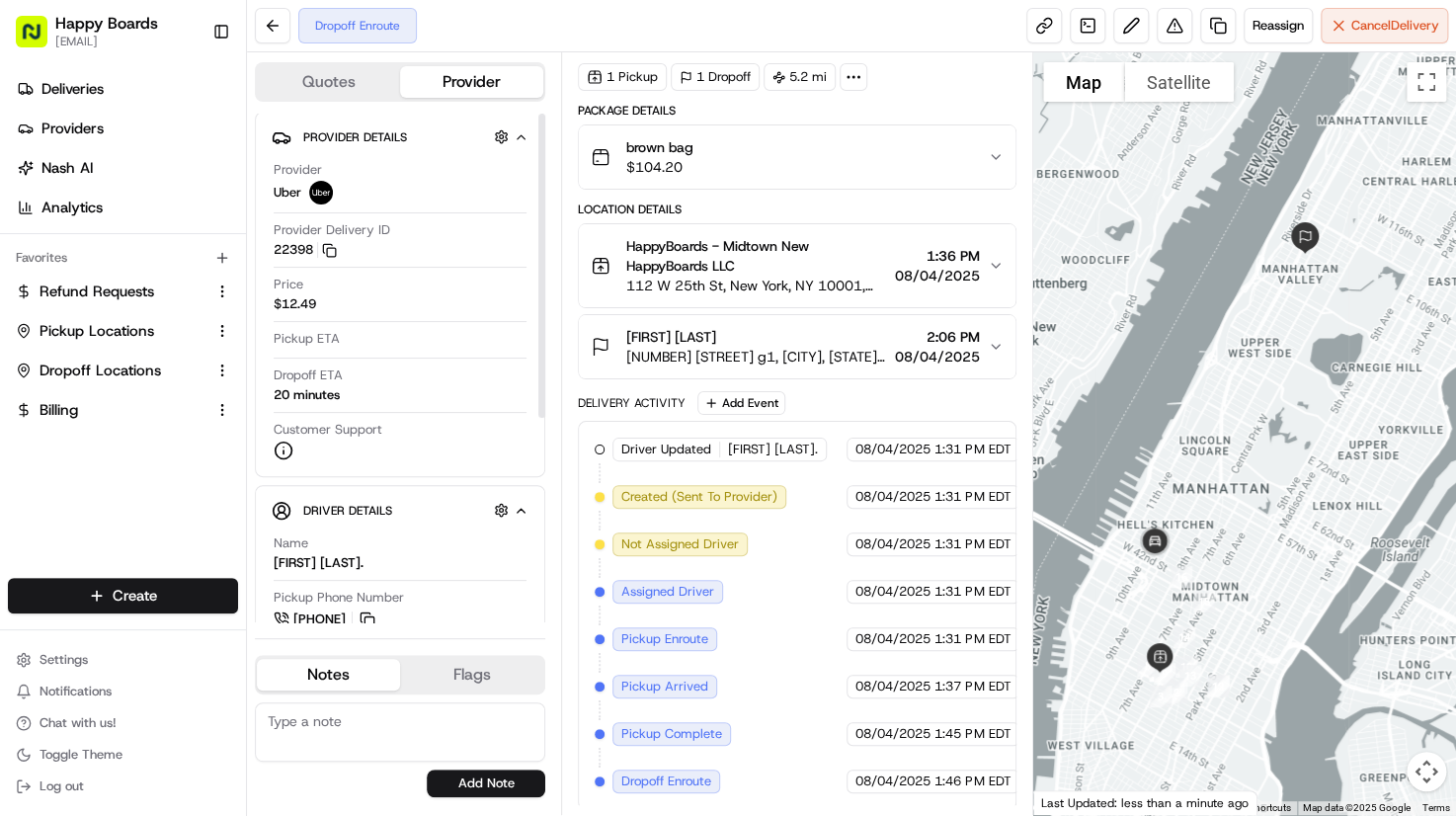 scroll, scrollTop: 0, scrollLeft: 0, axis: both 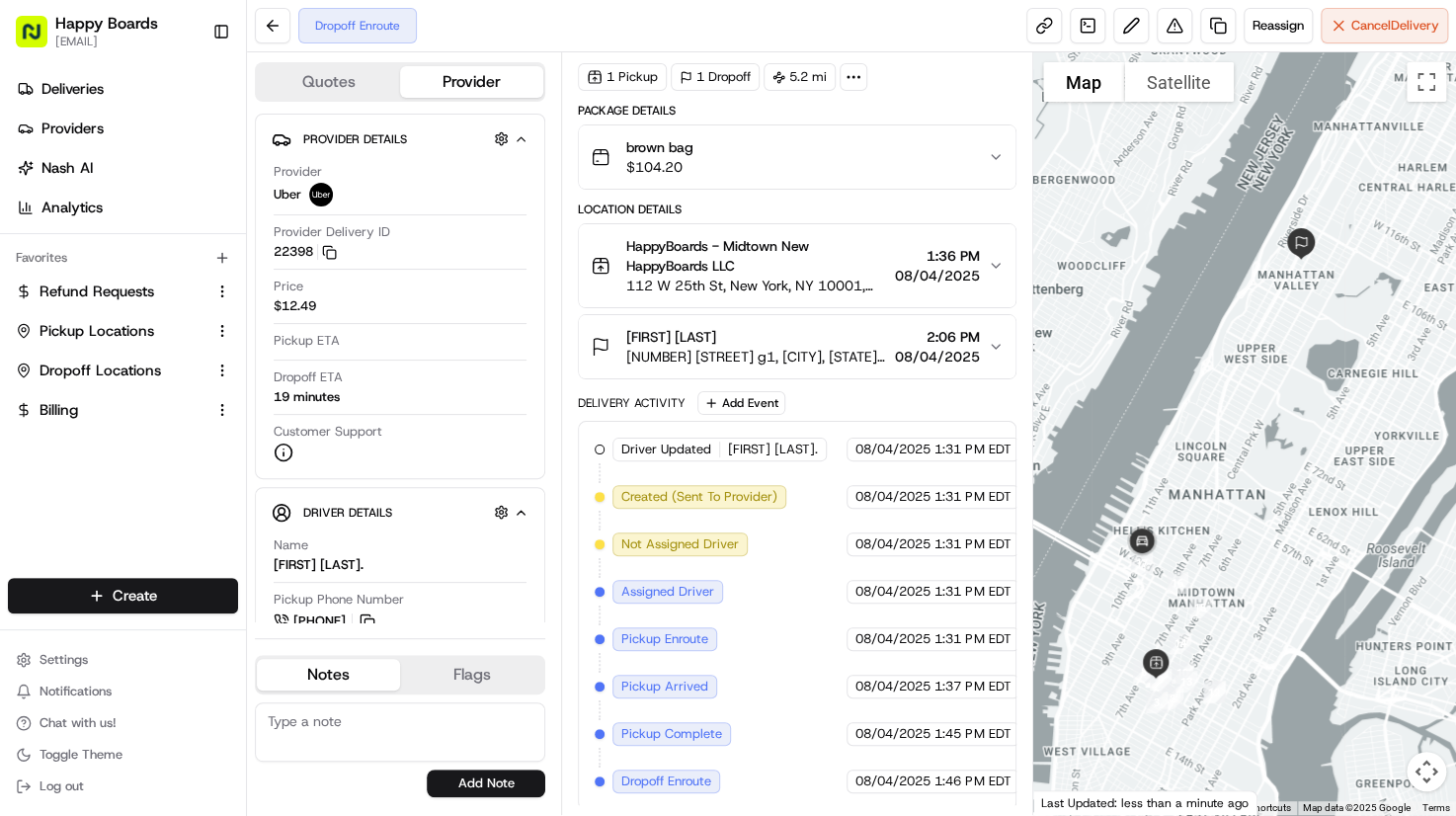 drag, startPoint x: 1201, startPoint y: 433, endPoint x: 1193, endPoint y: 445, distance: 14.422205 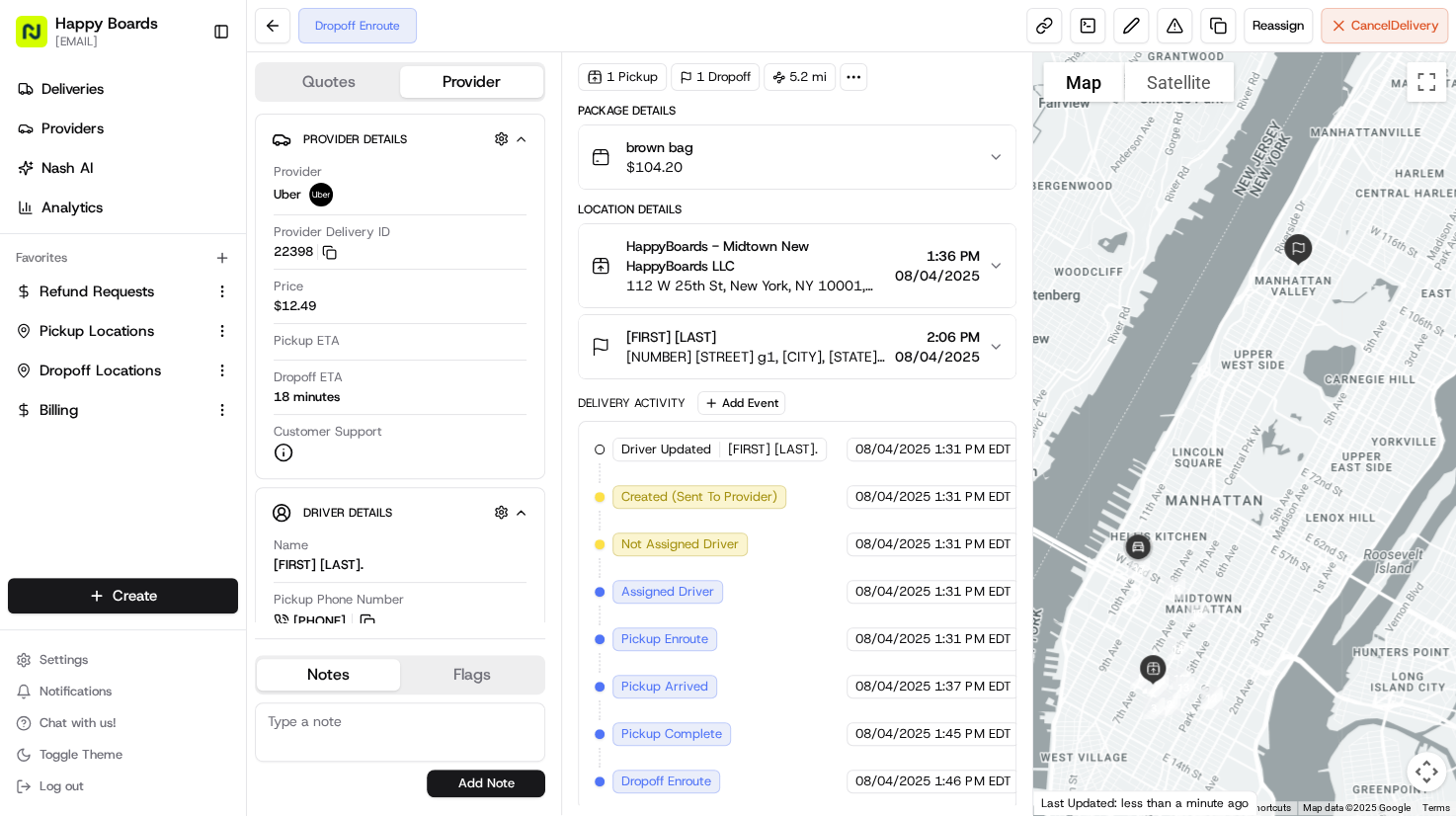 click at bounding box center [1245, 434] 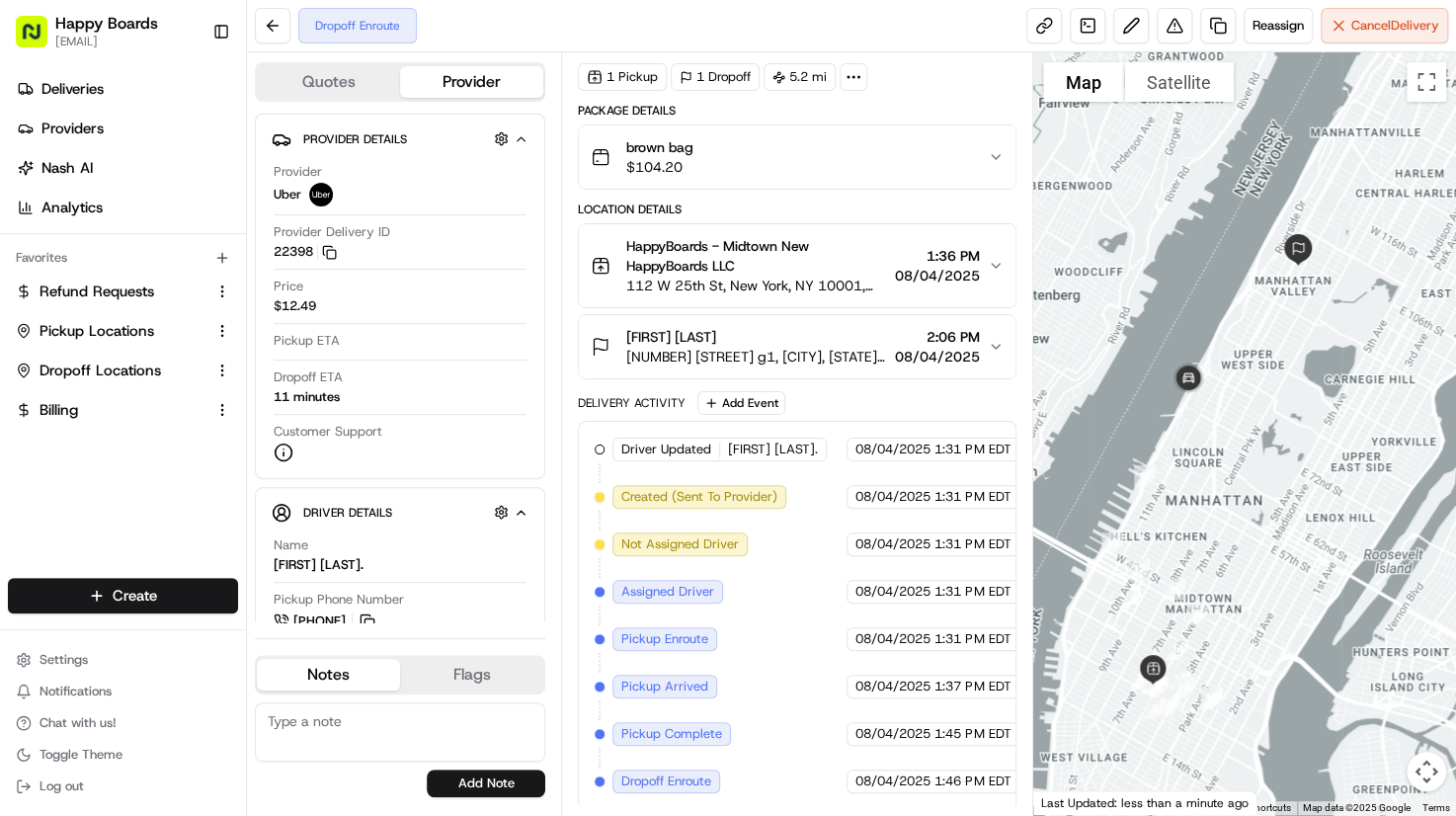 click at bounding box center (1245, 434) 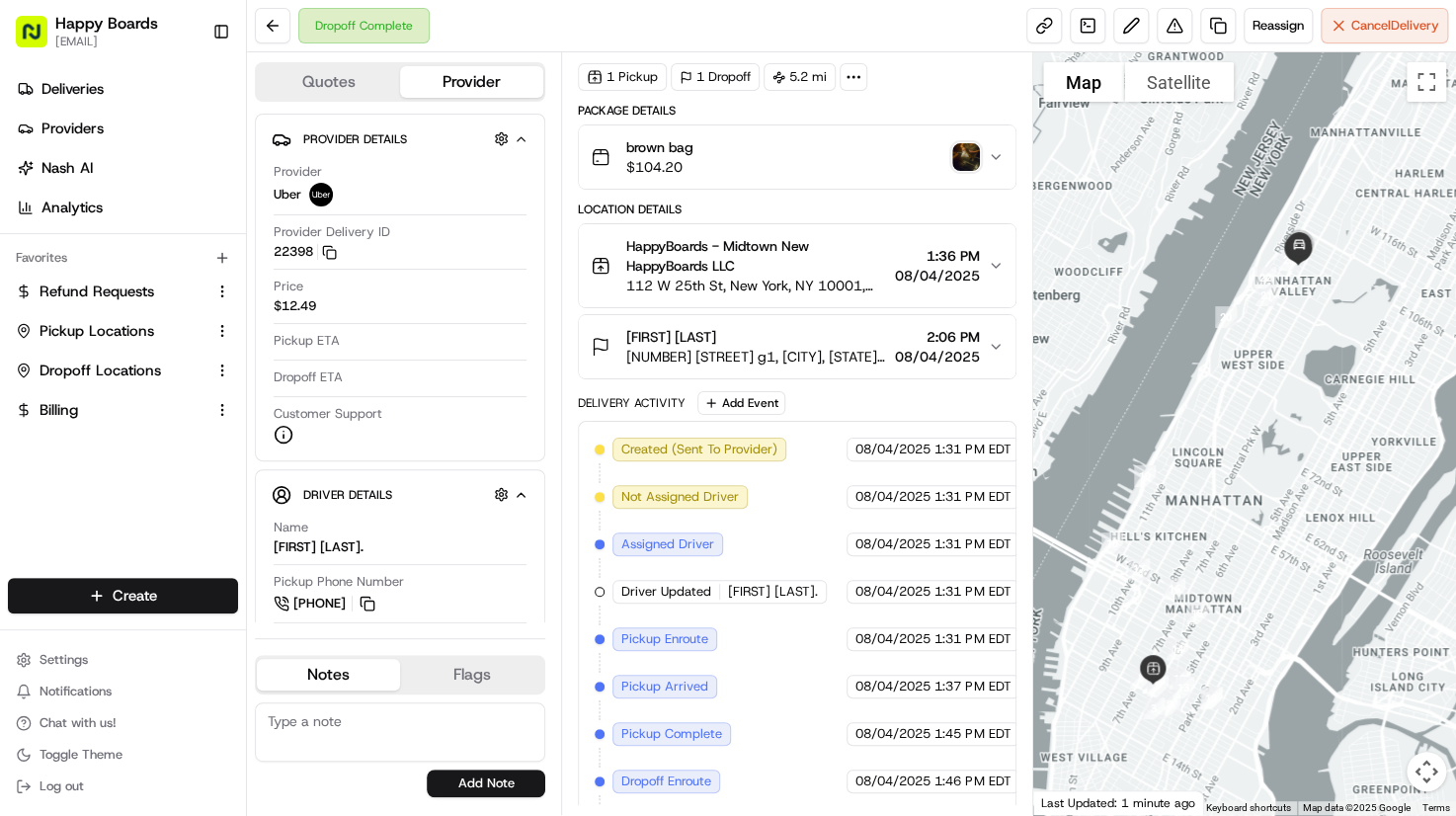 drag, startPoint x: 1374, startPoint y: 94, endPoint x: 1248, endPoint y: 140, distance: 134.13426 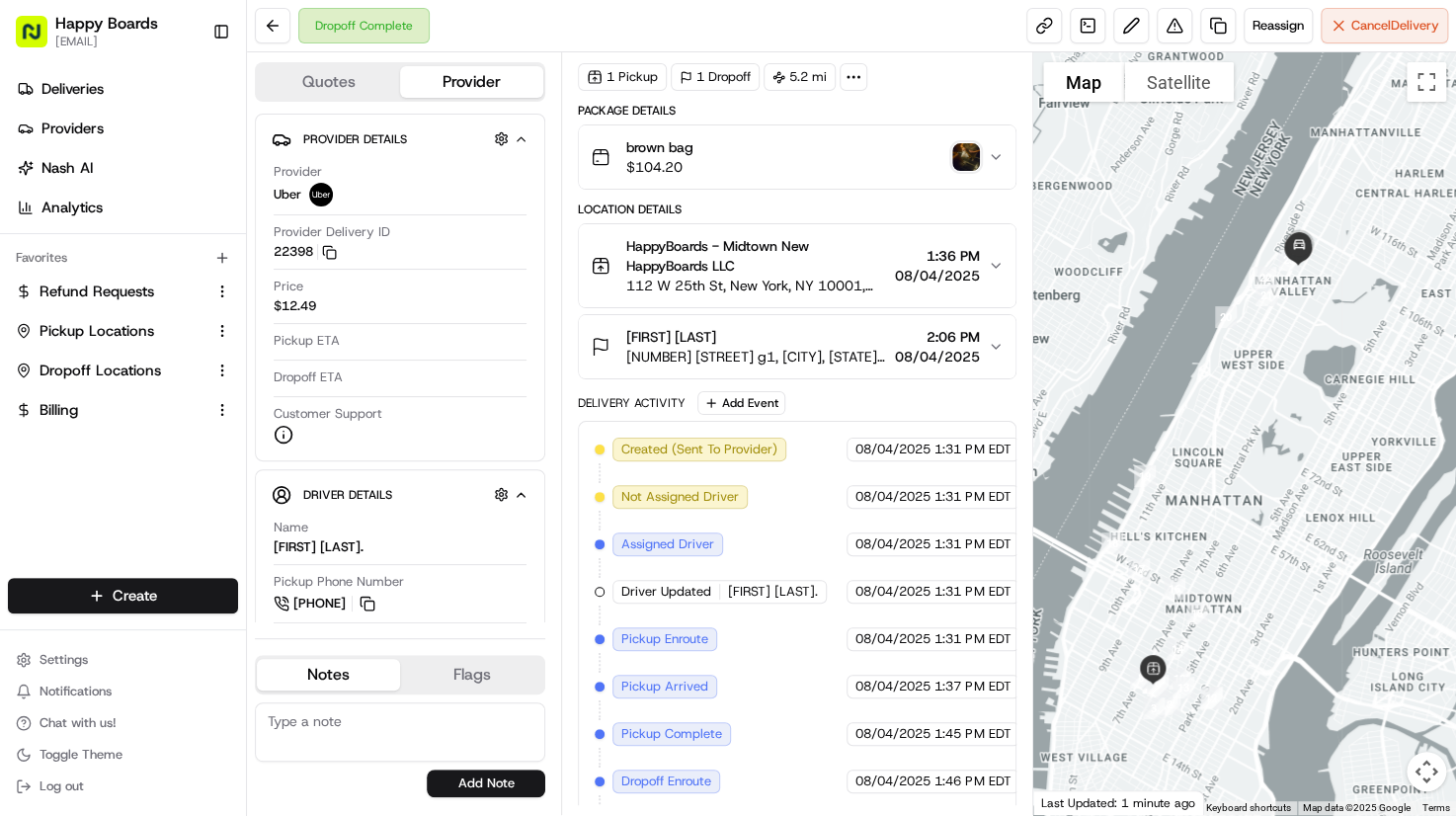 click at bounding box center [966, 157] 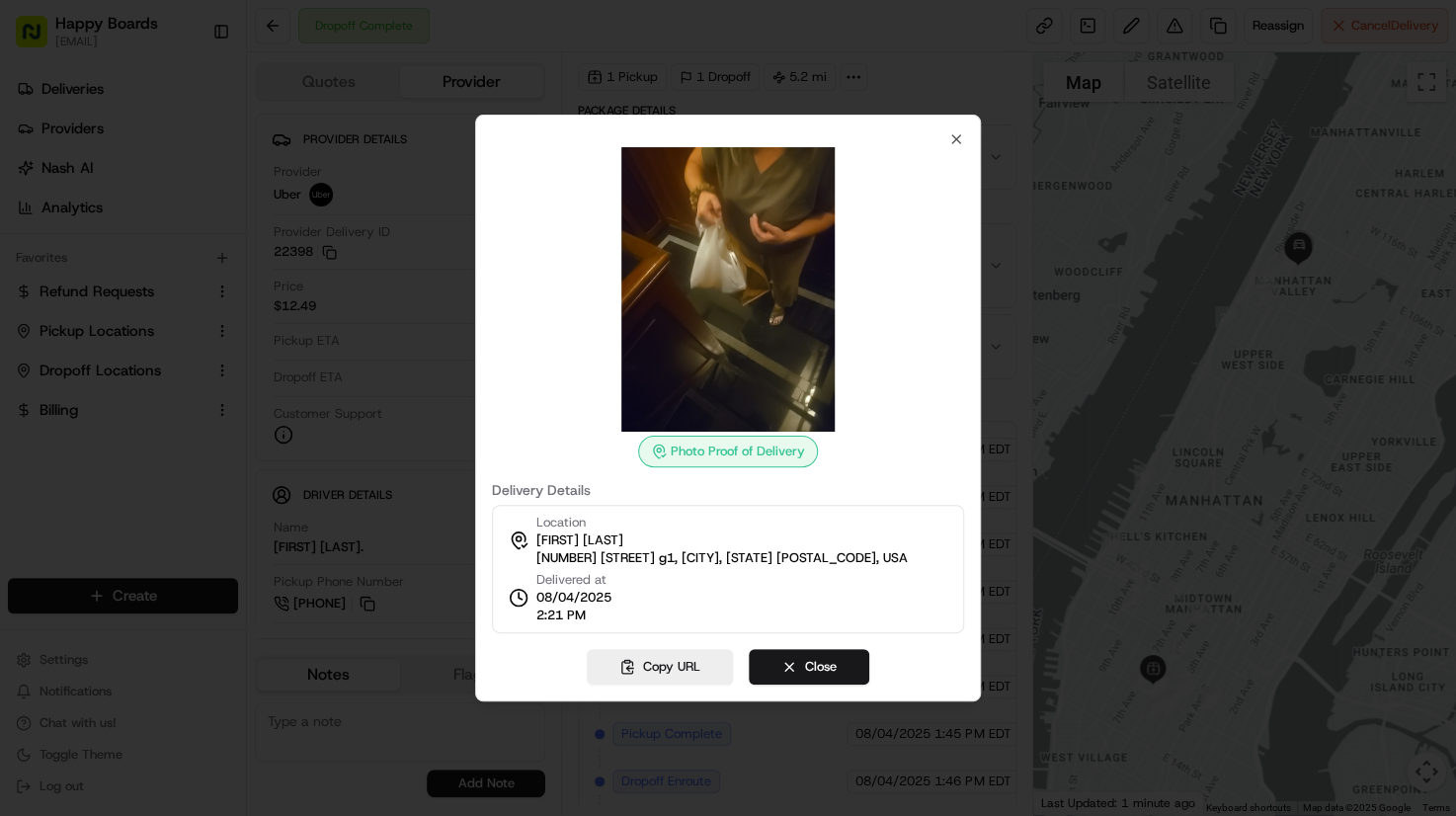 click at bounding box center (728, 408) 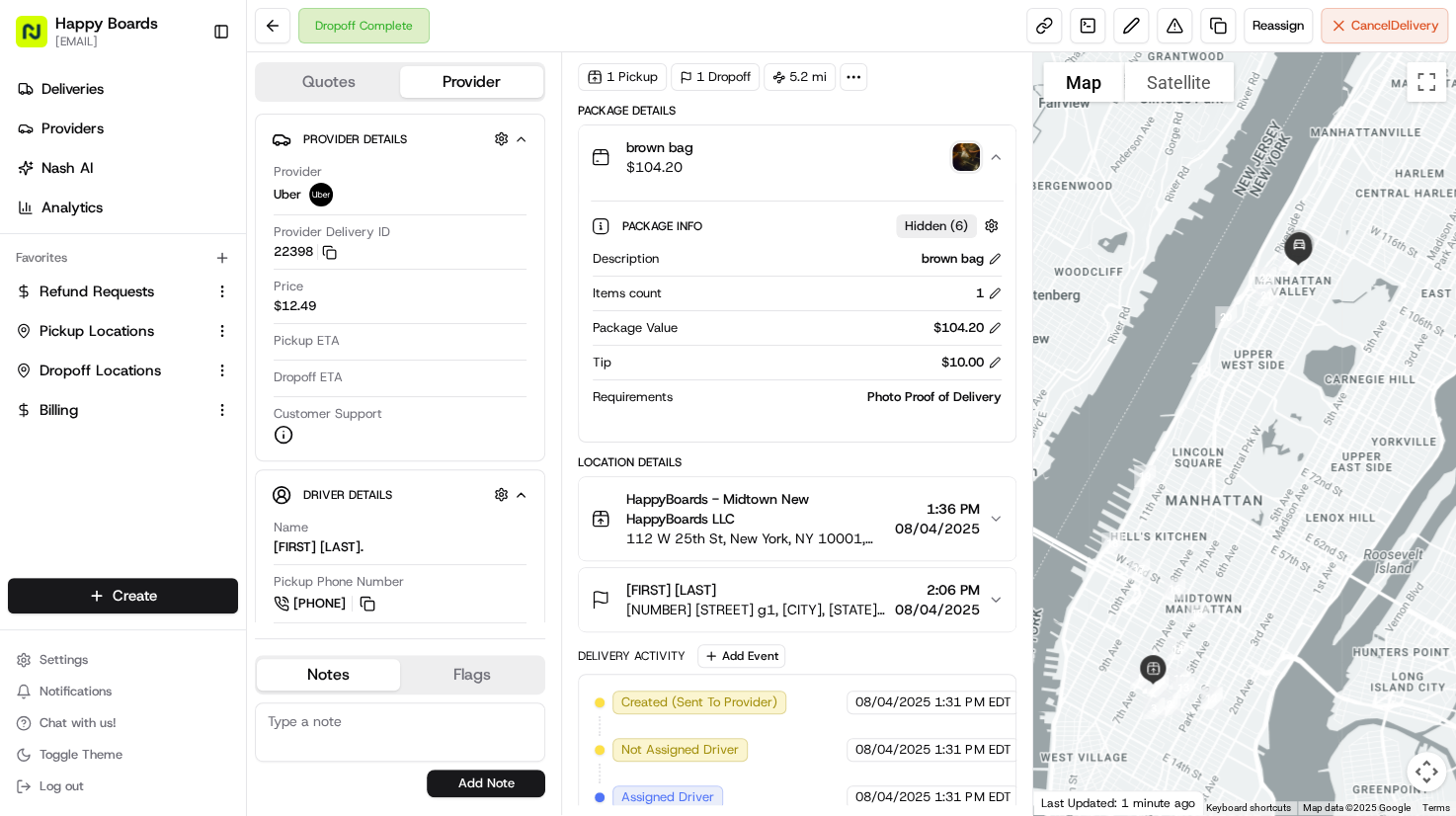 click at bounding box center (1245, 434) 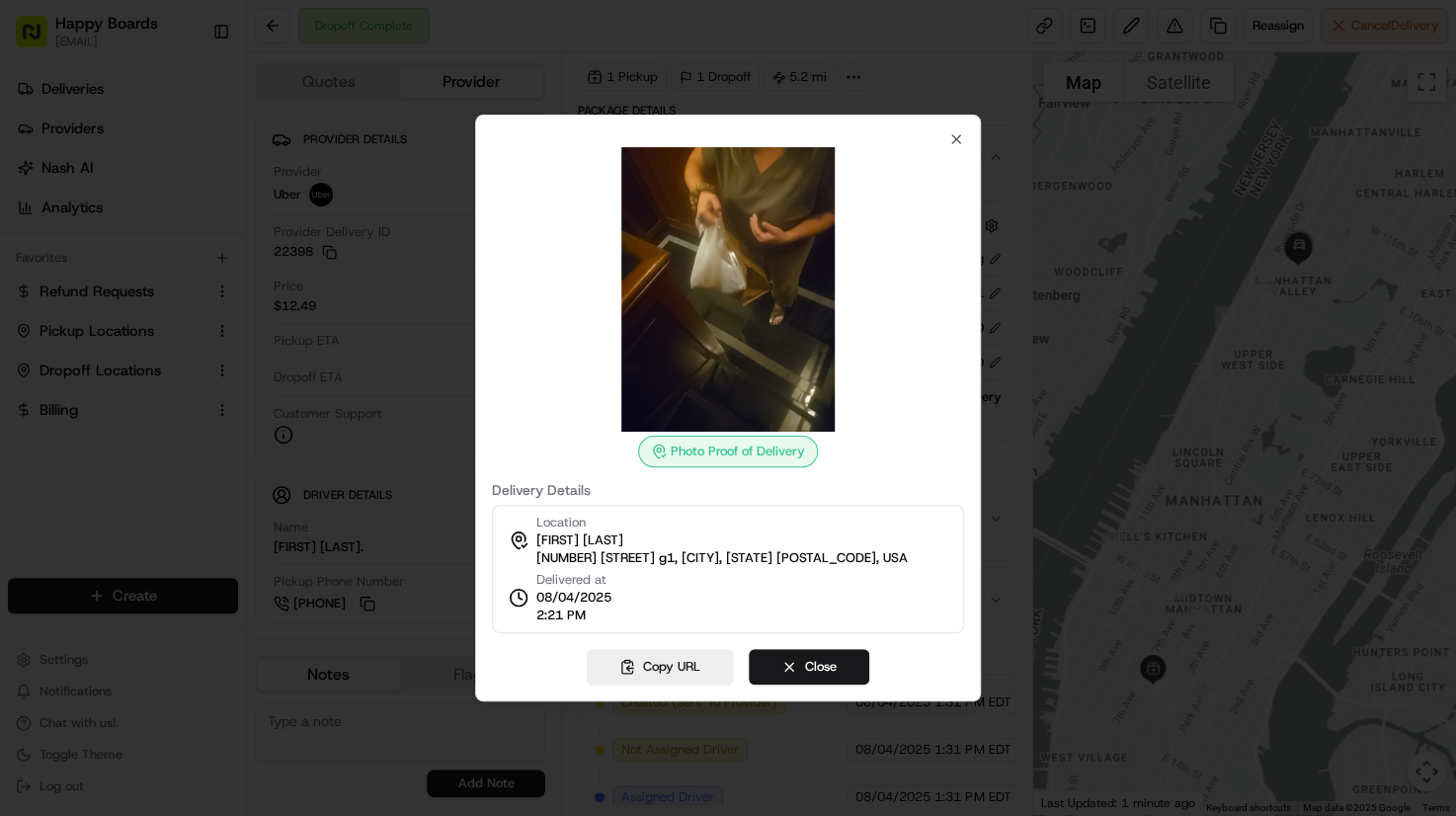 type 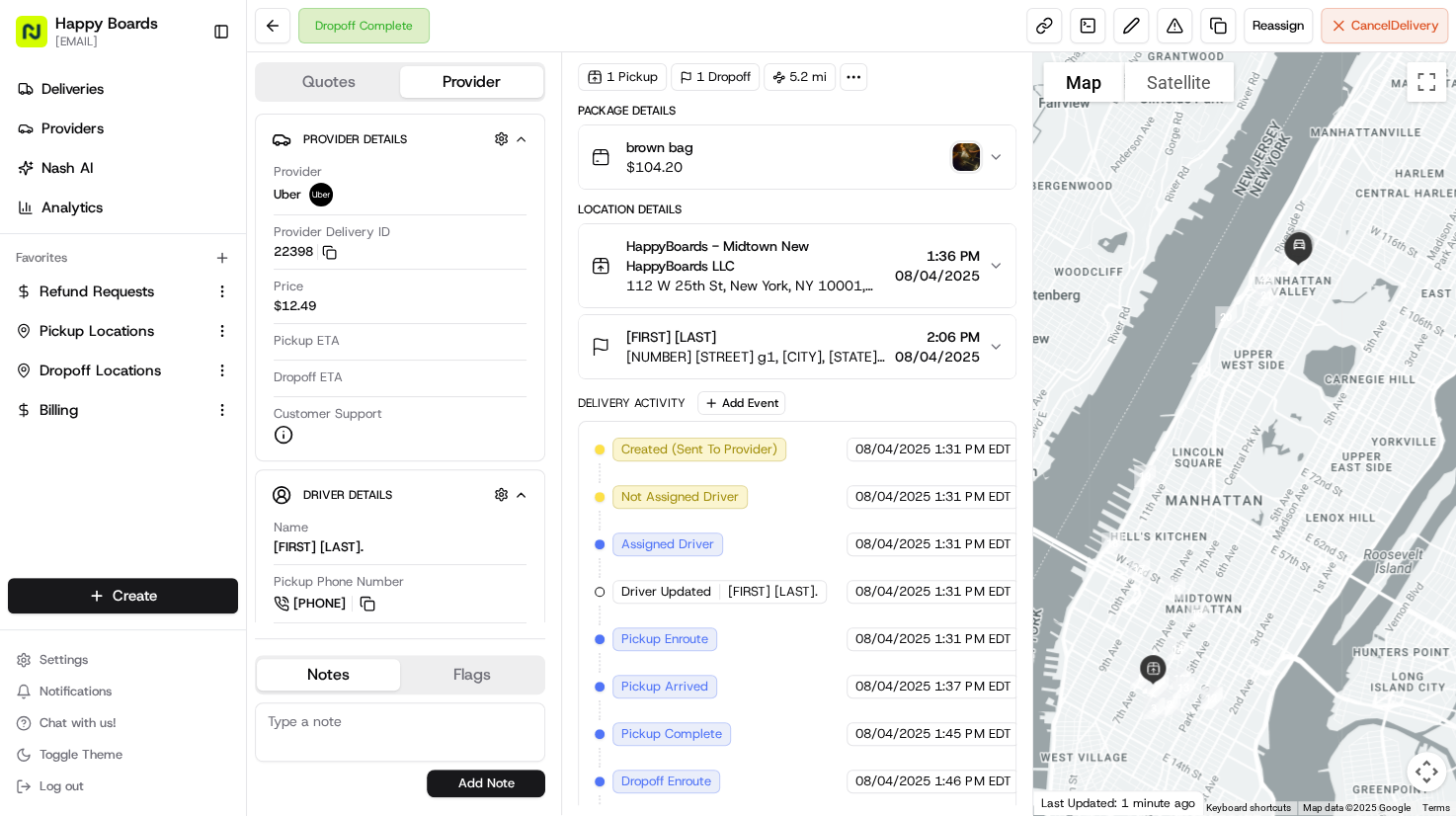 type 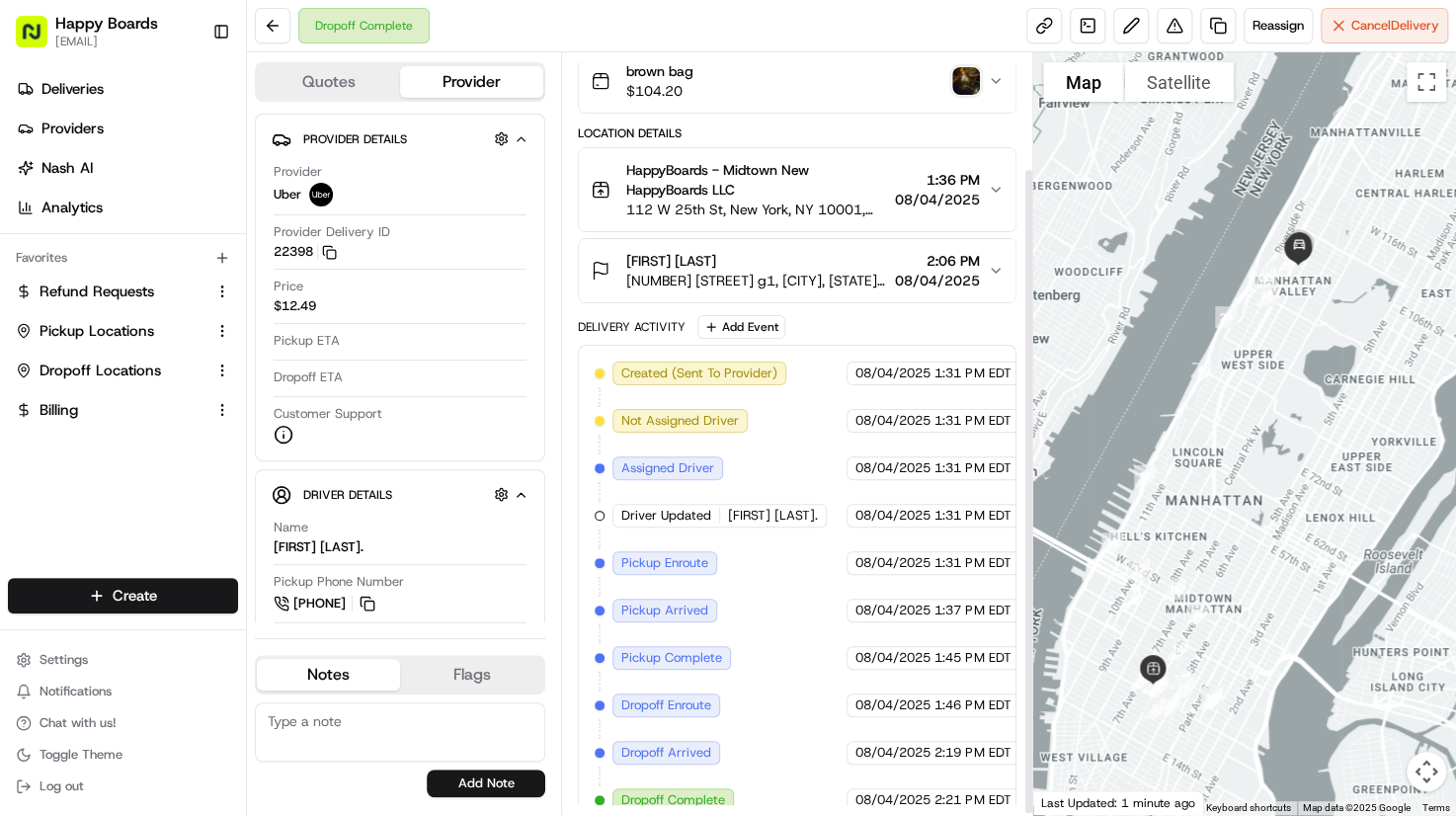 scroll, scrollTop: 138, scrollLeft: 0, axis: vertical 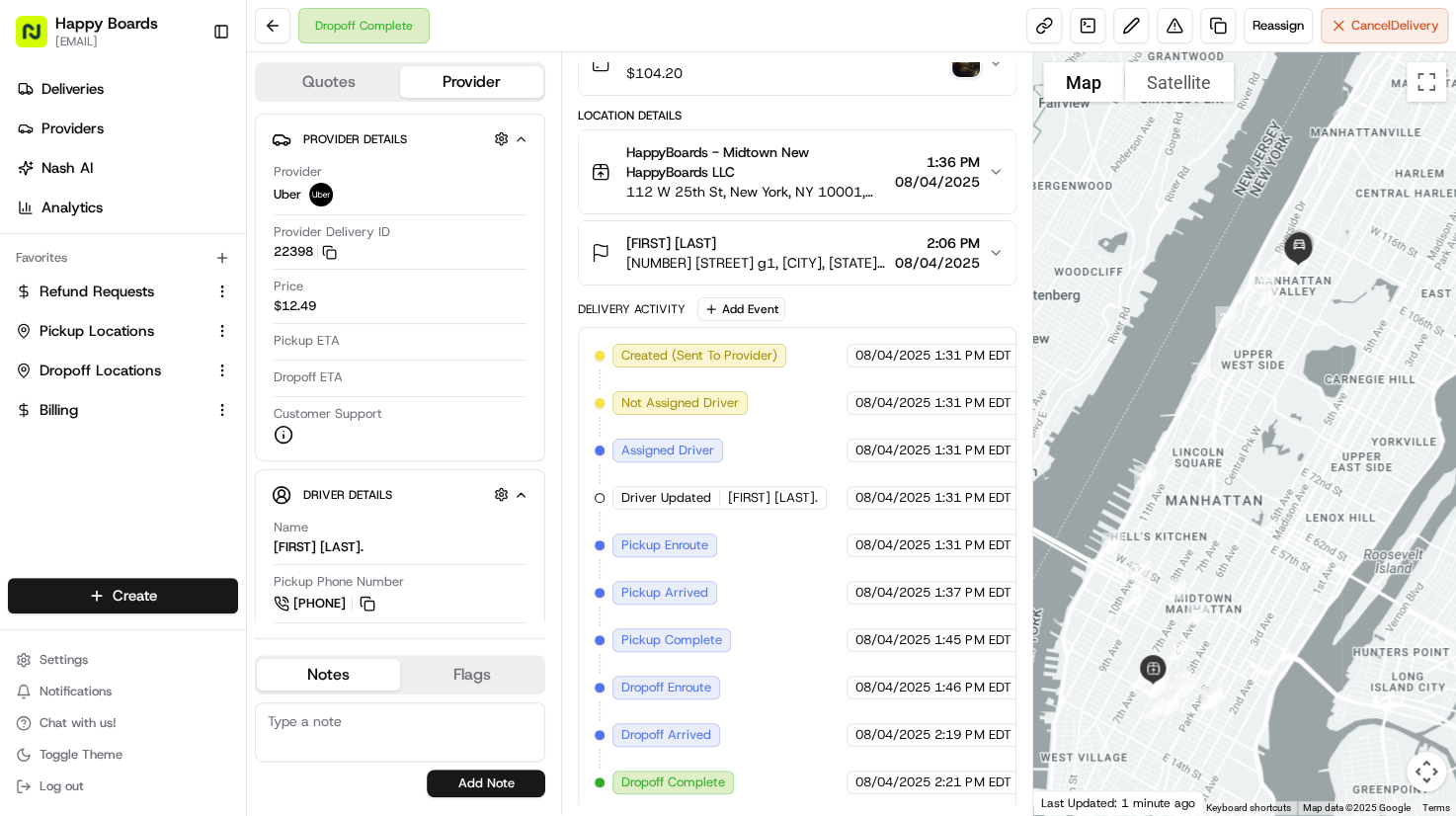 click on "Create" at bounding box center (122, 596) 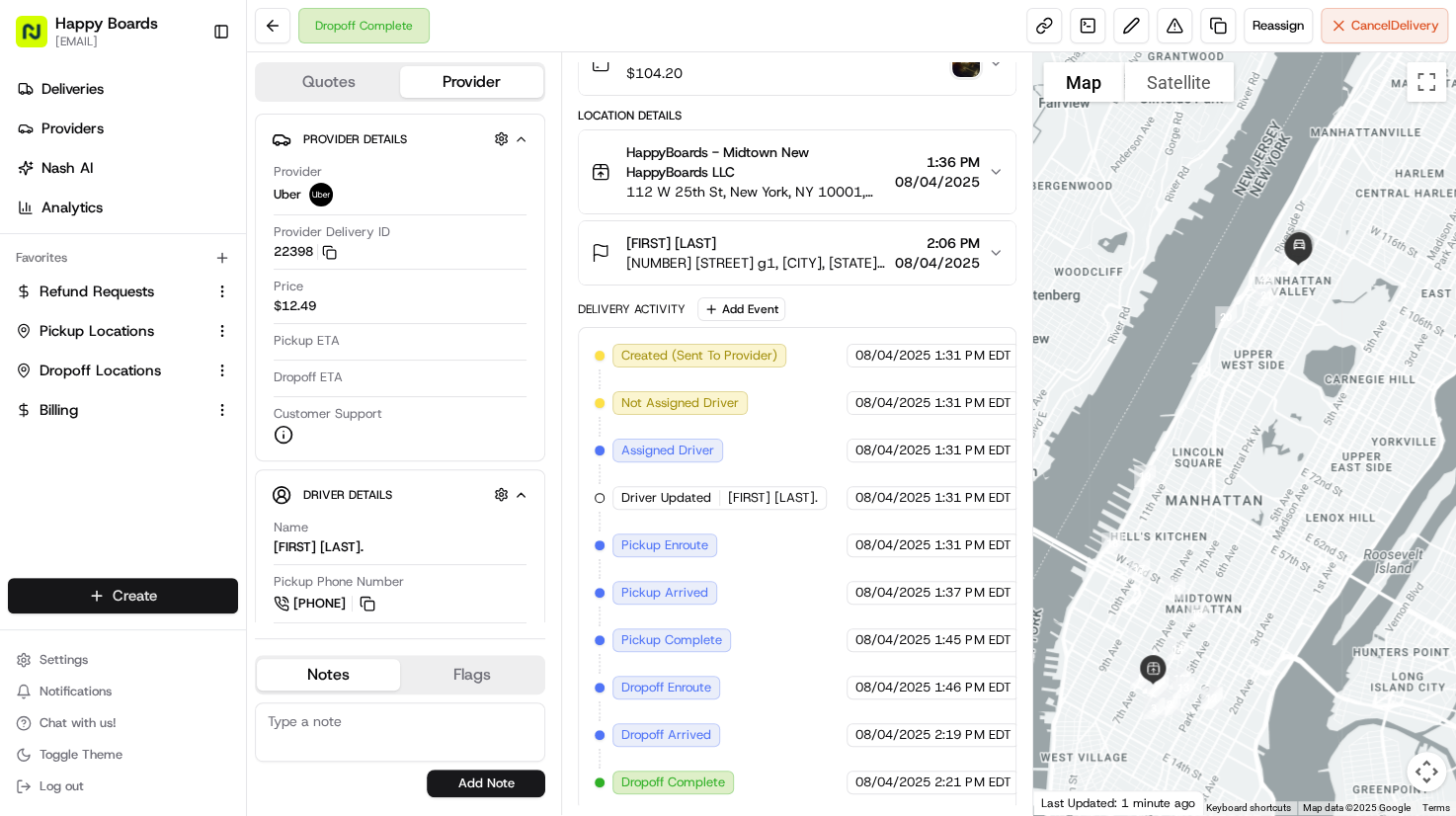 click on "Happy Boards [EMAIL] Toggle Sidebar Deliveries Providers Nash AI Analytics Favorites Refund Requests Pickup Locations Dropoff Locations Billing Main Menu Members & Organization Organization Users Roles Preferences Customization Tracking Orchestration Automations Dispatch Strategy Locations Pickup Locations Dropoff Locations Billing Billing Refund Requests Integrations Notification Triggers Webhooks API Keys Request Logs Create Settings Notifications Chat with us! Toggle Theme Log out Dropoff Complete Reassign Cancel Delivery Quotes Provider Provider Details Hidden ( 1 ) Provider Uber Provider Delivery ID 22398 Copy del_JhsYSsmkRb6ENsMEgsIjmA 22398 Price $12.49 Pickup ETA Dropoff ETA Customer Support Driver Details Hidden ( 6 ) Name [FIRST] [LAST]. Pickup Phone Number [PHONE] ext. 91676661 Dropoff Phone Number [PHONE] Tip $10.00 Type car Model 4Runner Year Color black Notes Flags [EMAIL] [EMAIL] Add Note [EMAIL] [EMAIL] Add Flag Summary Created: 1 1" at bounding box center (728, 408) 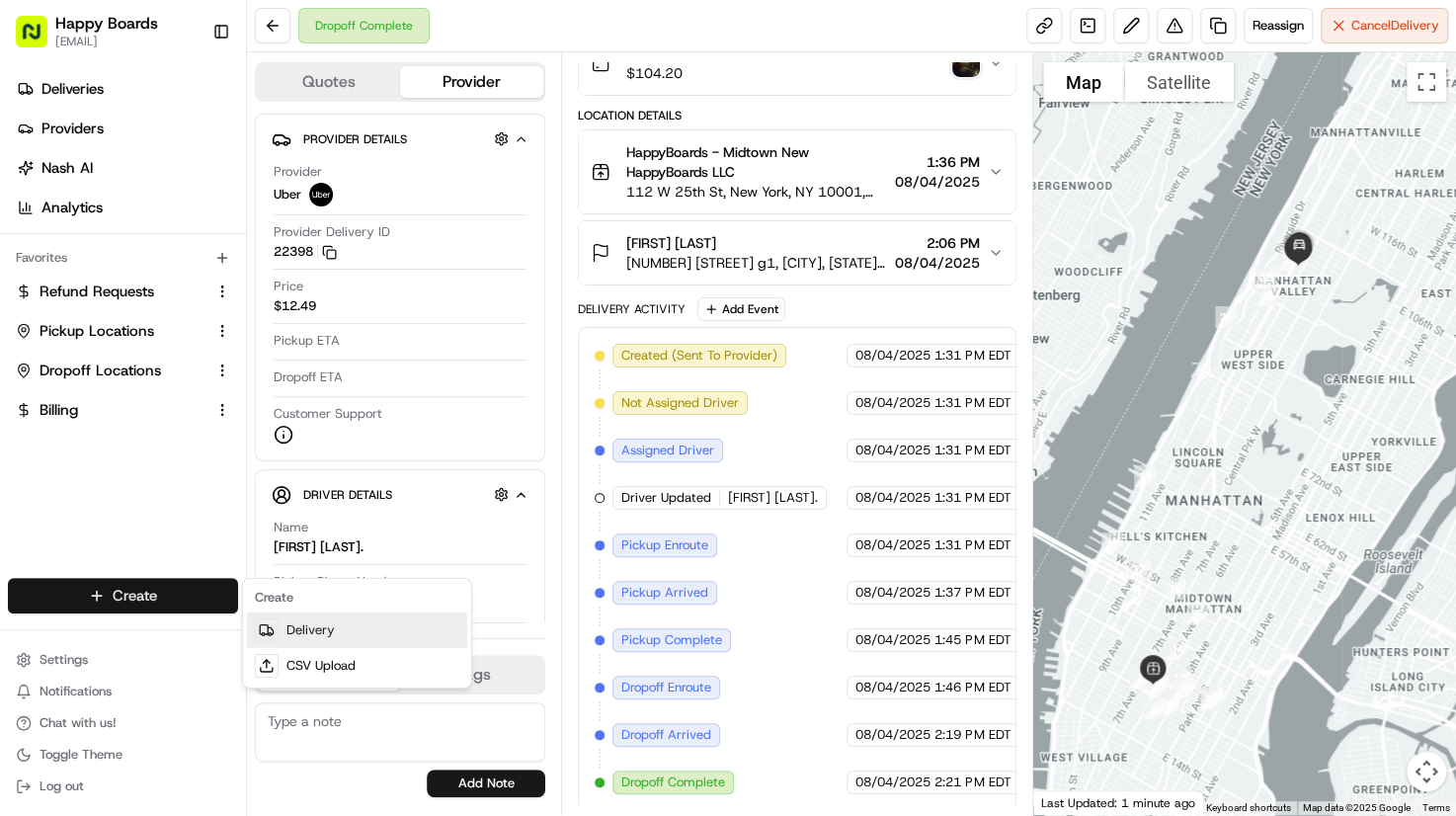 click on "Delivery" at bounding box center (357, 630) 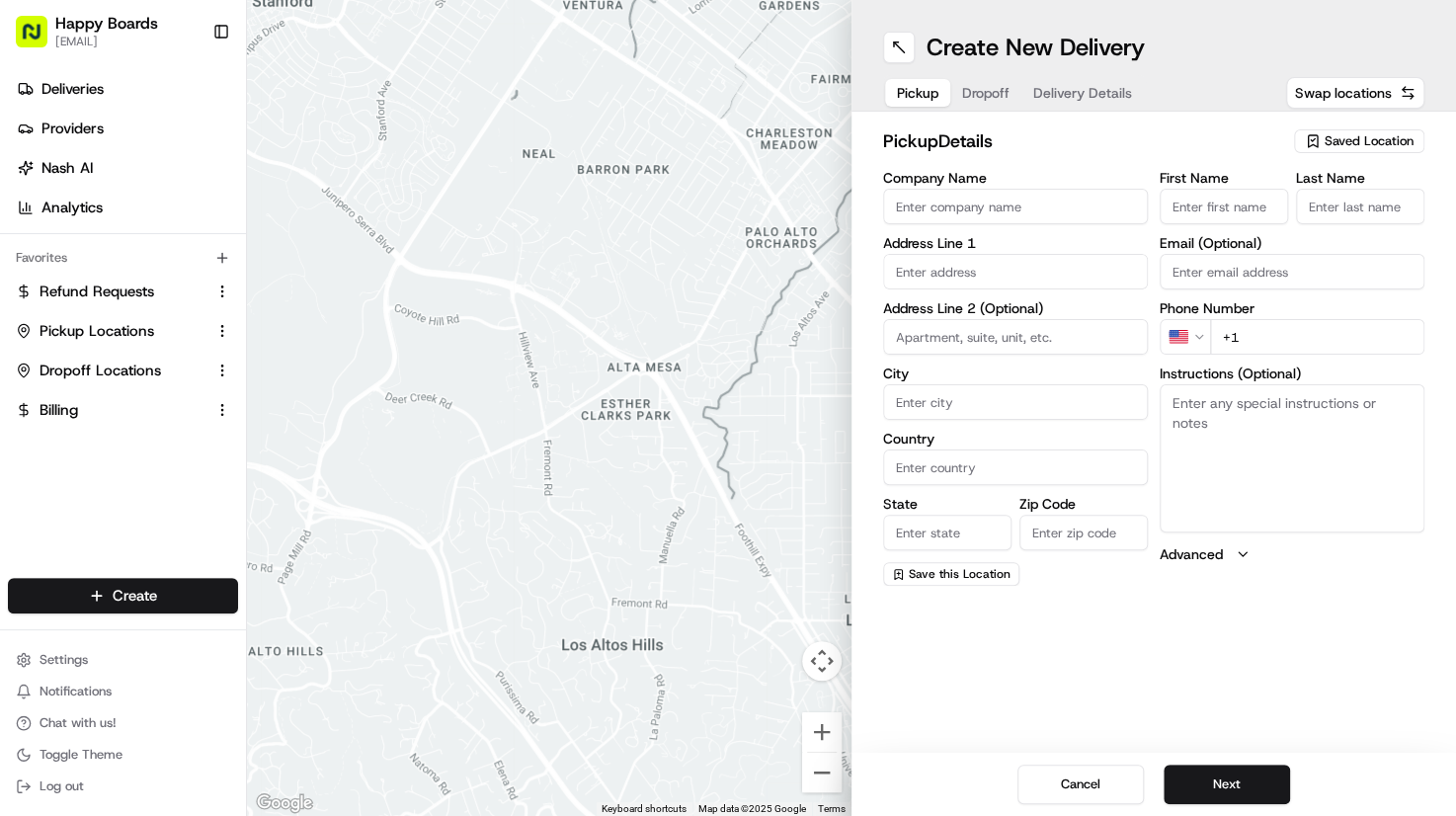 drag, startPoint x: 1370, startPoint y: 54, endPoint x: 1150, endPoint y: 52, distance: 220.00909 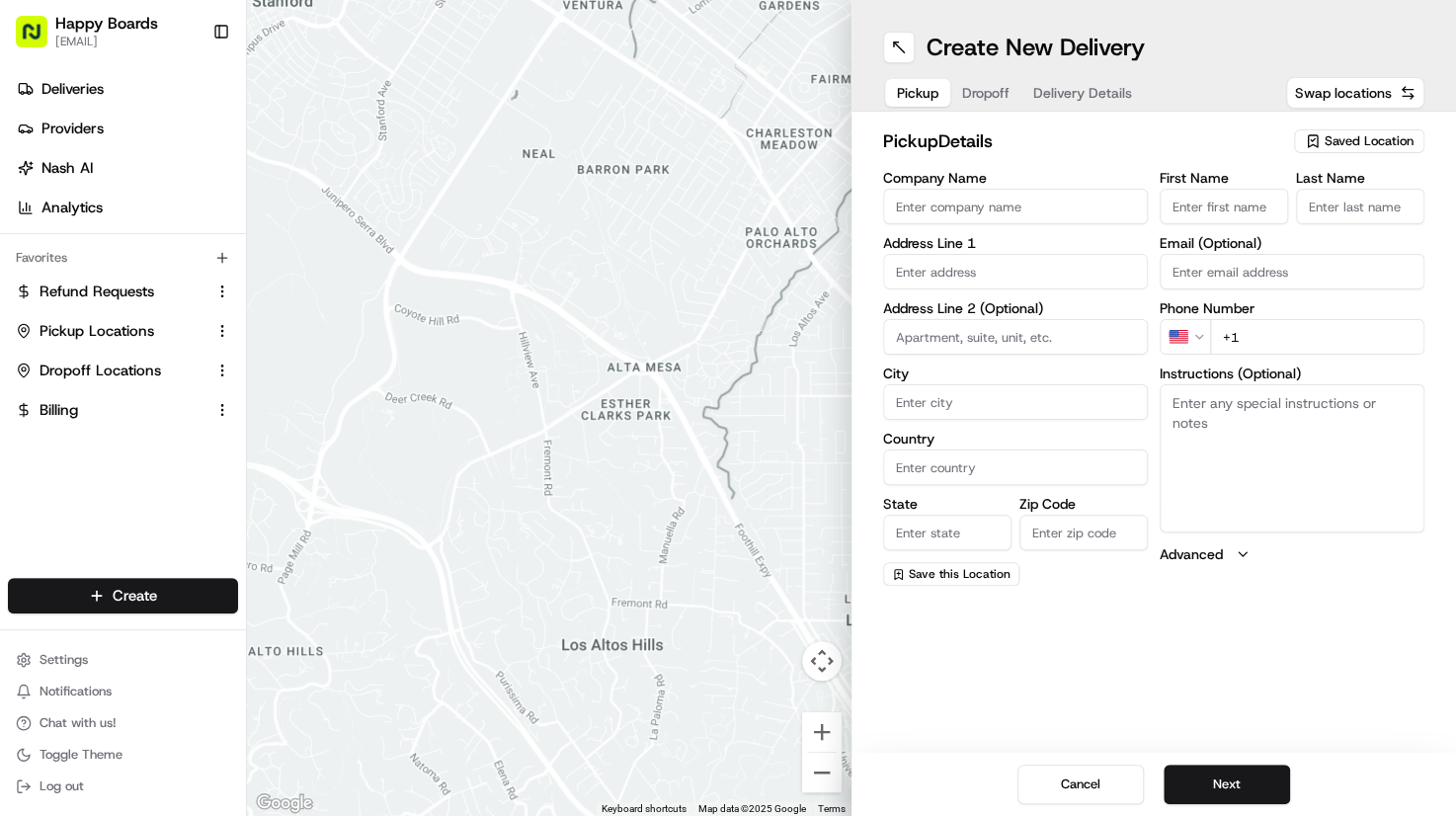click on "Saved Location" at bounding box center (1359, 141) 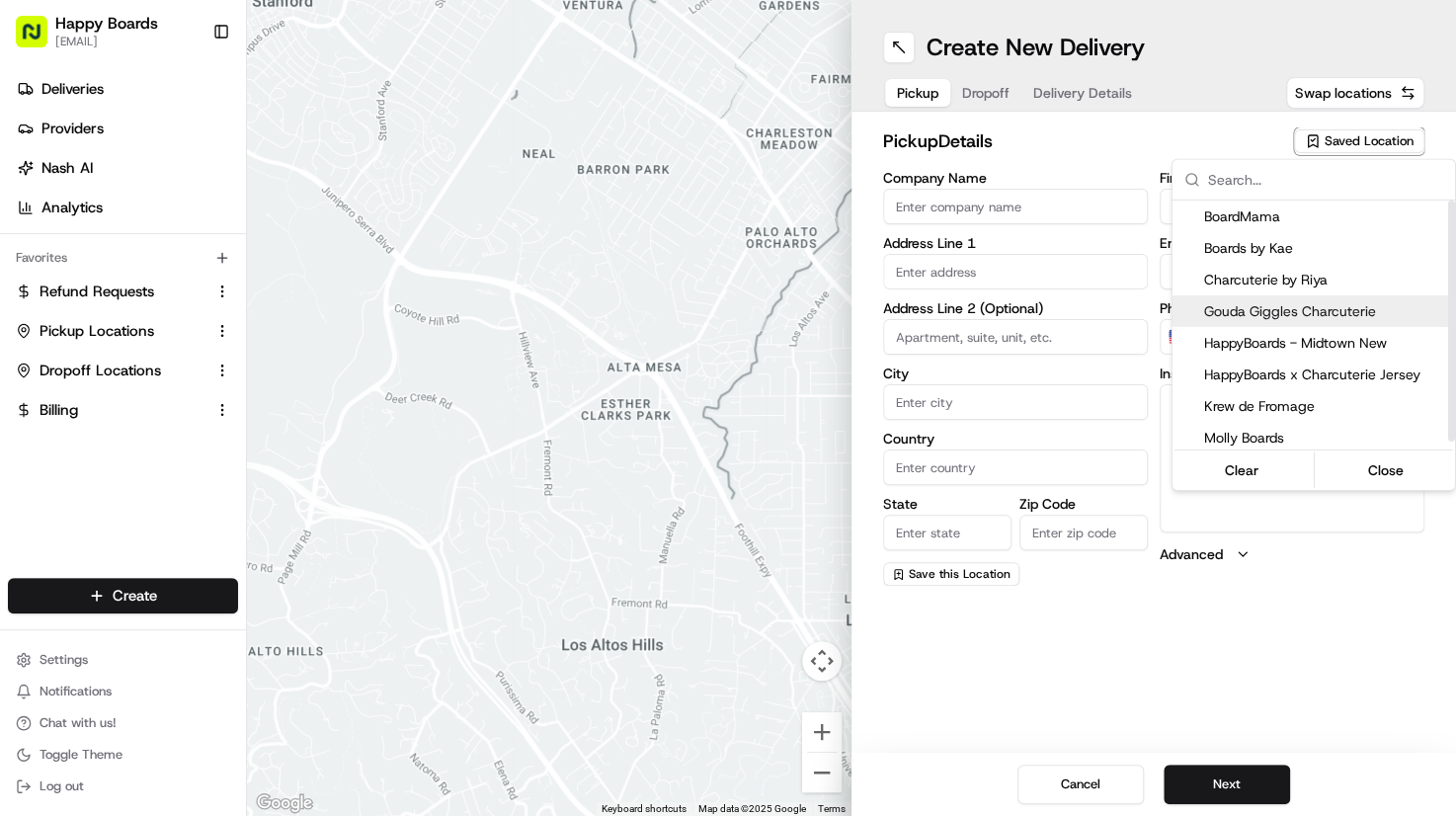 click on "HappyBoards - Midtown New" at bounding box center (1326, 343) 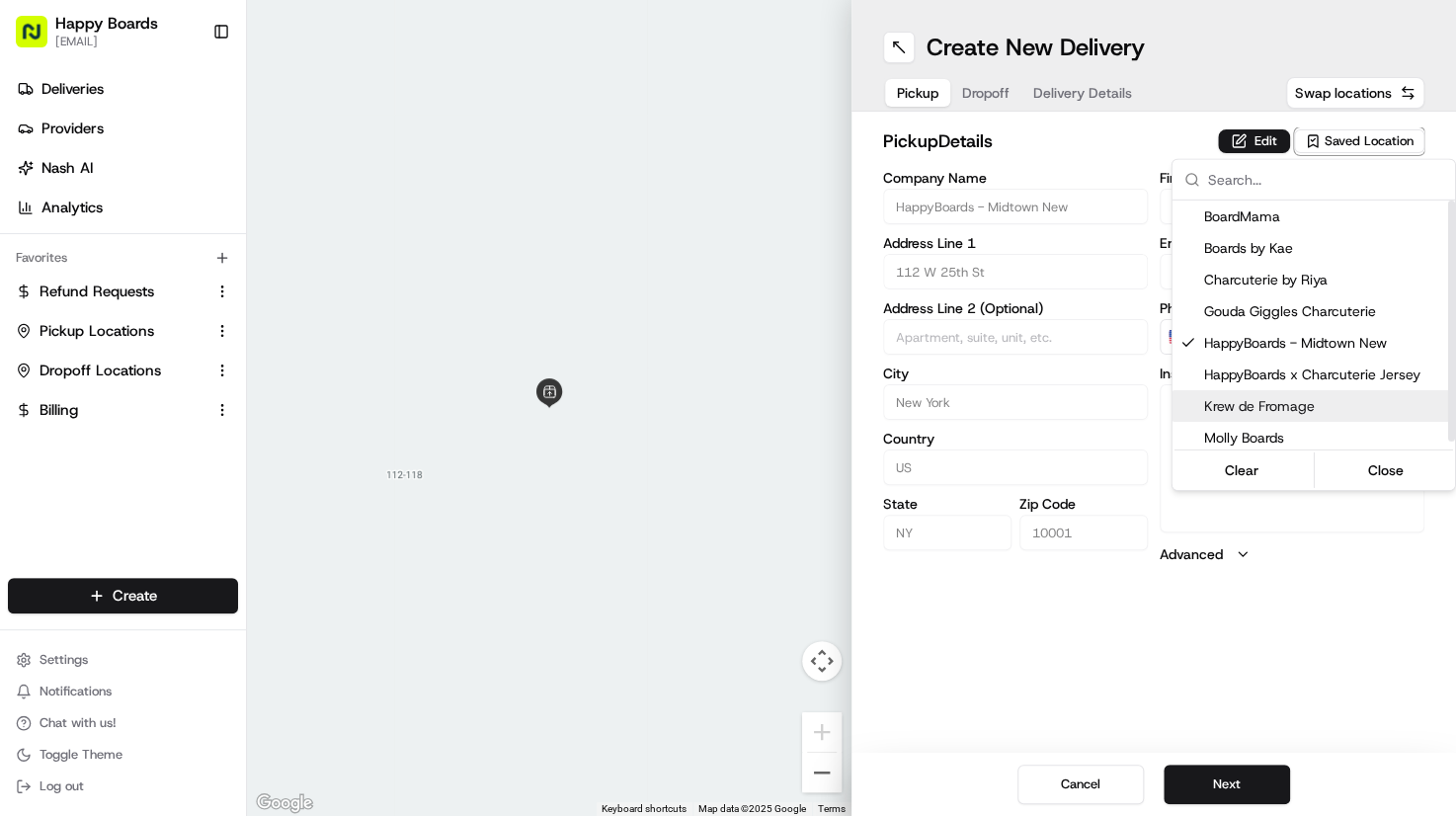 click on "Happy Boards [EMAIL] Toggle Sidebar Deliveries Providers Nash AI Analytics Favorites Refund Requests Pickup Locations Dropoff Locations Billing Main Menu Members & Organization Organization Users Roles Preferences Customization Tracking Orchestration Automations Dispatch Strategy Locations Pickup Locations Dropoff Locations Billing Billing Refund Requests Integrations Notification Triggers Webhooks API Keys Request Logs Create Settings Notifications Chat with us! Toggle Theme Log out To navigate the map with touch gestures double-tap and hold your finger on the map, then drag the map. ← Move left → Move right ↑ Move up ↓ Move down + Zoom in - Zoom out Home Jump left by 75% End Jump right by 75% Page Up Jump up by 75% Page Down Jump down by 75% Keyboard shortcuts Map Data Map data ©2025 Google Map data ©2025 Google 2 m Click to toggle between metric and imperial units Terms Report a map error Create New Delivery Pickup Dropoff Delivery Details Swap locations pickup Details US" at bounding box center (728, 408) 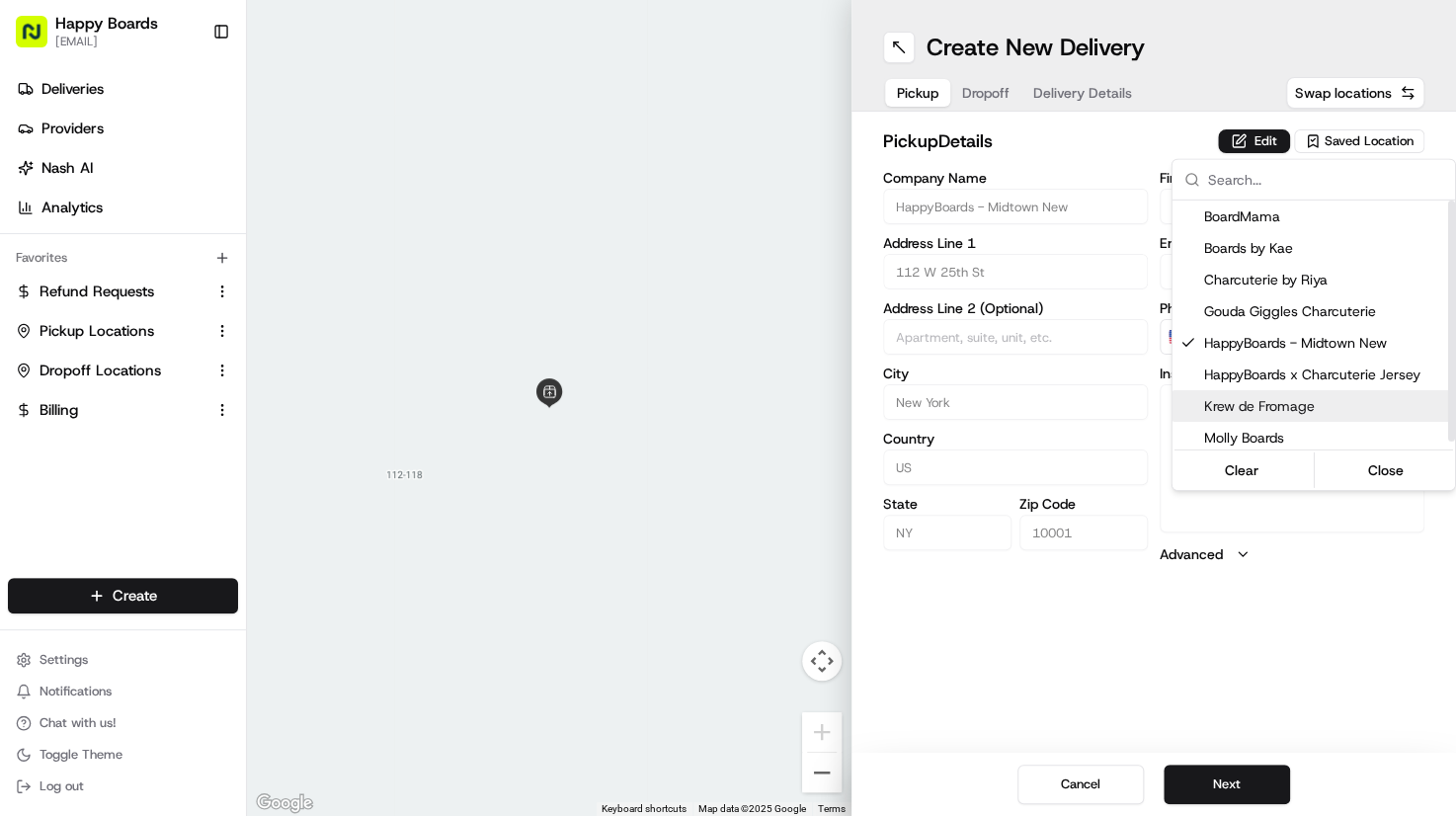 click on "Next" at bounding box center [1227, 784] 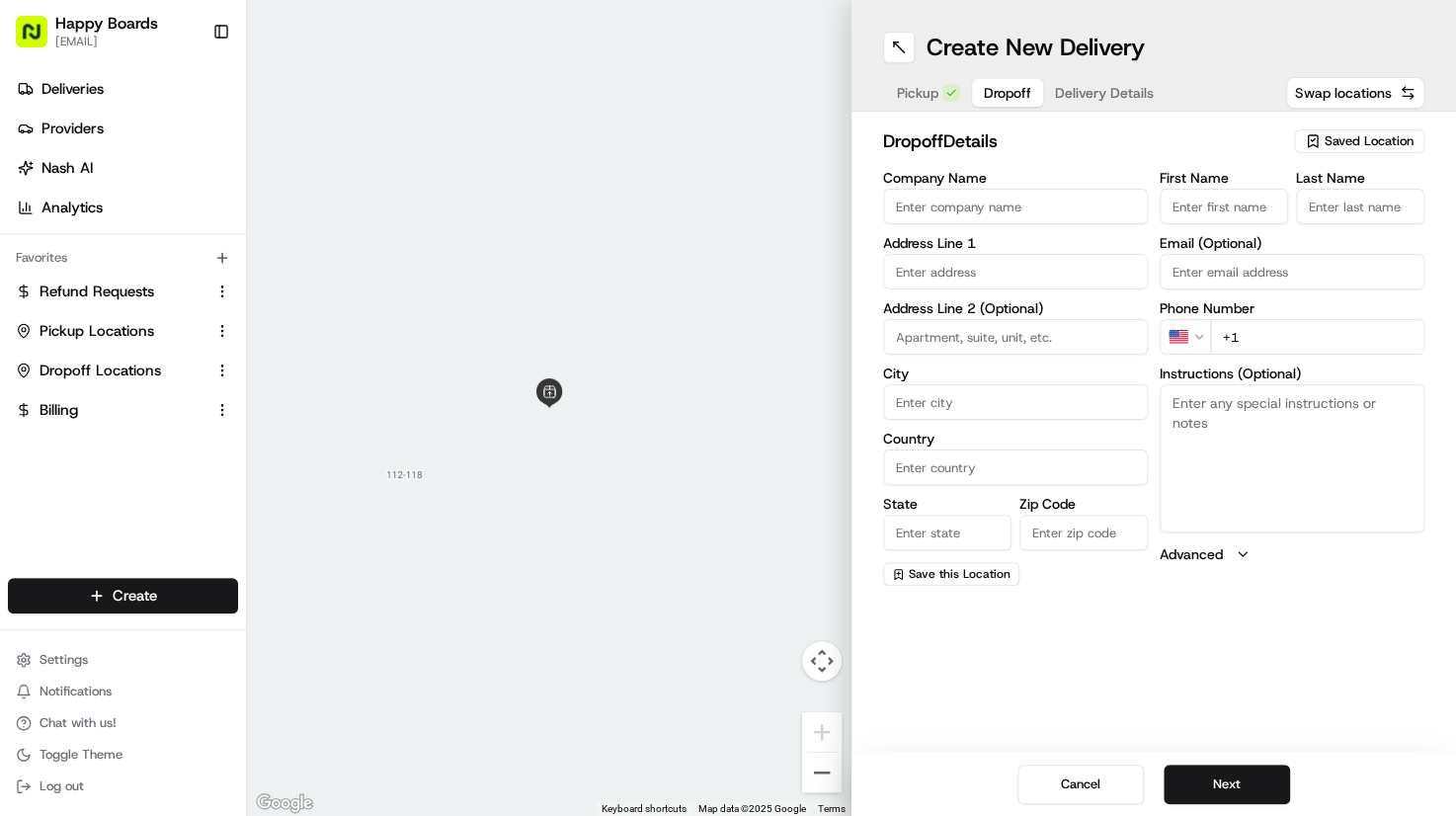 drag, startPoint x: 1404, startPoint y: 239, endPoint x: 1234, endPoint y: 231, distance: 170.18813 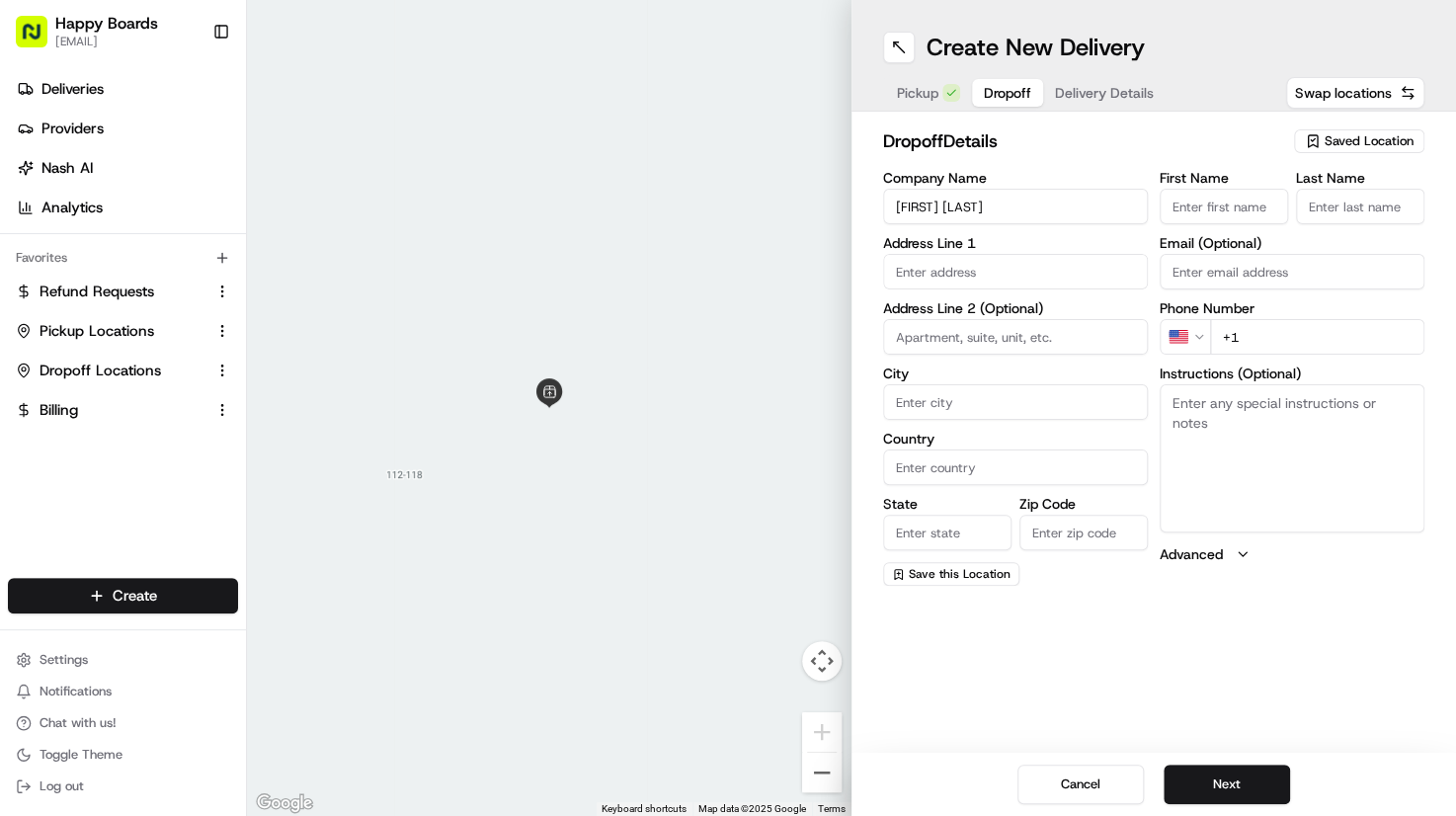 type on "[FIRST] [LAST]" 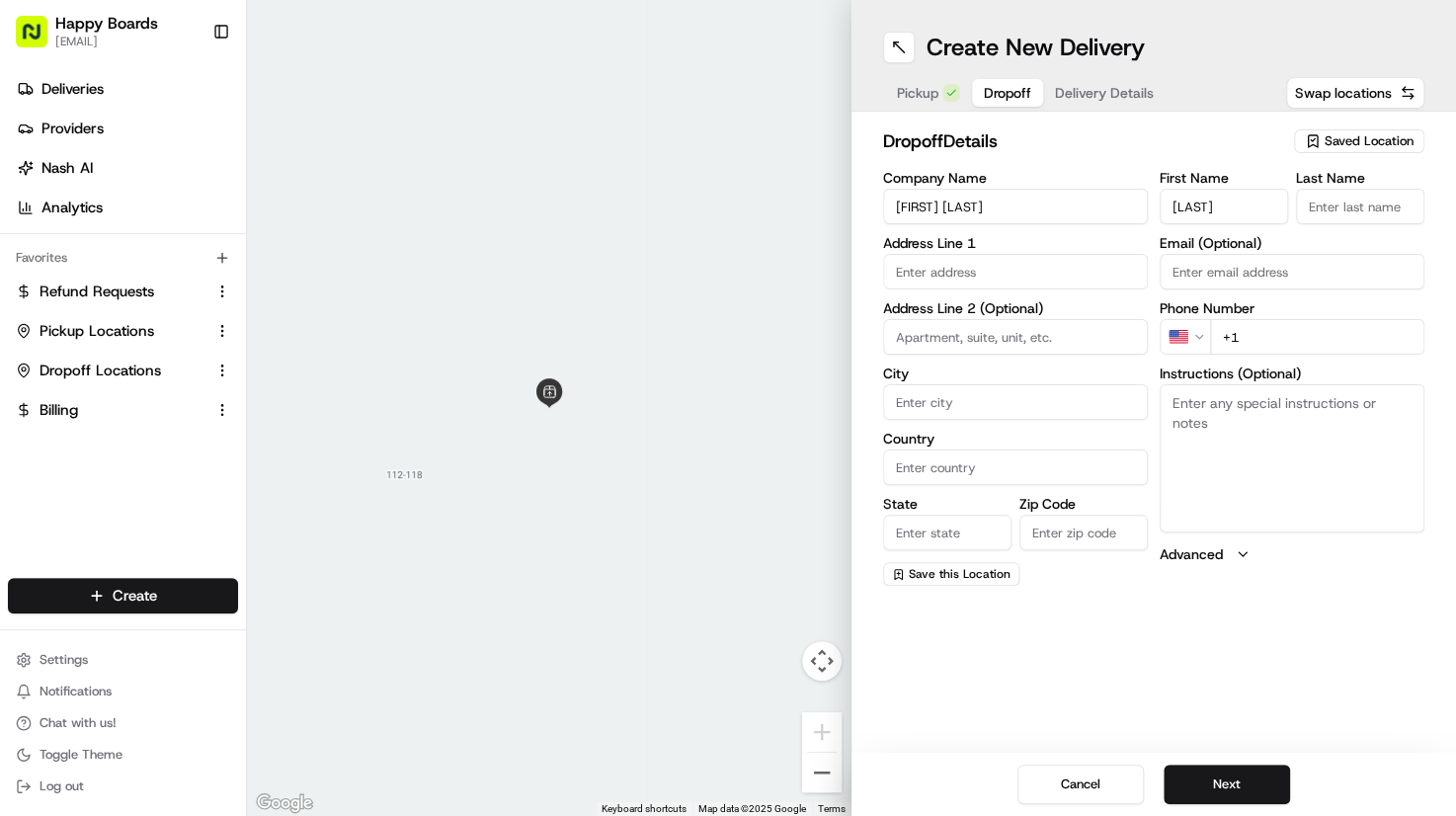 type on "[LAST]" 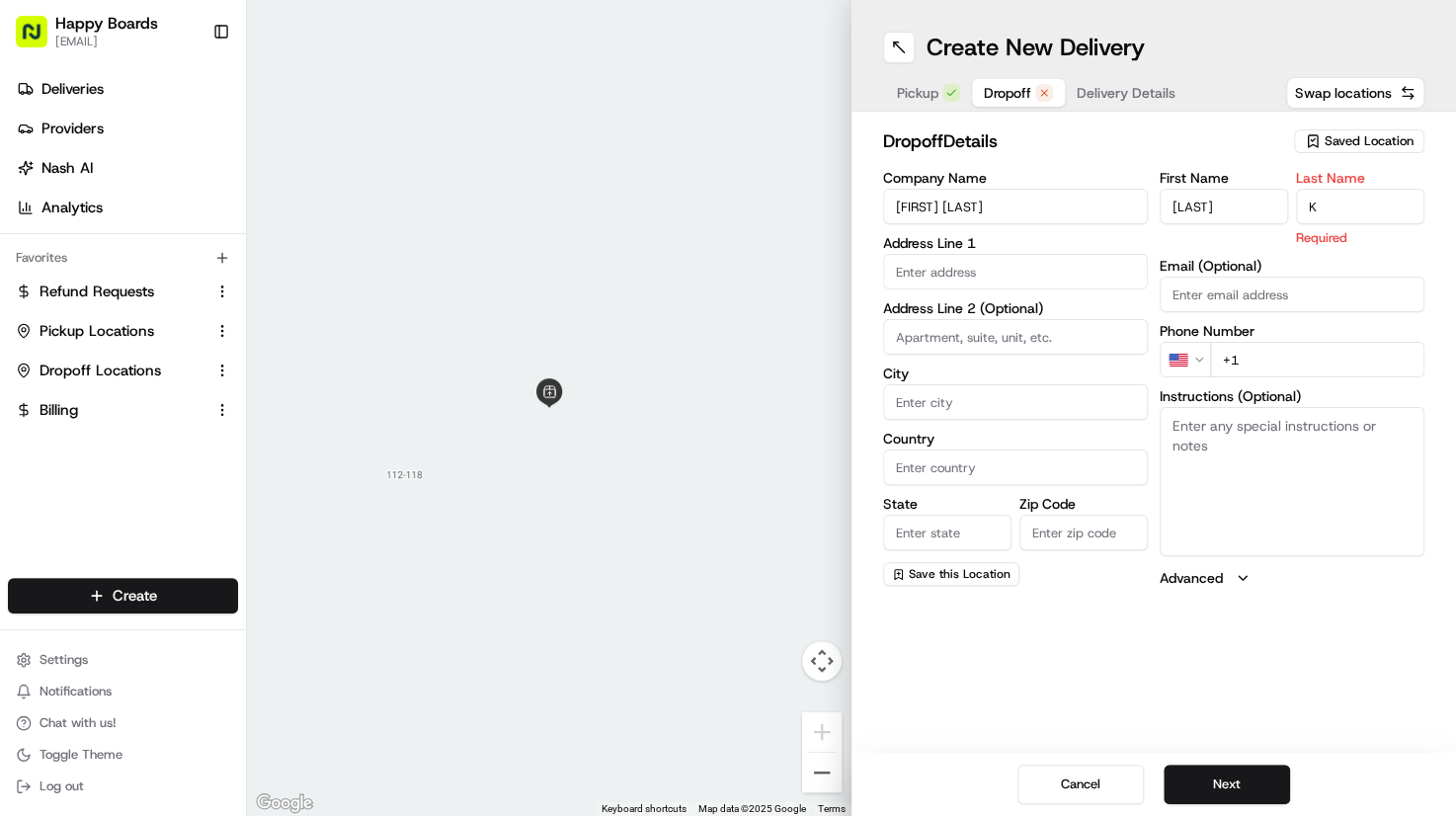 type on "K" 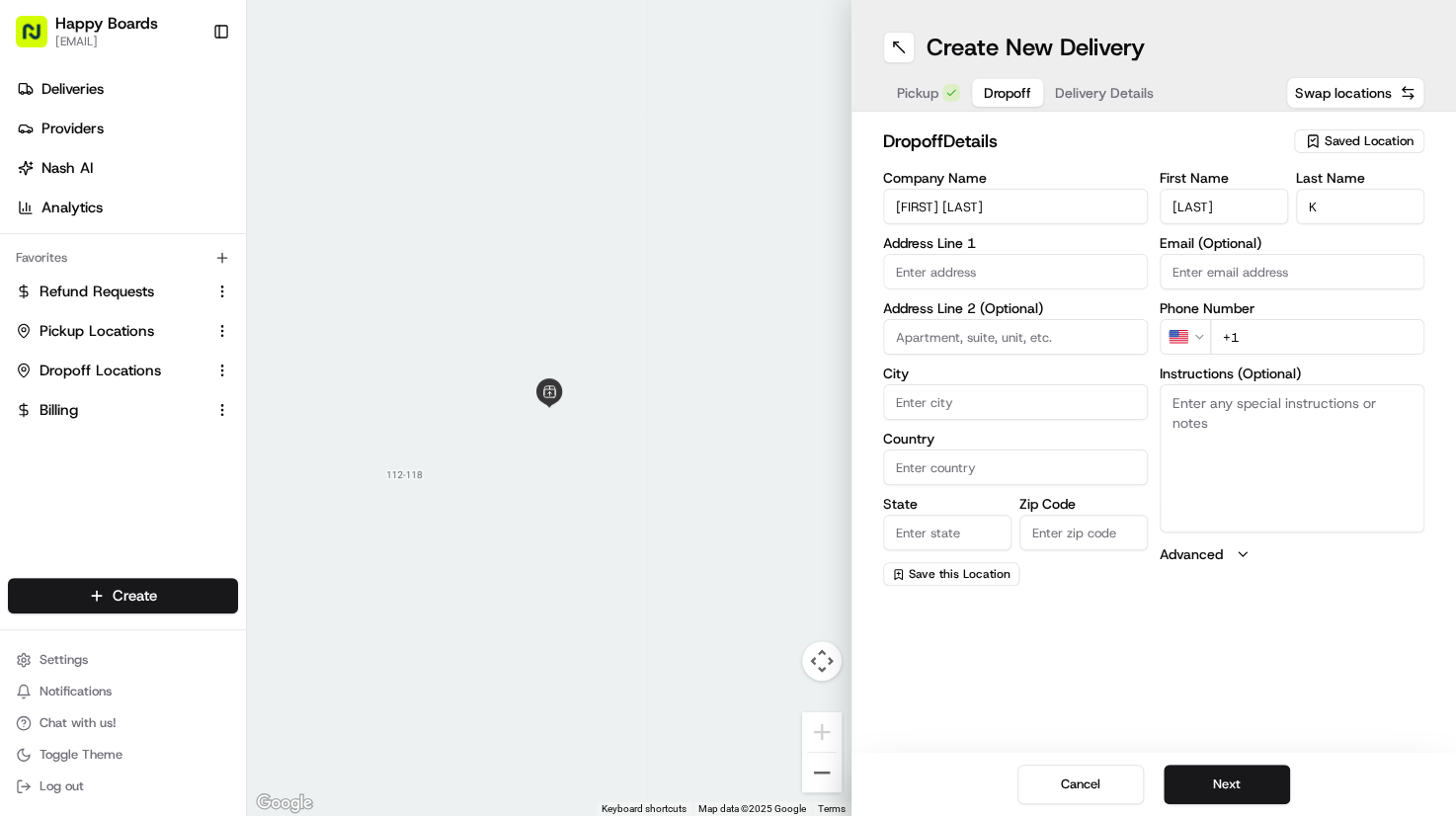 click on "Email (Optional)" at bounding box center (1292, 243) 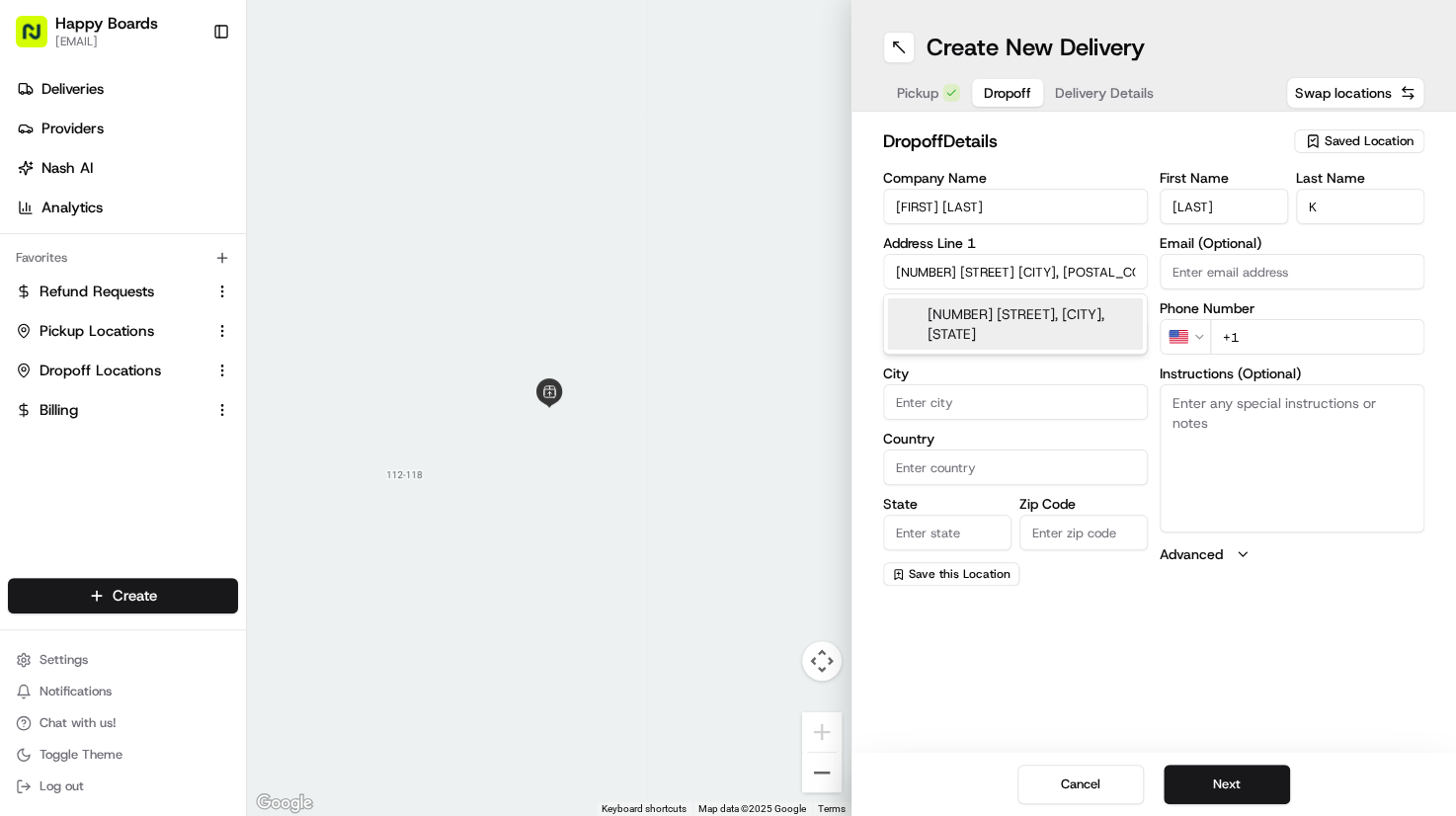 click on "[NUMBER] [STREET], [CITY], [STATE]" at bounding box center (1015, 324) 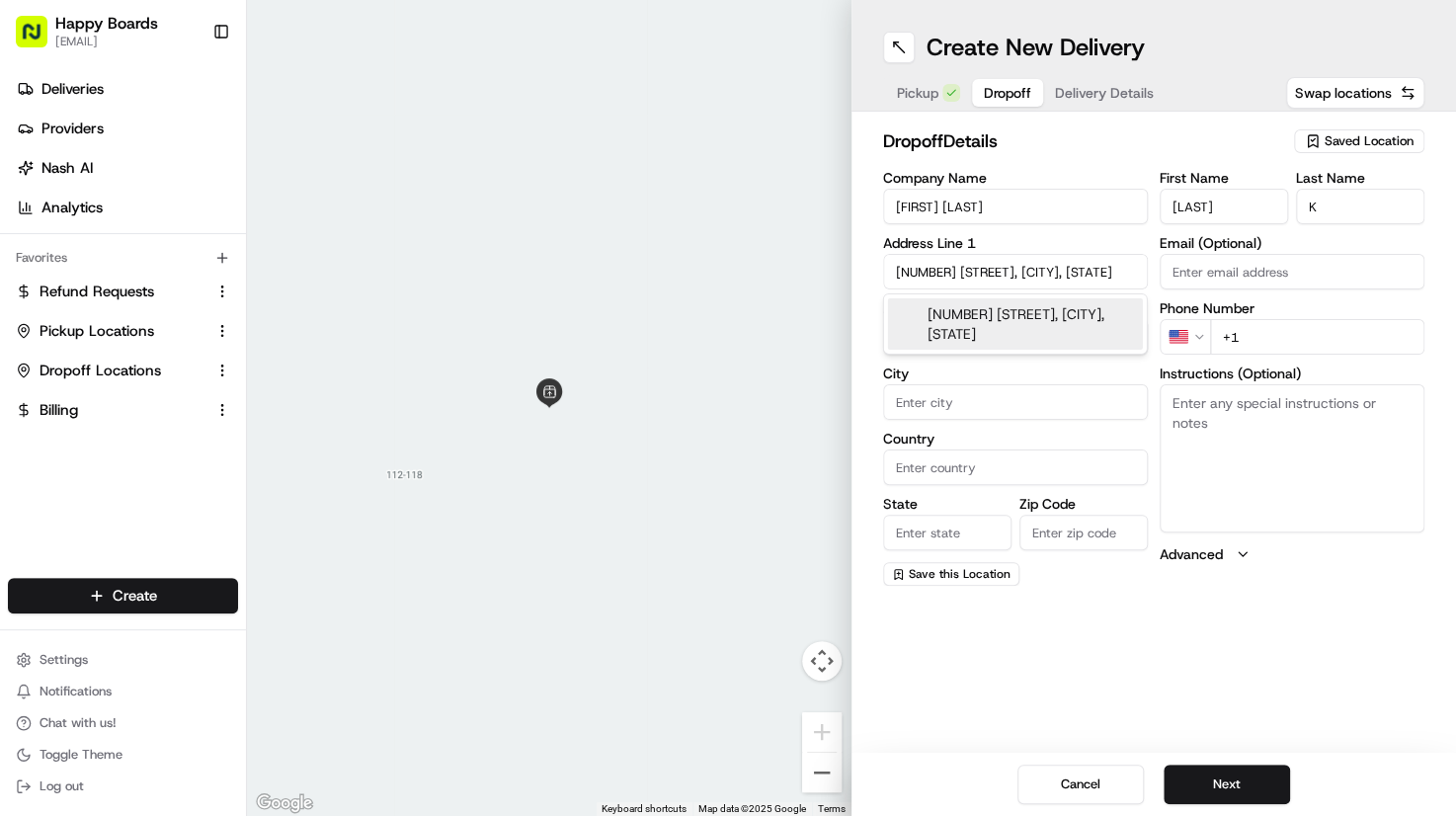 type on "[NUMBER] [STREET], [CITY], [STATE] [POSTAL_CODE], USA" 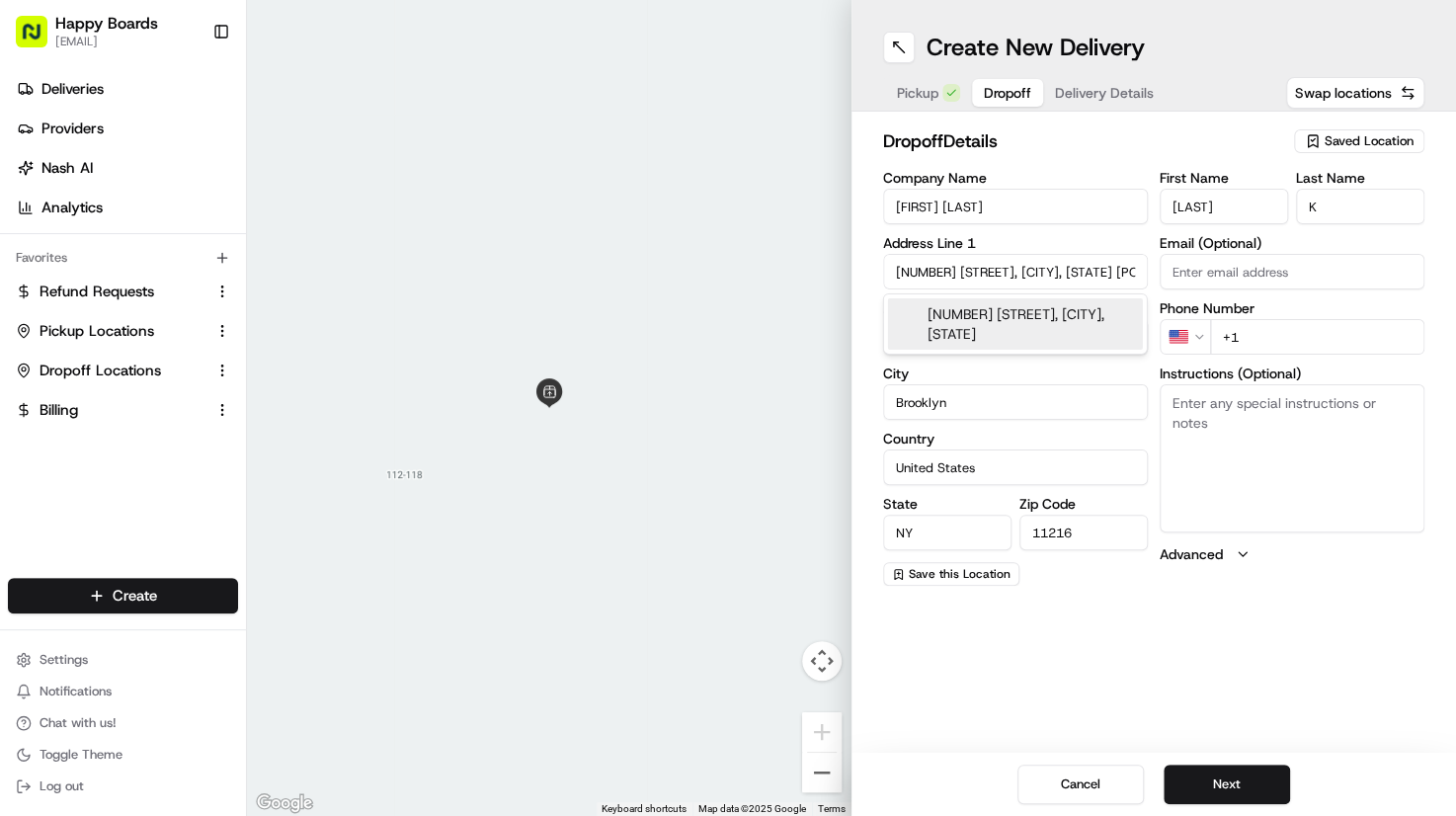 type on "[NUMBER] [STREET]" 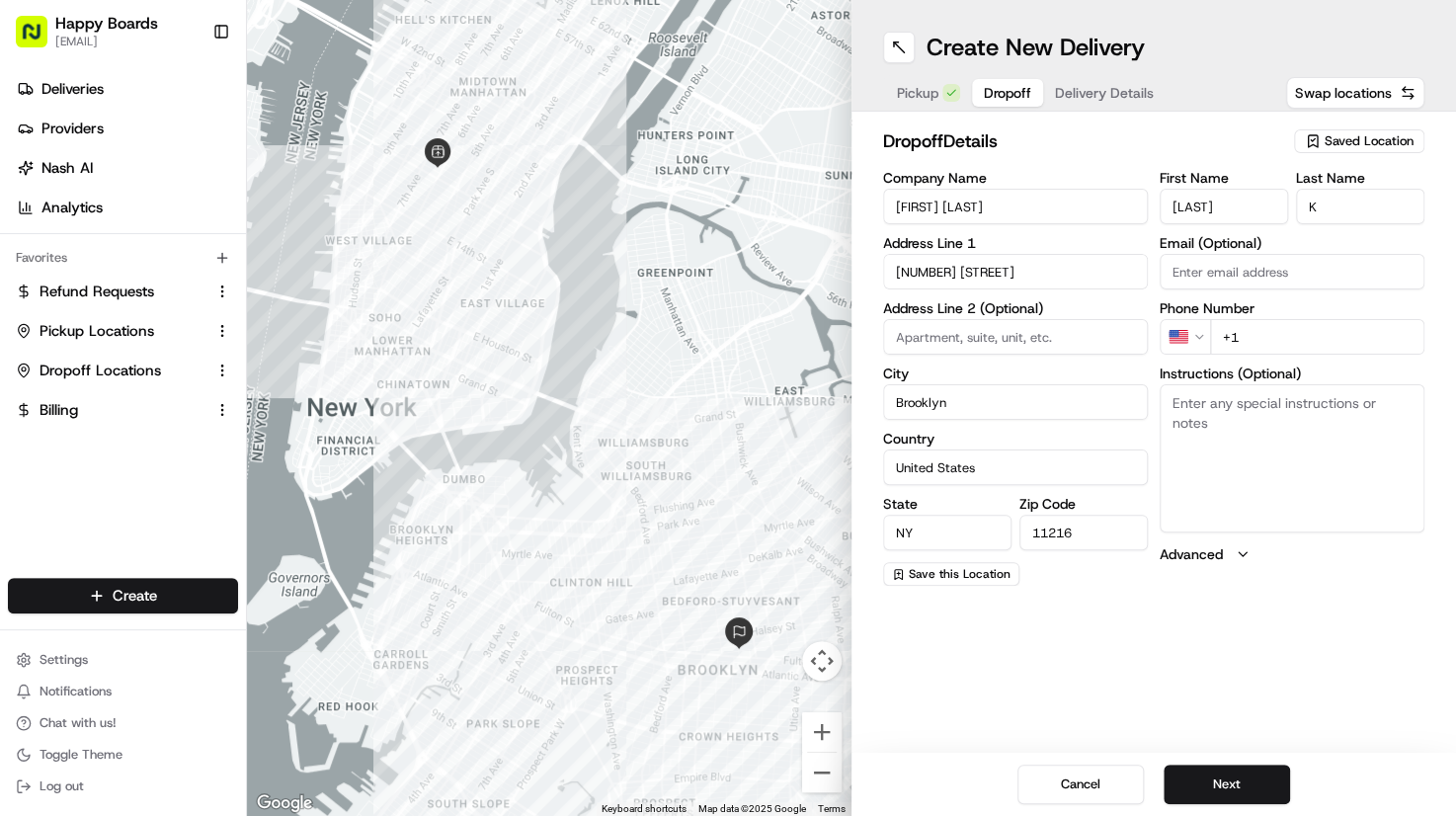 drag, startPoint x: 1387, startPoint y: 436, endPoint x: 1222, endPoint y: 417, distance: 166.09034 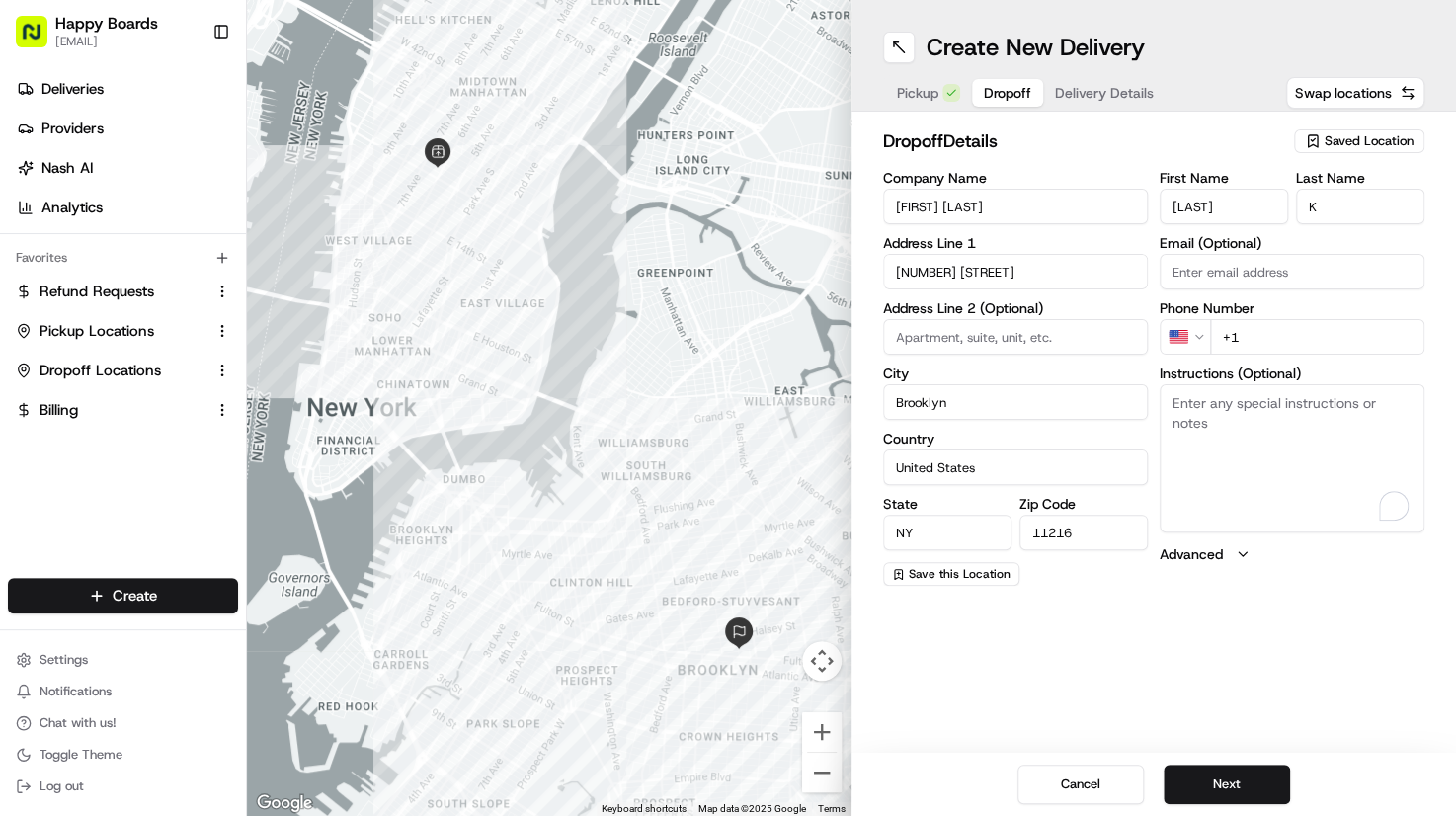 paste on "[APT_NUM]" 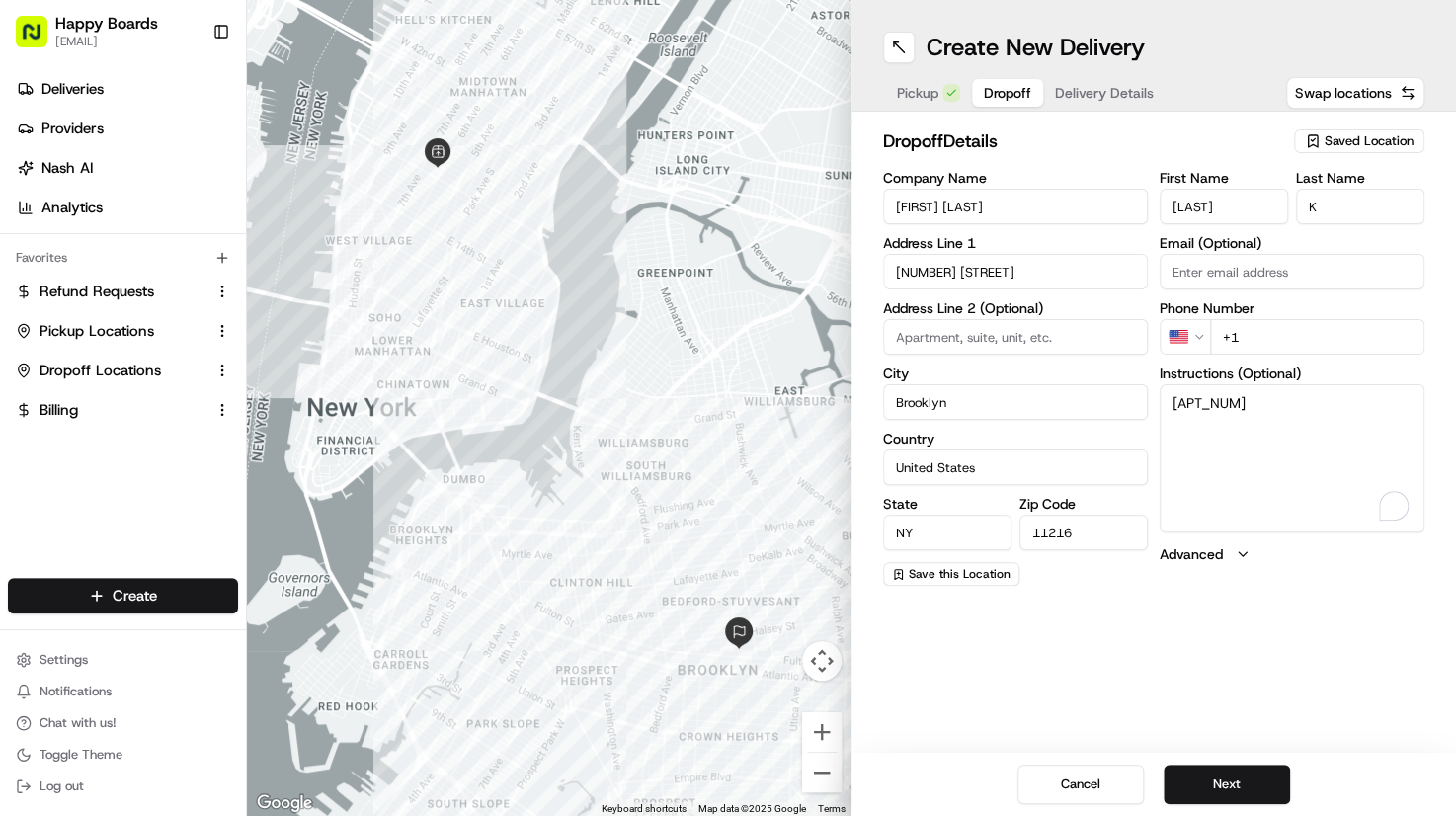 type on "[APT_NUM]" 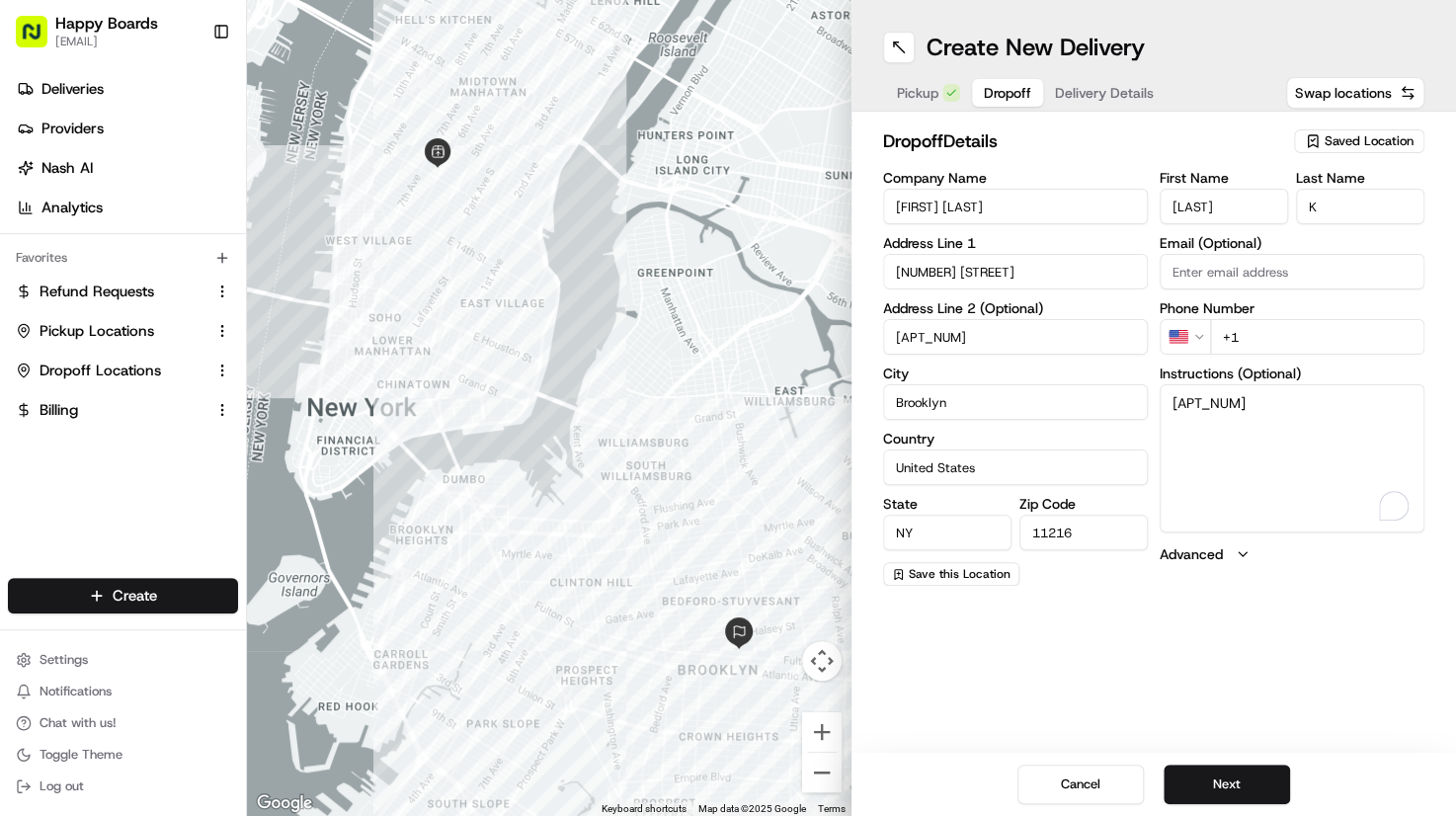 type on "[APT_NUM]" 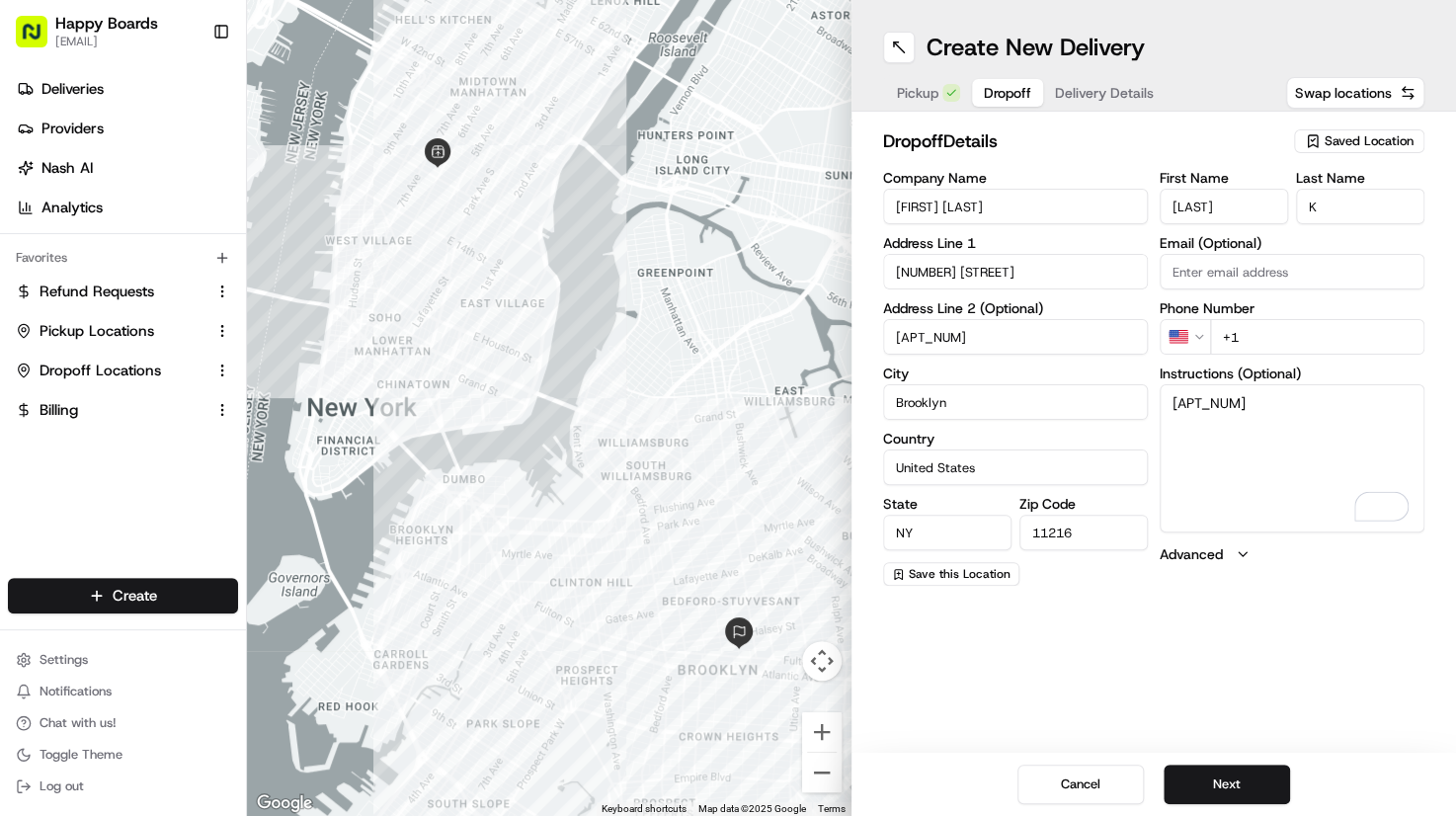 click on "[APT_NUM]" at bounding box center (1292, 458) 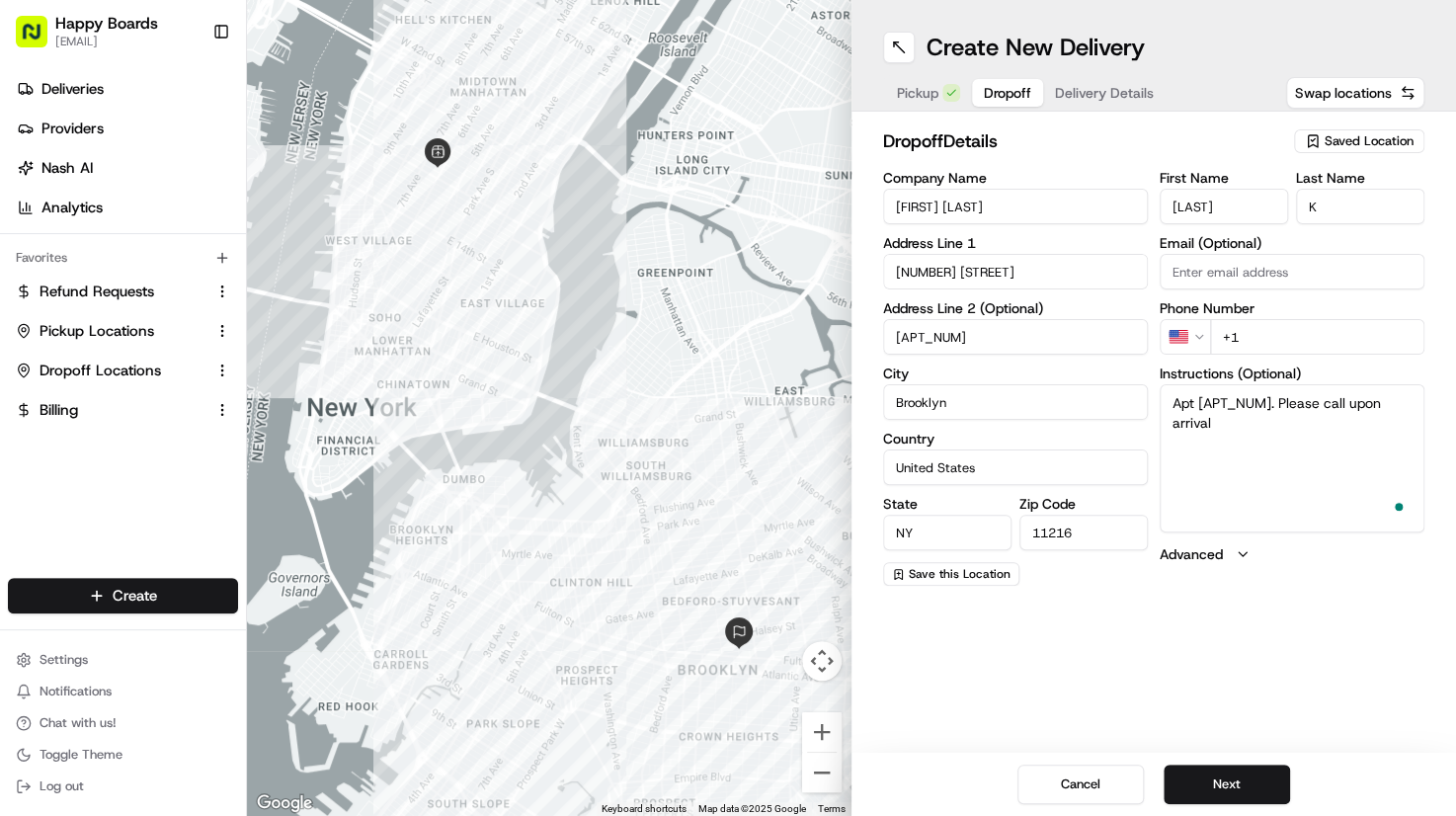 type on "Apt [APT_NUM]. Please call upon arrival." 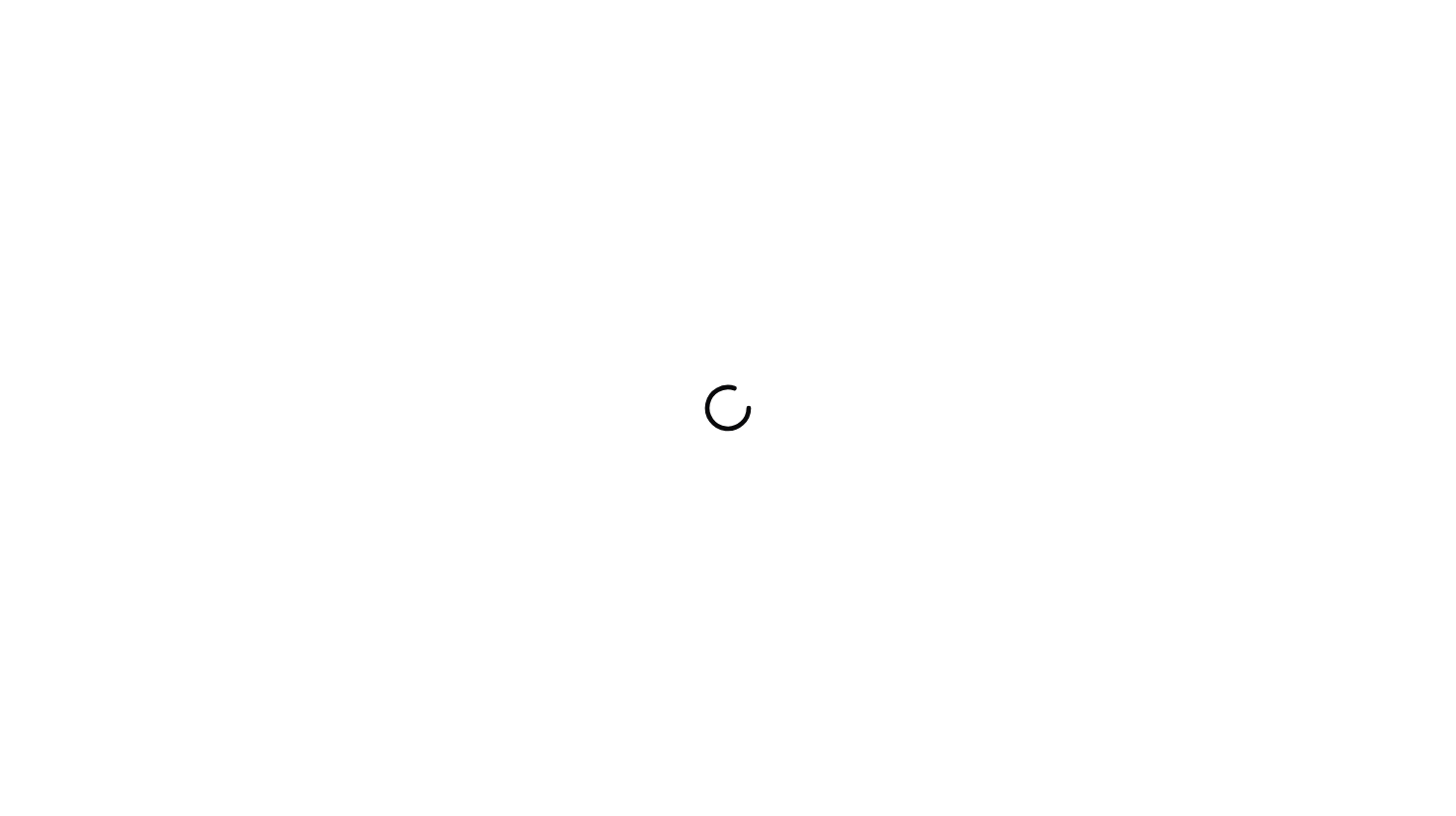 scroll, scrollTop: 0, scrollLeft: 0, axis: both 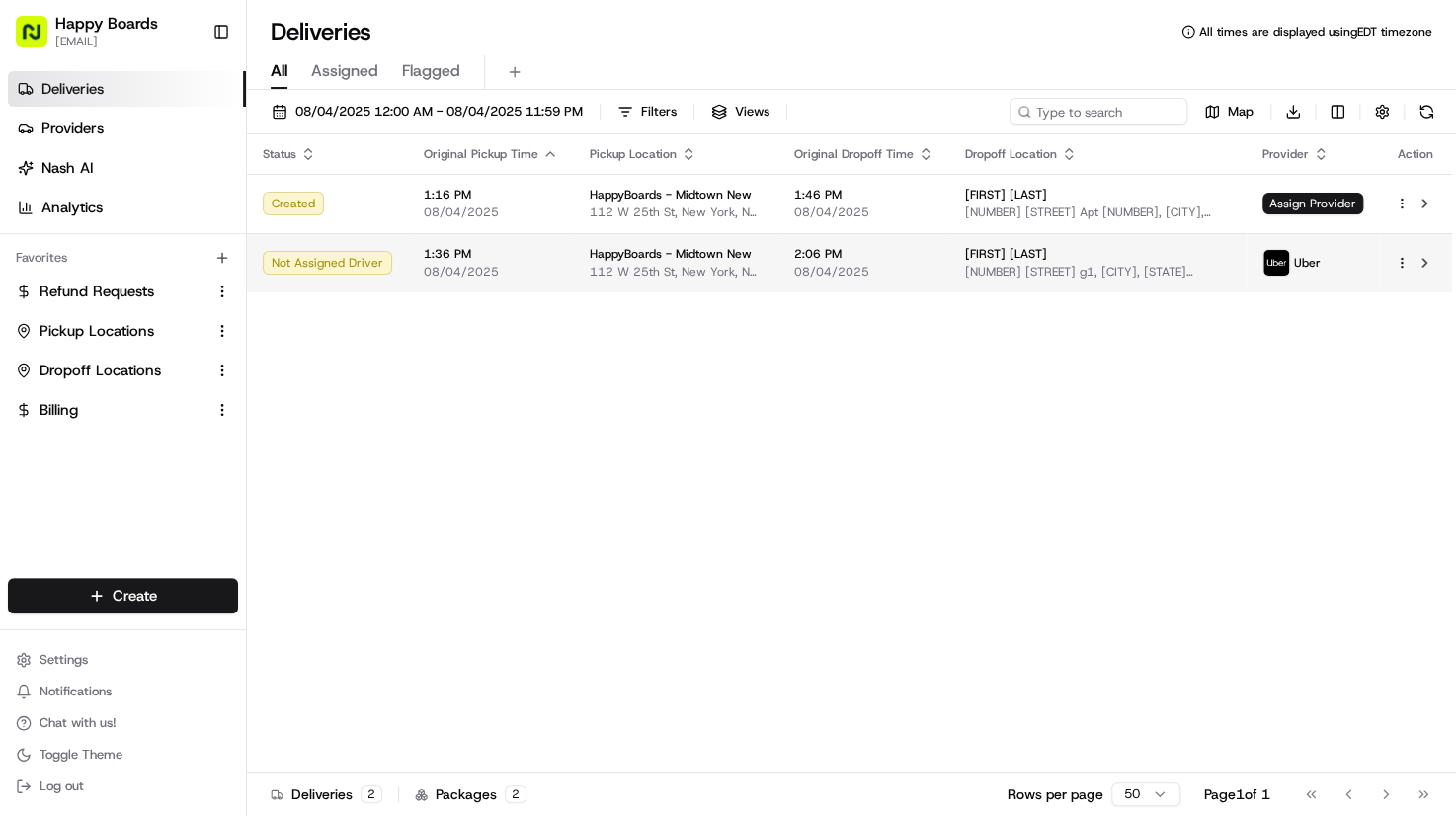 click on "112 W 25th St, New York, NY 10001, US" at bounding box center (676, 272) 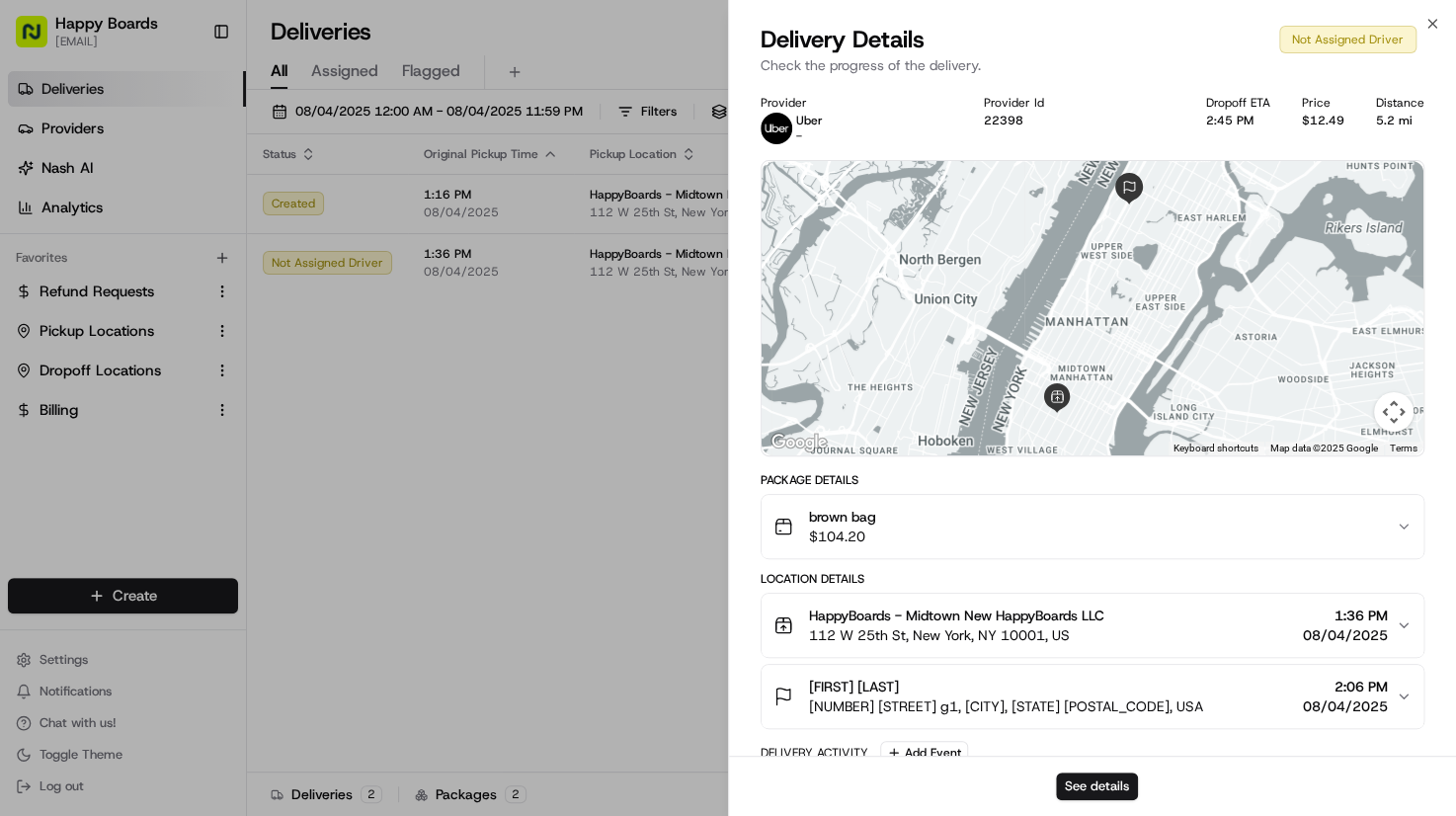 click on "Provider Uber - Provider Id 22398 Dropoff ETA 2:45 PM Price $12.49 Distance 5.2 mi To navigate the map with touch gestures double-tap and hold your finger on the map, then drag the map. ← Move left → Move right ↑ Move up ↓ Move down + Zoom in - Zoom out Home Jump left by 75% End Jump right by 75% Page Up Jump up by 75% Page Down Jump down by 75% Keyboard shortcuts Map Data Map data ©2025 Google Map data ©2025 Google 2 km  Click to toggle between metric and imperial units Terms Report a map error Package Details brown bag $ 104.20 Location Details HappyBoards - Midtown New HappyBoards LLC 112 W 25th St, New York, NY 10001, US 1:36 PM 08/04/2025 Jennifer Donaghy 212 W 104th St g1, New York, NY 10025, USA 2:06 PM 08/04/2025 Delivery Activity Add Event Created (Sent To Provider) Uber 08/04/2025 1:31 PM EDT Not Assigned Driver Uber 08/04/2025 1:31 PM EDT" at bounding box center (1092, 485) 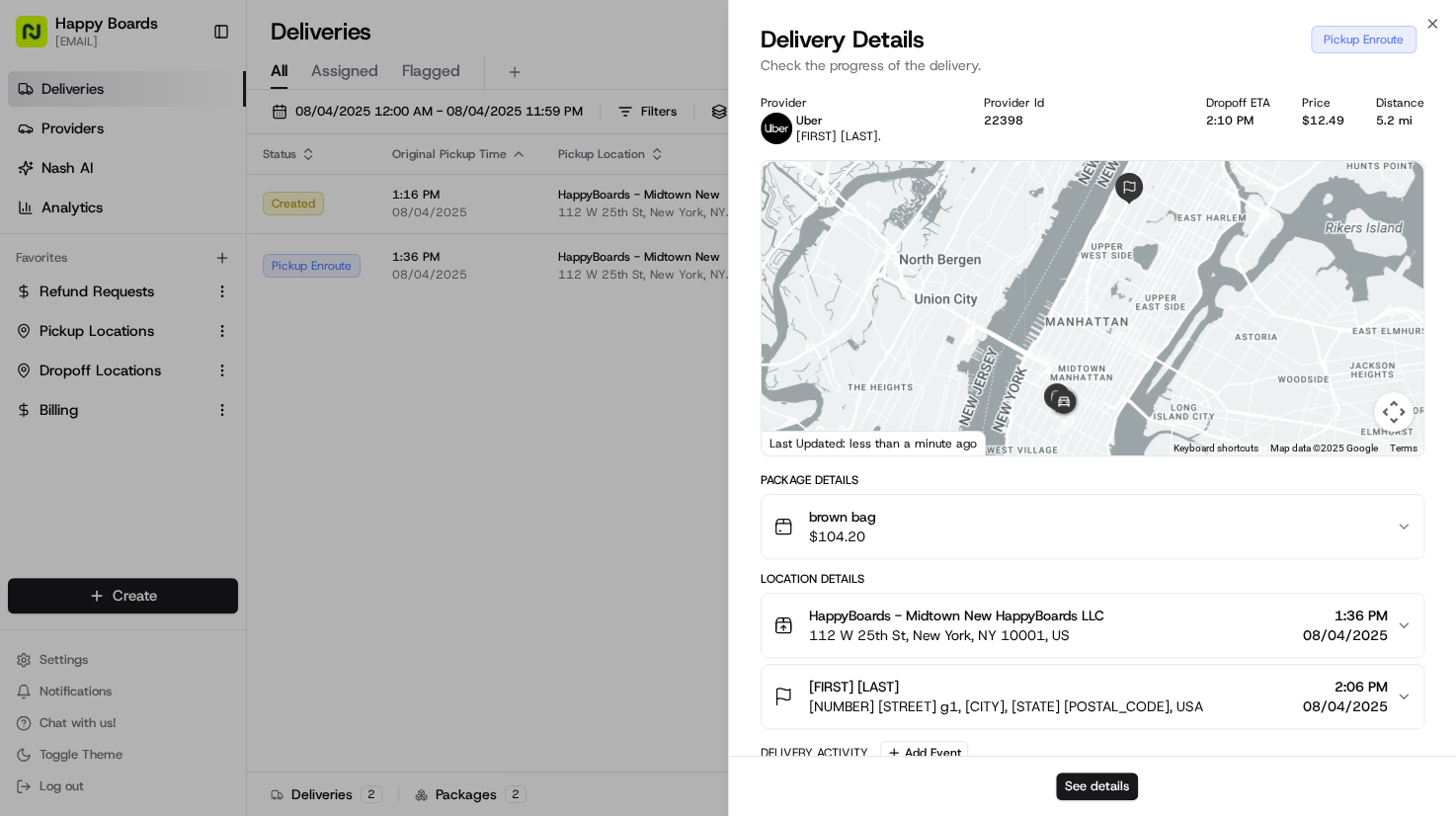 click at bounding box center (1092, 308) 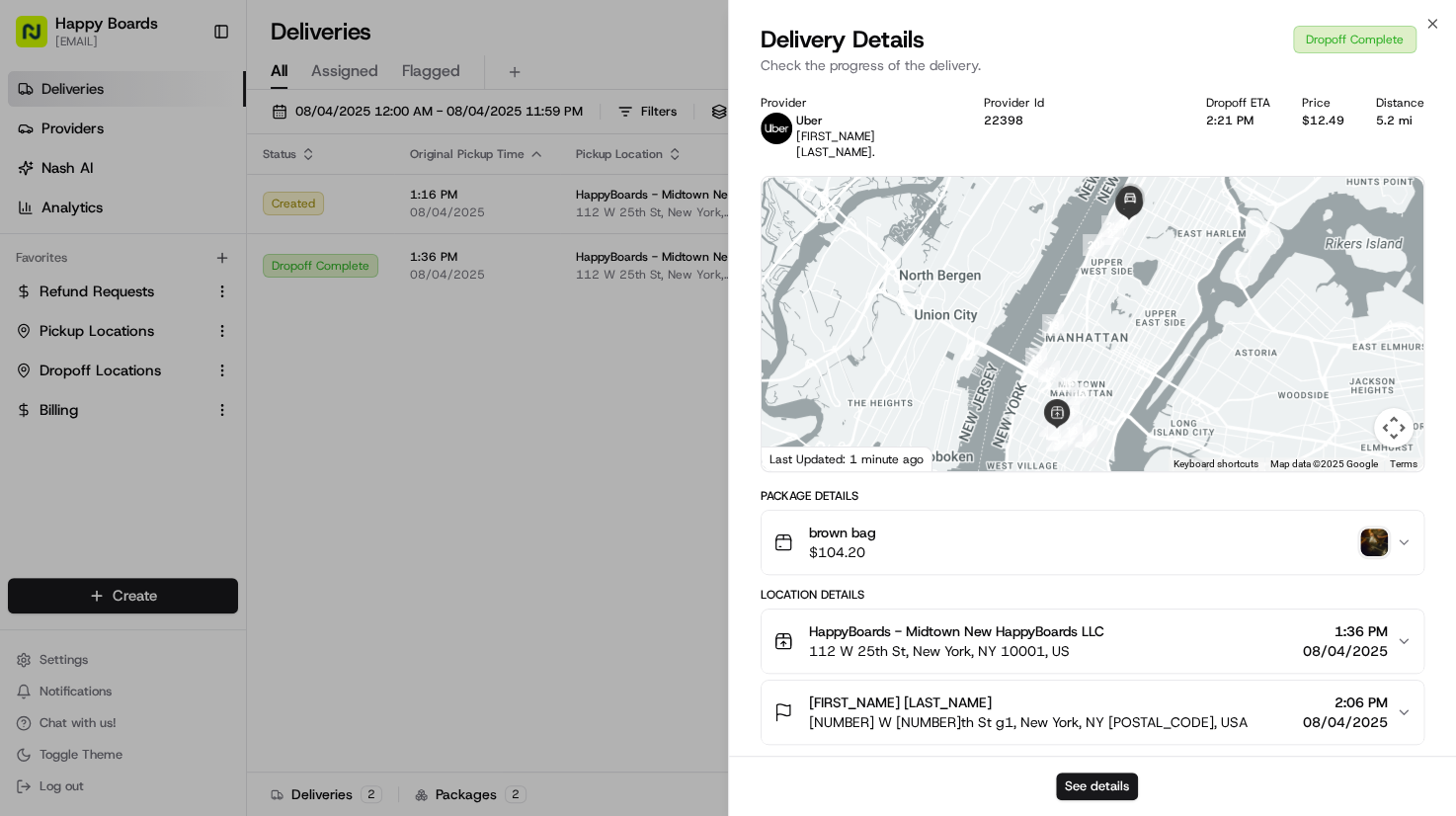 scroll, scrollTop: 0, scrollLeft: 0, axis: both 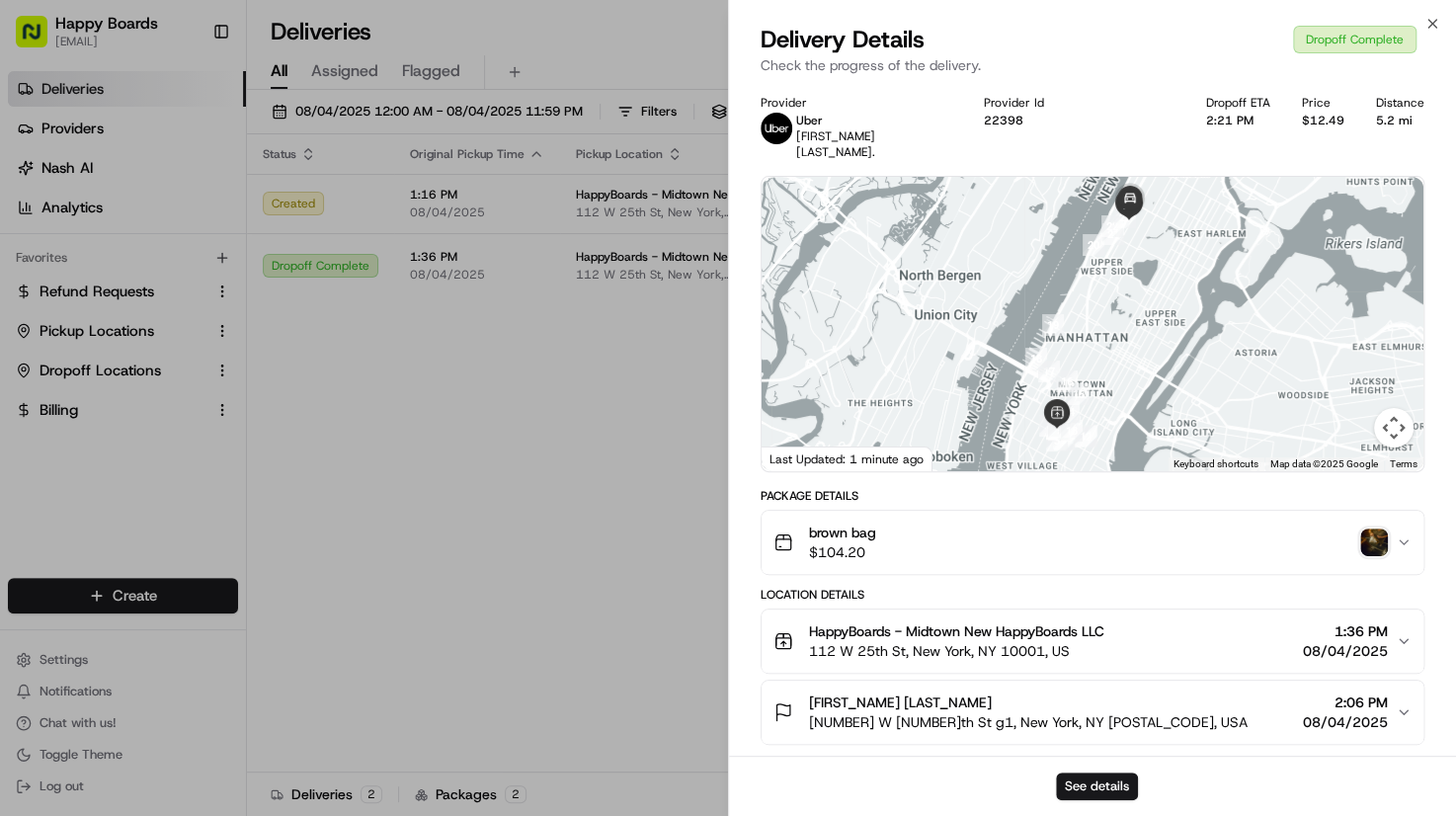 click on "Provider Uber [FIRST_NAME] [LAST_NAME]. Provider Id 22398 Dropoff ETA 2:21 PM Price $12.49 Distance 5.2 mi" at bounding box center (1092, 127) 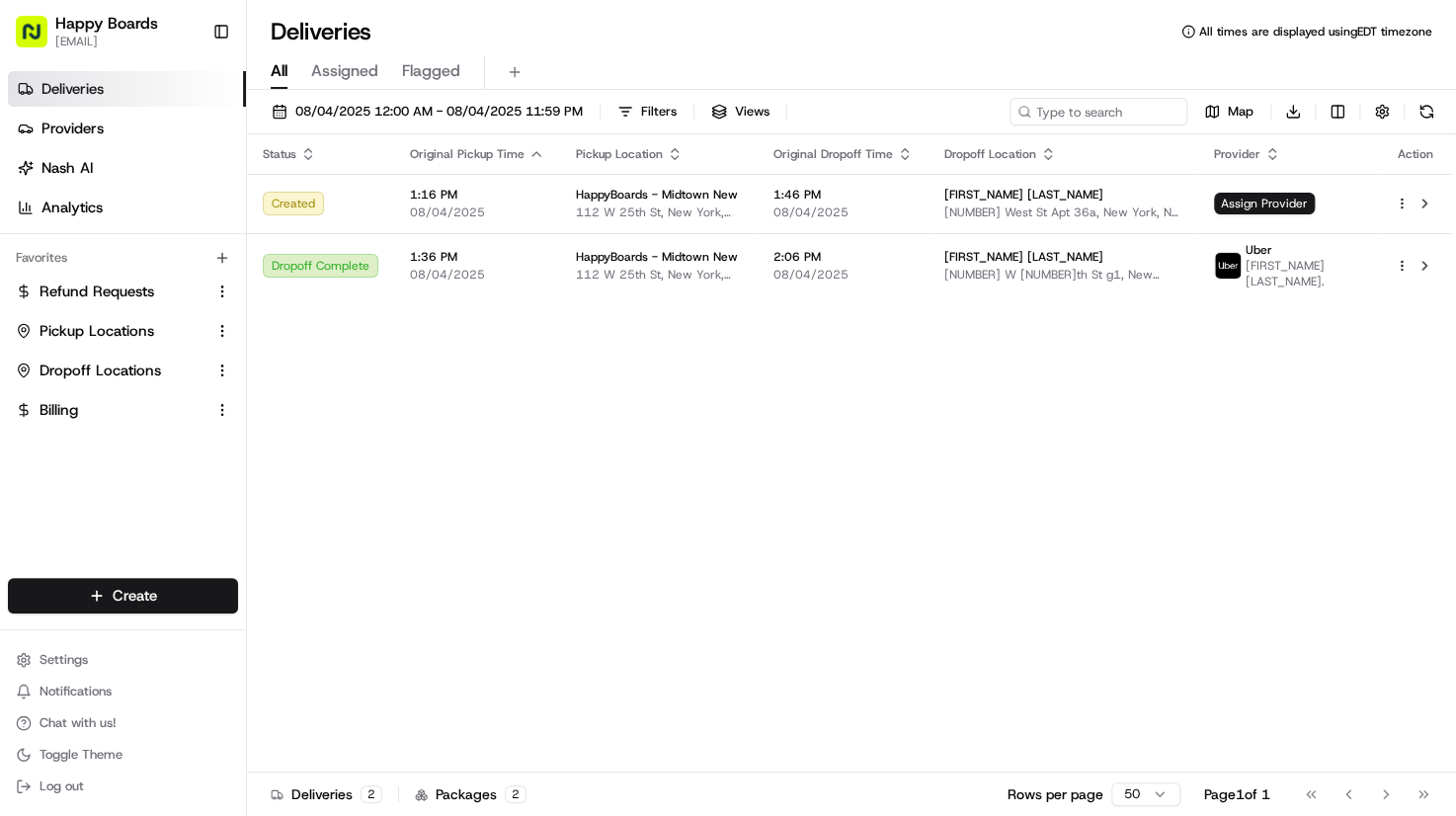 click on "All Assigned Flagged" at bounding box center [851, 72] 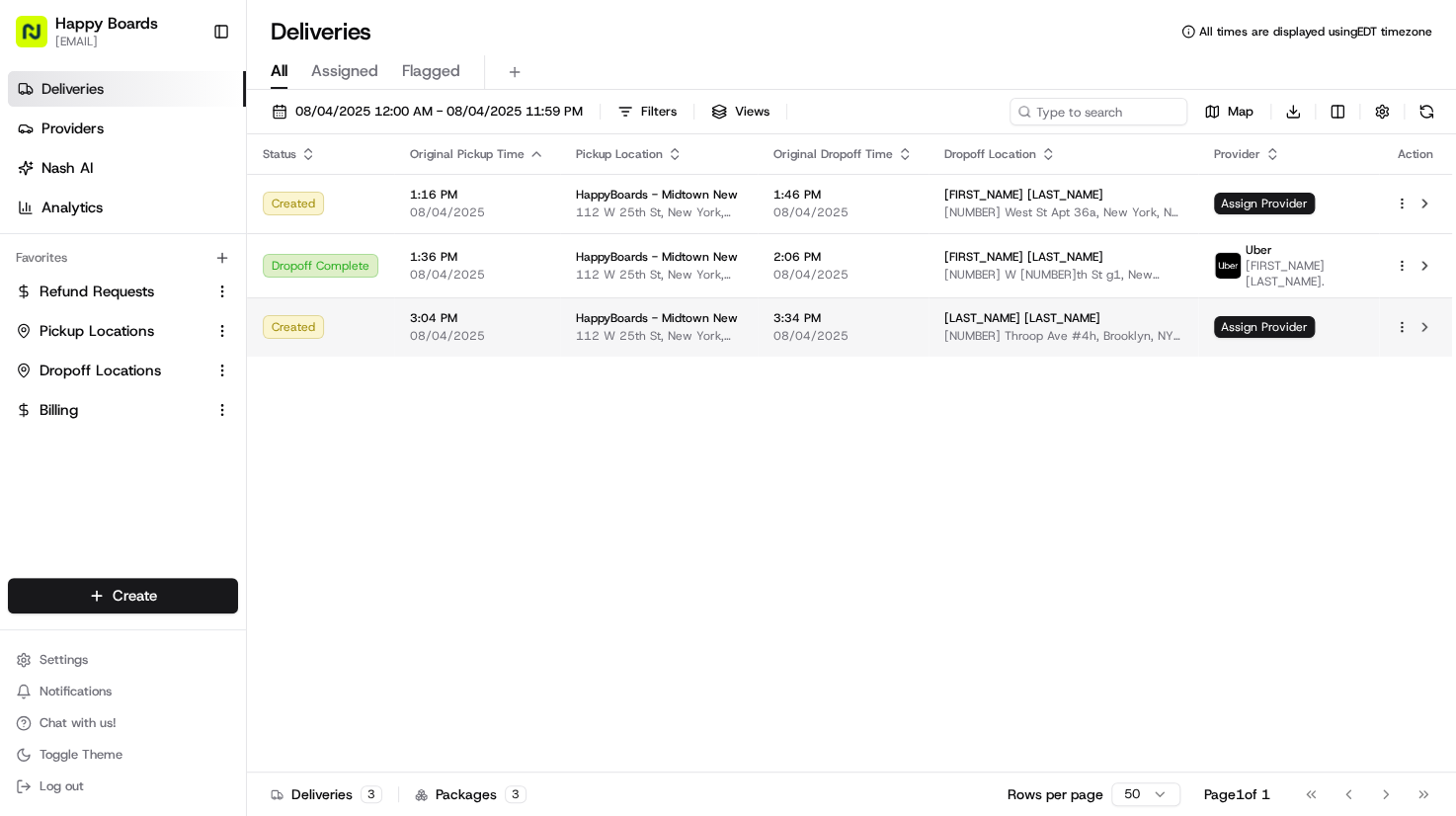 click on "Happy Boards ankit@a7v.co Toggle Sidebar Deliveries Providers Nash AI Analytics Favorites Refund Requests Pickup Locations Dropoff Locations Billing Main Menu Members & Organization Organization Users Roles Preferences Customization Tracking Orchestration Automations Dispatch Strategy Locations Pickup Locations Dropoff Locations Billing Billing Refund Requests Integrations Notification Triggers Webhooks API Keys Request Logs Create Settings Notifications Chat with us! Toggle Theme Log out Deliveries All times are displayed using  EDT   timezone All Assigned Flagged 08/04/2025 12:00 AM - 08/04/2025 11:59 PM Filters Views Map Download Status Original Pickup Time Pickup Location Original Dropoff Time Dropoff Location Provider Action Created 1:16 PM 08/04/2025 HappyBoards - Midtown New 112 W 25th St, New York, NY 10001, US 1:46 PM 08/04/2025 Whitney F 50 West St Apt 36a, New York, NY 10006, USA Assign Provider Dropoff Complete 1:36 PM 08/04/2025 HappyBoards - Midtown New 2:06 PM 08/04/2025 Uber 3" at bounding box center [728, 408] 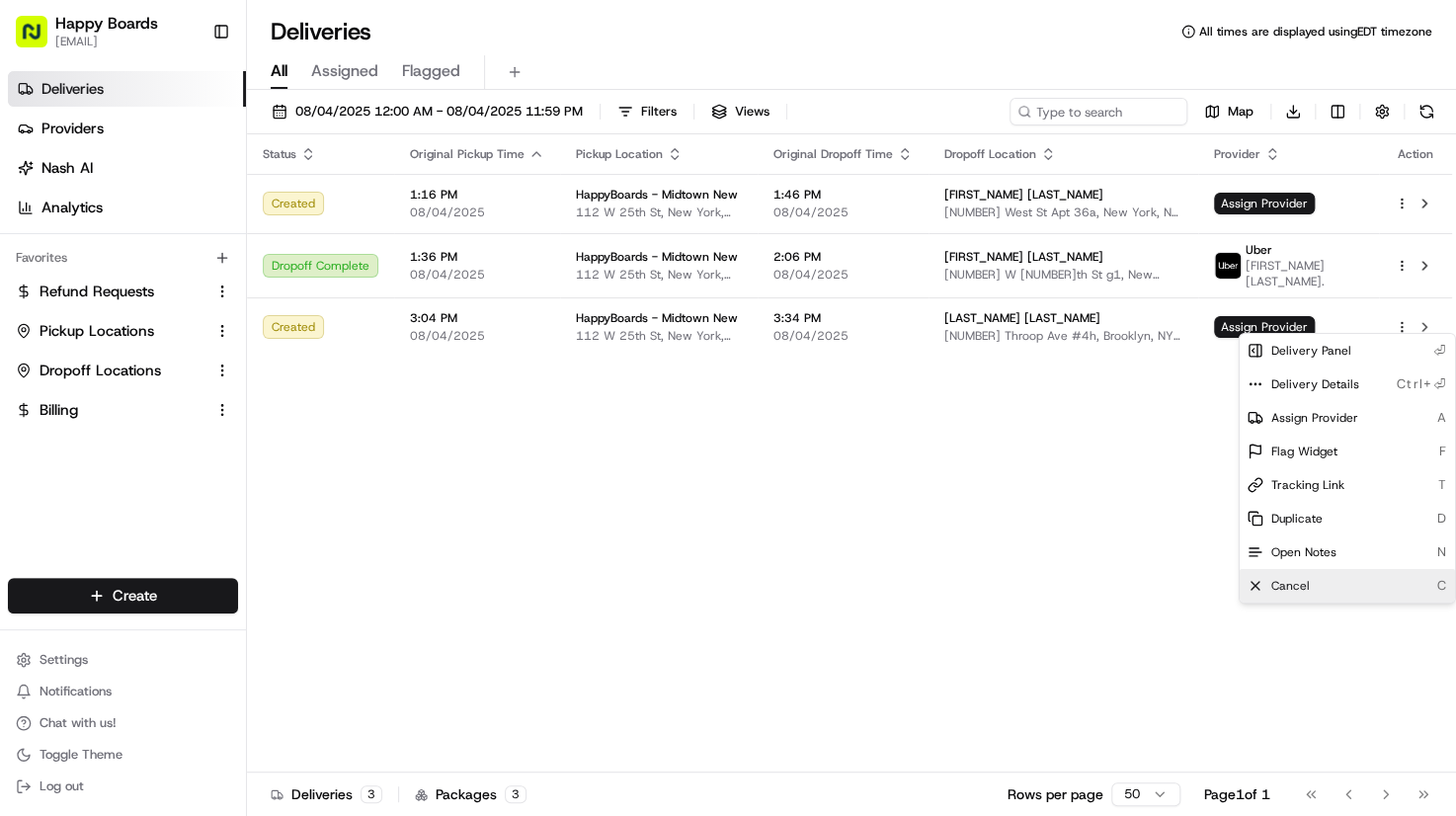 click on "Cancel C" at bounding box center [1347, 586] 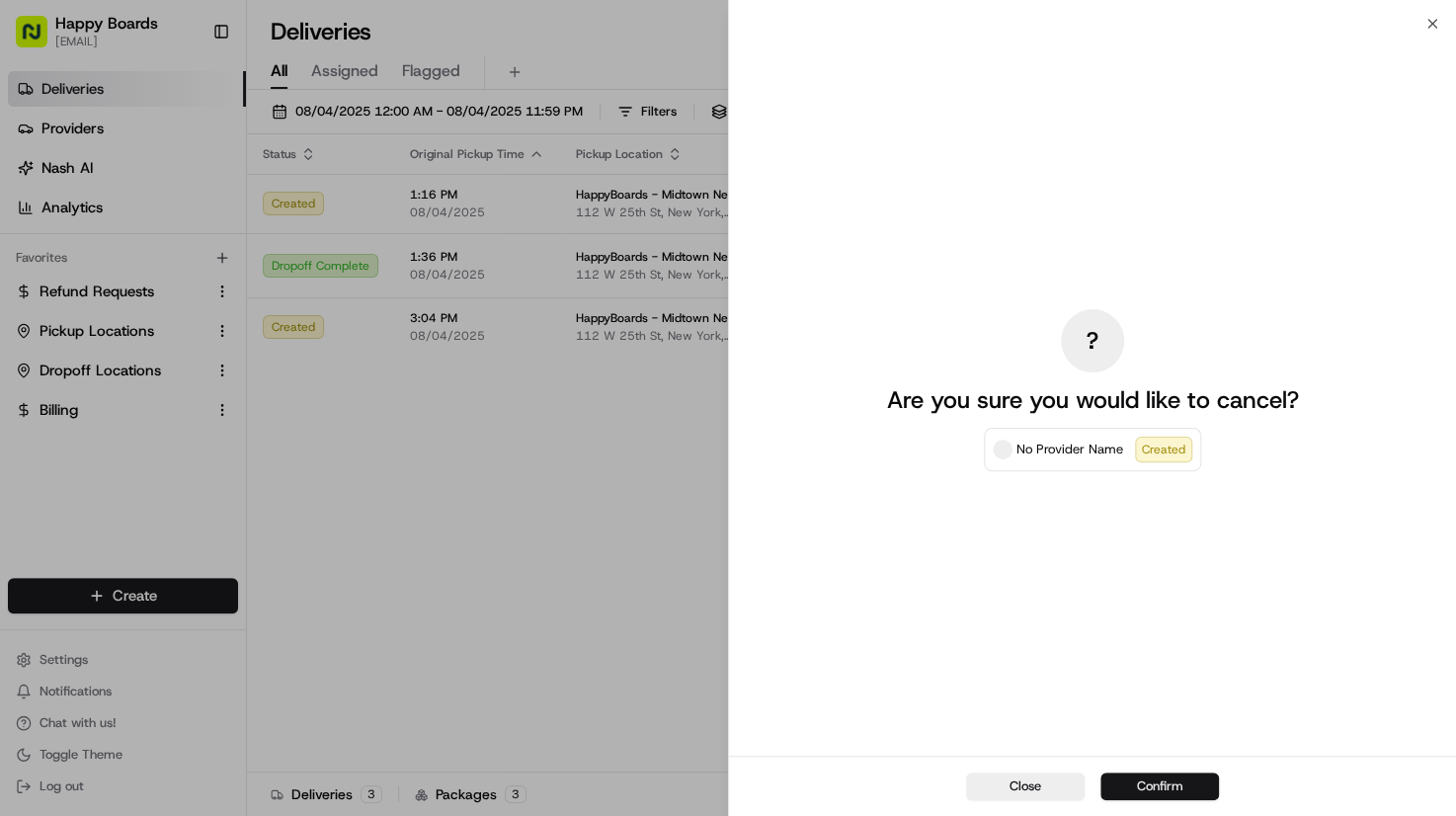 click on "Confirm" at bounding box center (1160, 786) 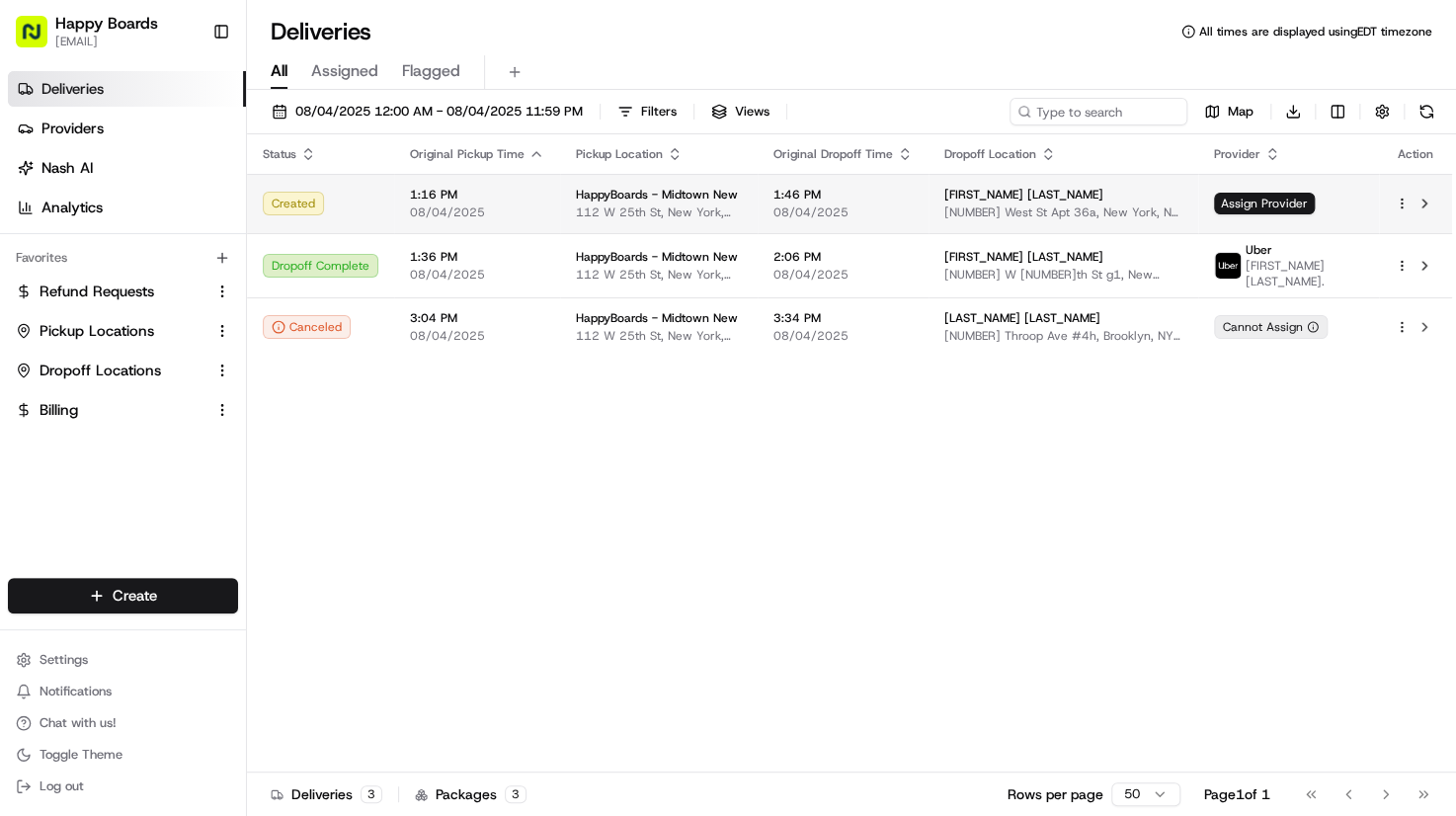 click on "HappyBoards - Midtown New" at bounding box center [657, 195] 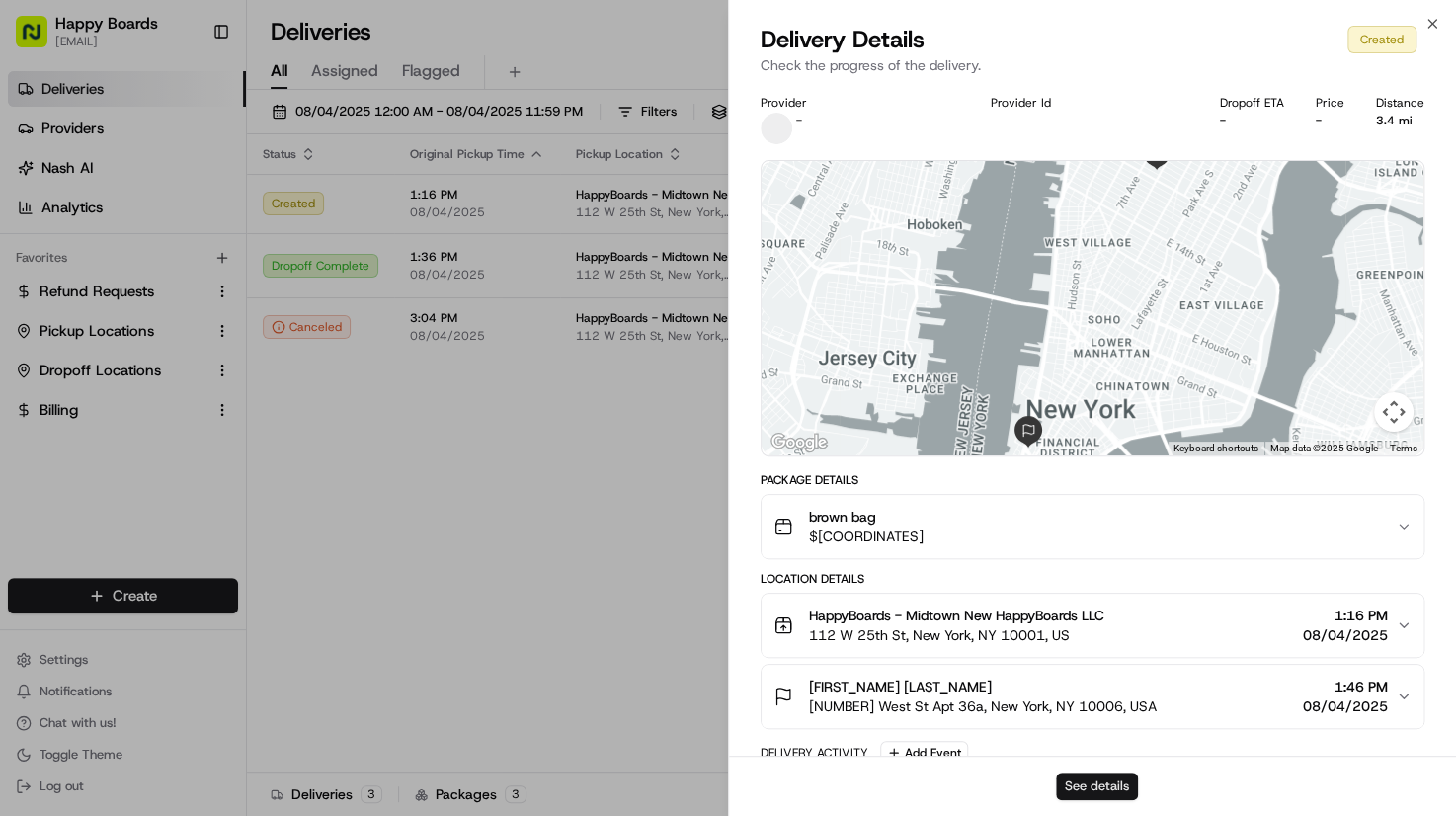 click on "See details" at bounding box center [1096, 786] 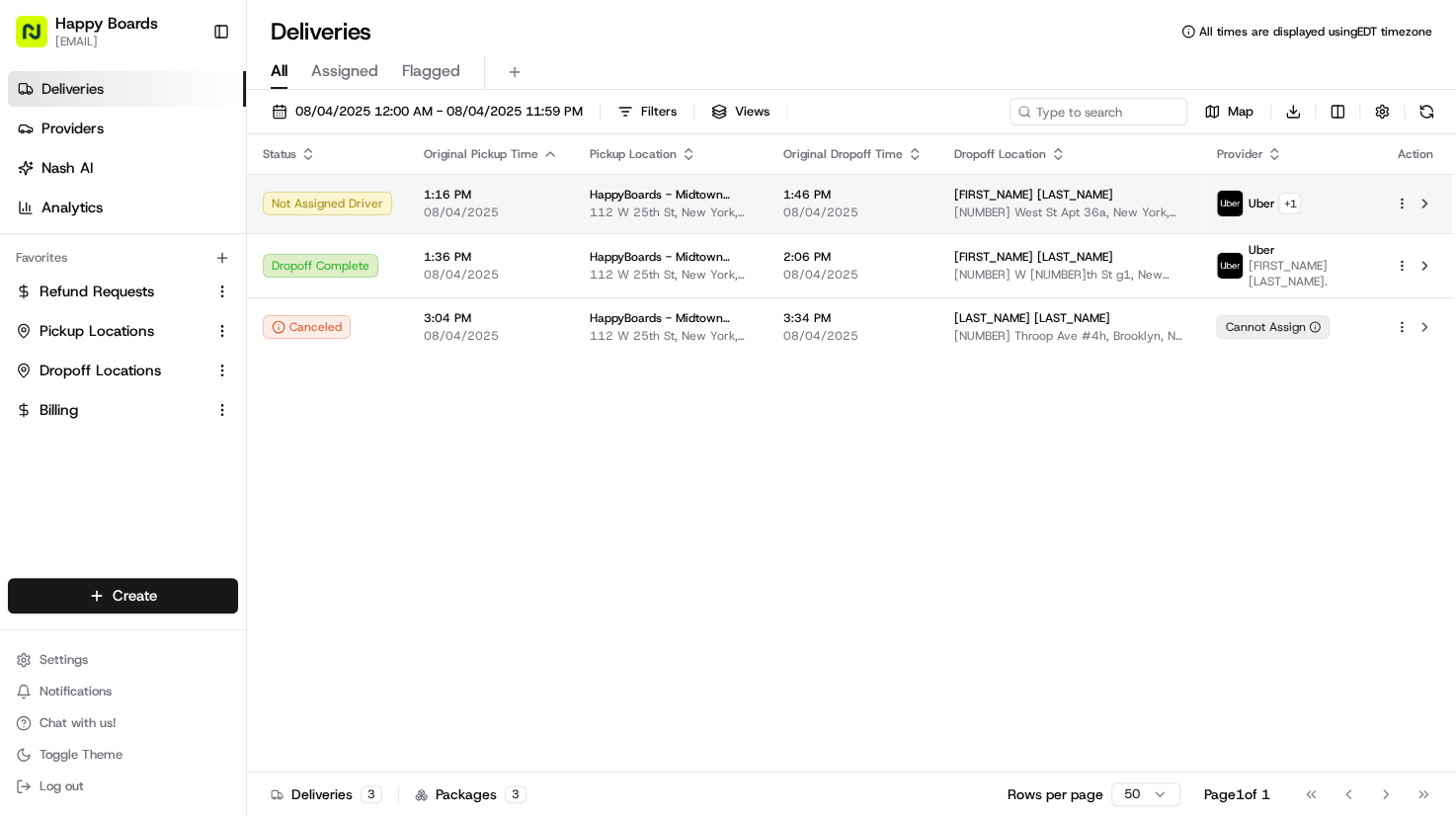 click on "112 W 25th St, New York, NY 10001, US" at bounding box center (671, 212) 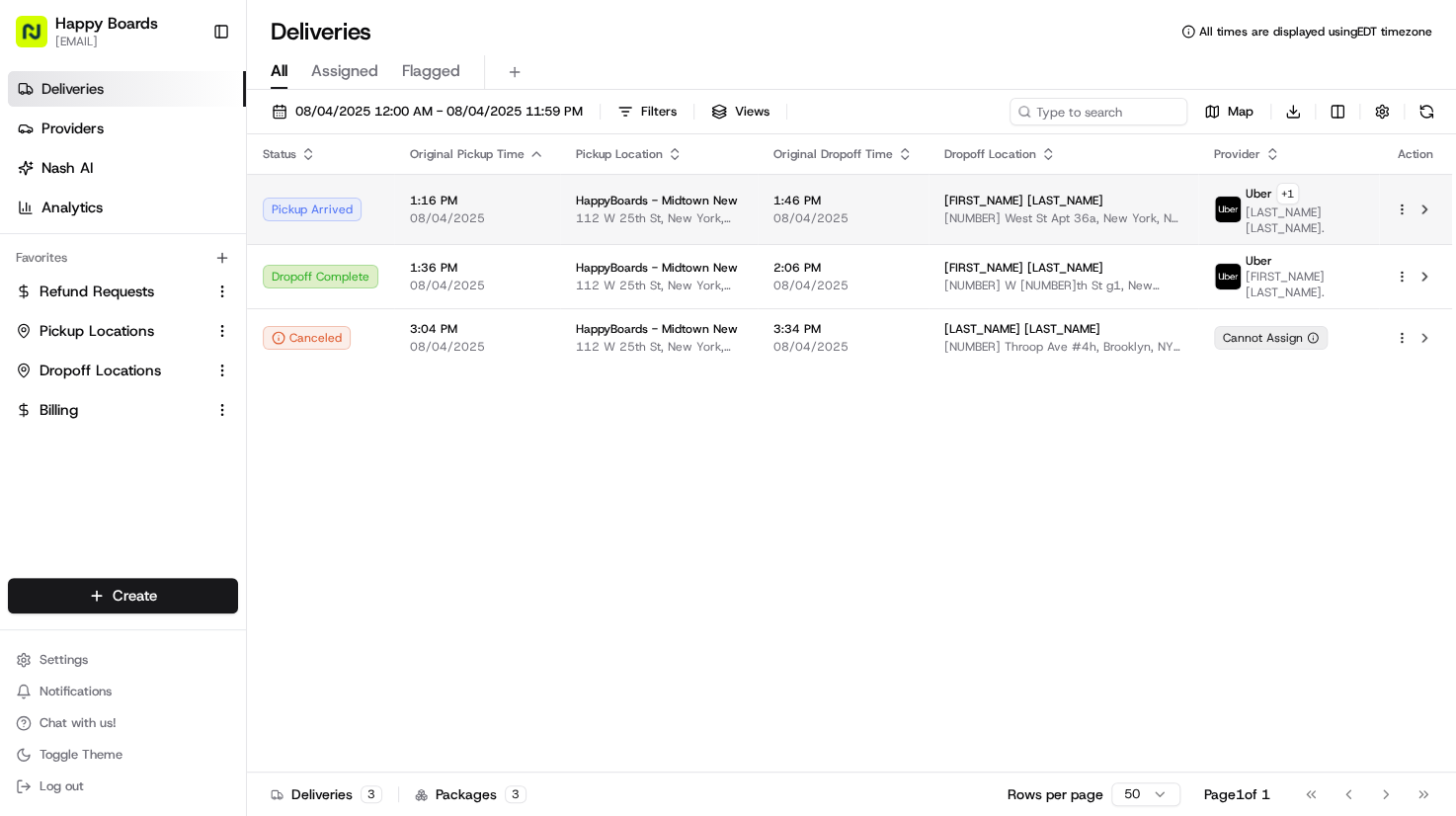 click on "112 W 25th St, New York, NY 10001, US" at bounding box center (659, 218) 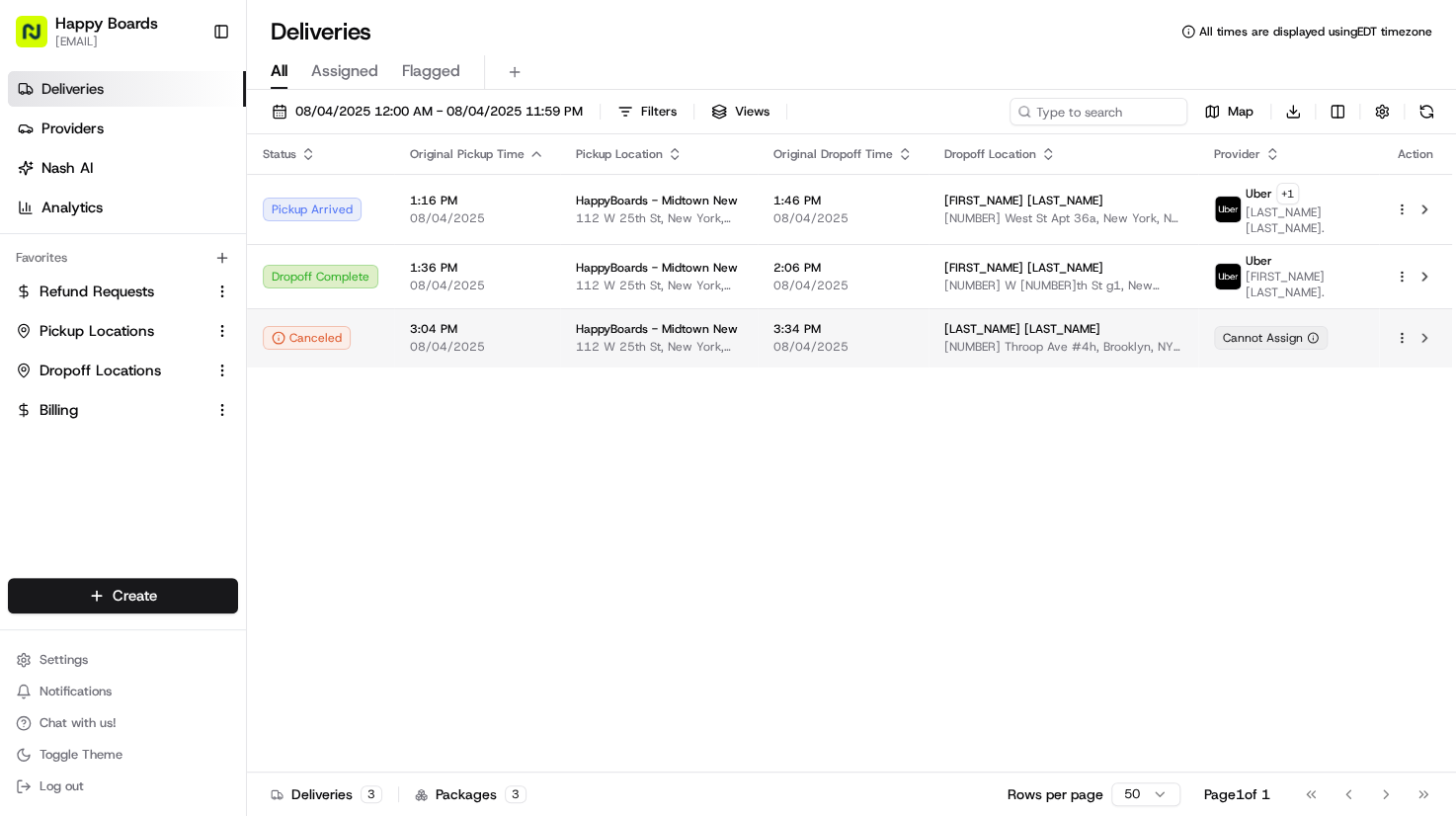 click on "3:04 PM 08/04/2025" at bounding box center [477, 338] 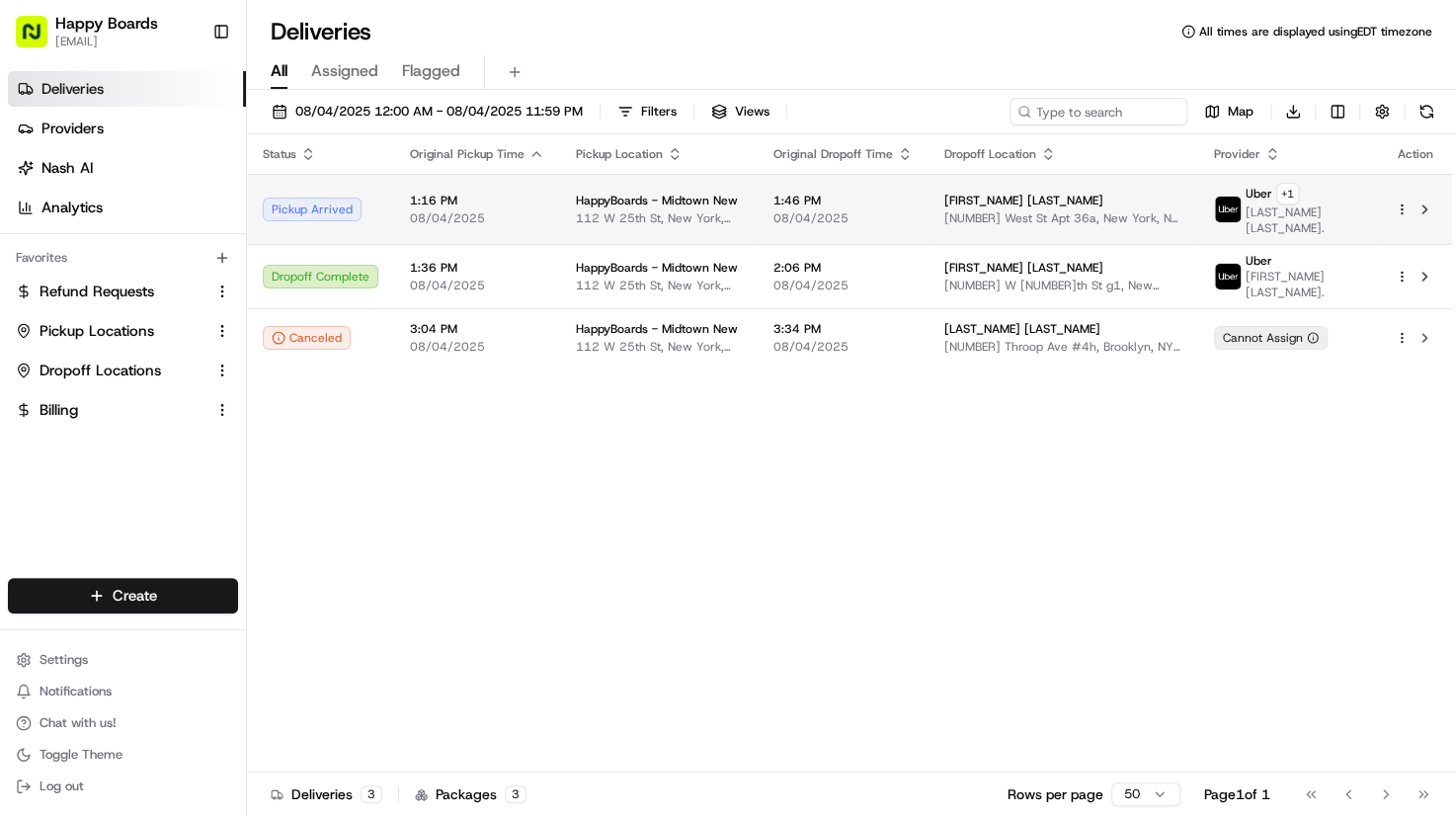 click on "112 W 25th St, New York, NY 10001, US" at bounding box center (659, 218) 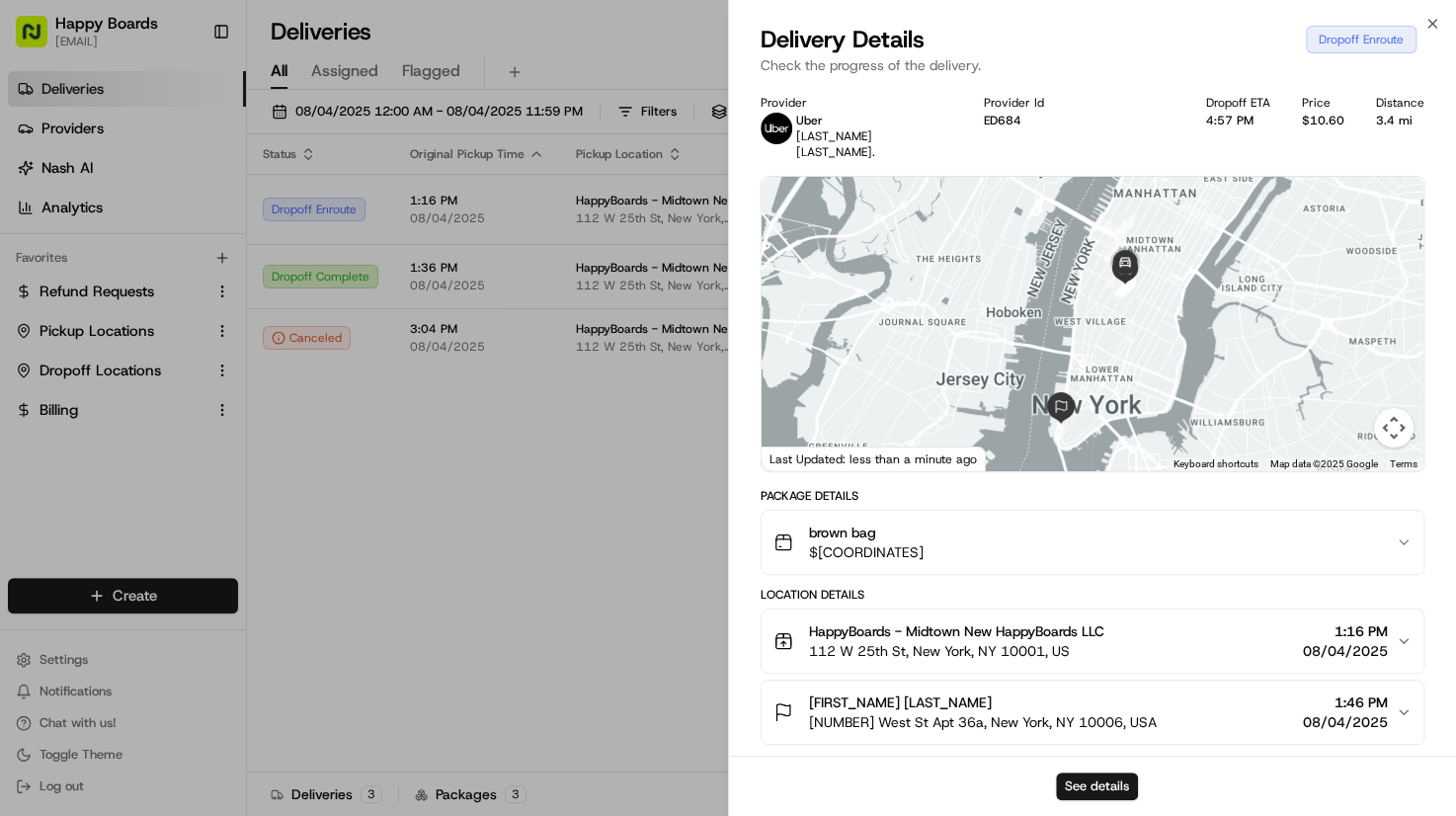 click on "Delivery Details Dropoff Enroute Check the progress of the delivery." at bounding box center [1092, 53] 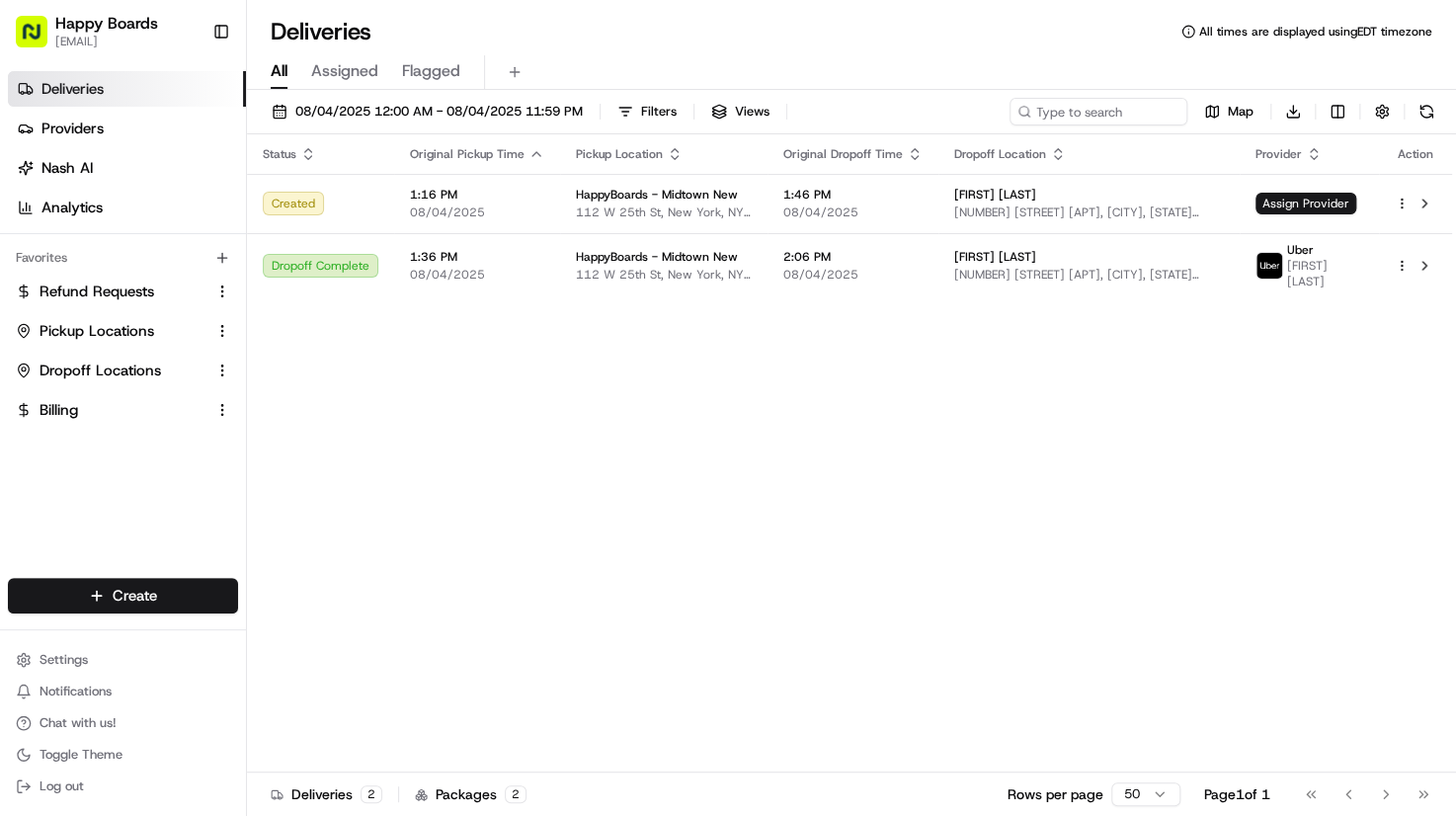 scroll, scrollTop: 0, scrollLeft: 0, axis: both 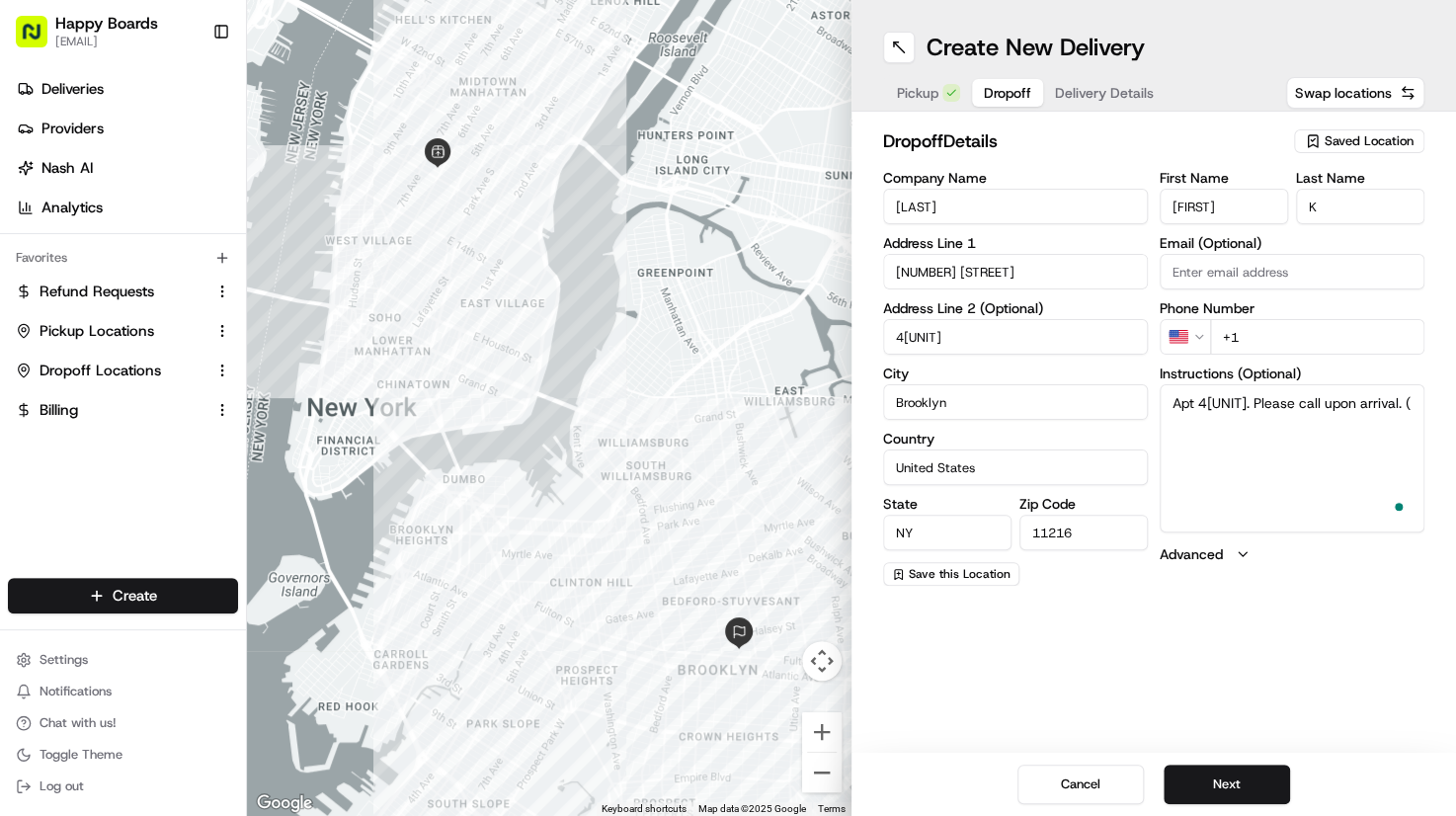 paste on "Apartamento 4[UNIT]. Por favor, llame a su llegada." 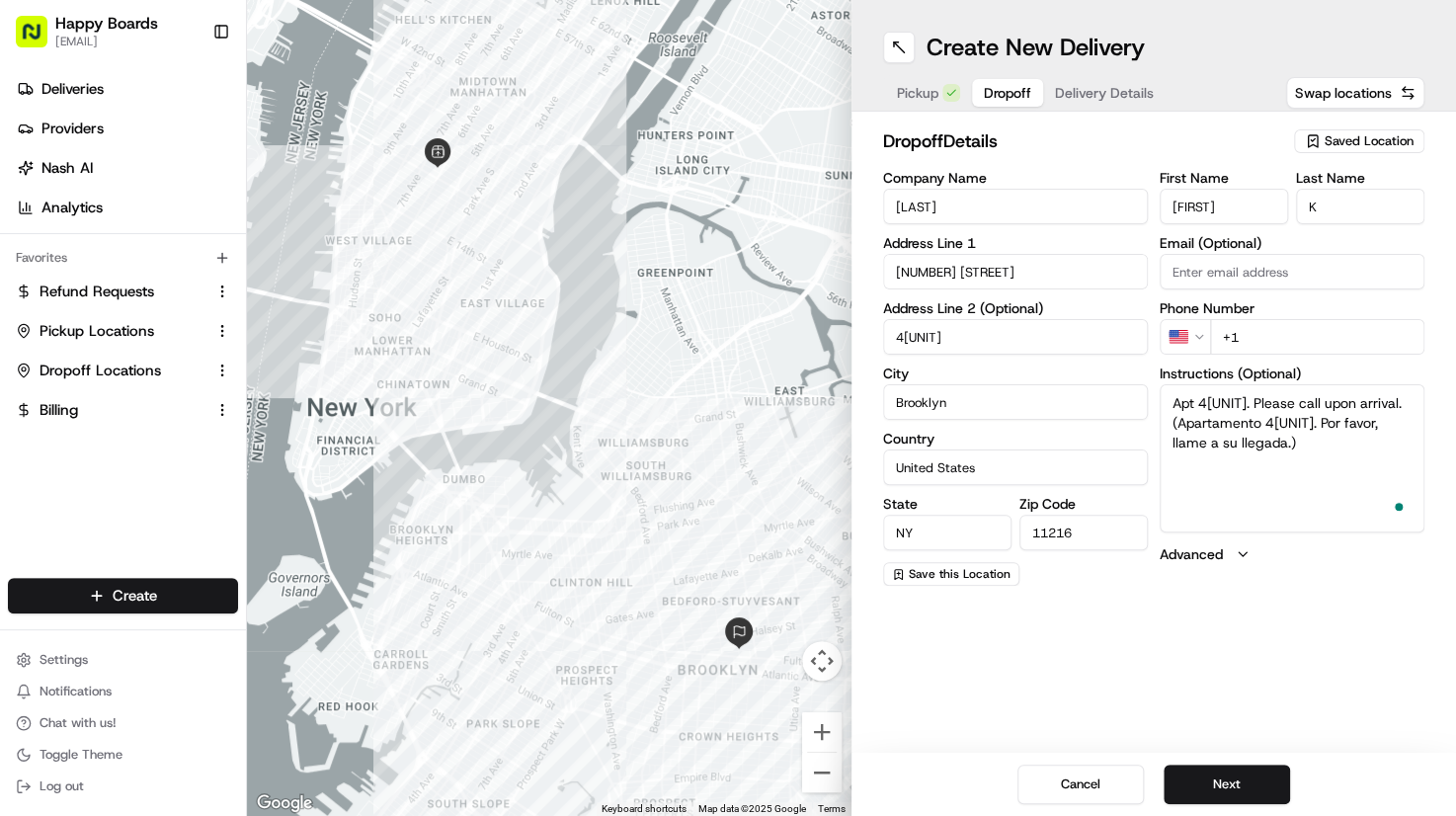 type on "Apt 4[UNIT]. Please call upon arrival. (Apartamento 4[UNIT]. Por favor, llame a su llegada.)" 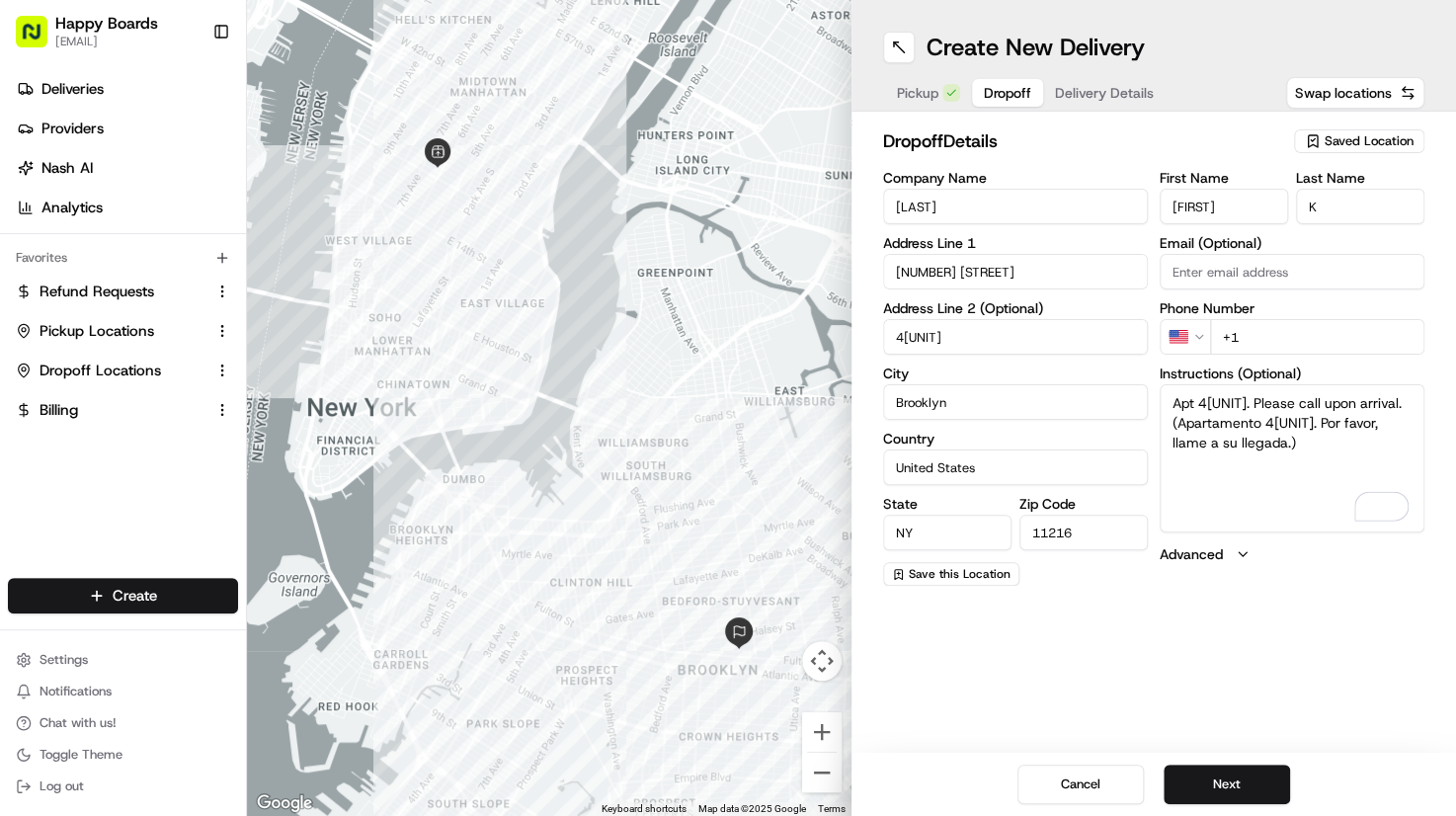 click on "+1" at bounding box center (1317, 337) 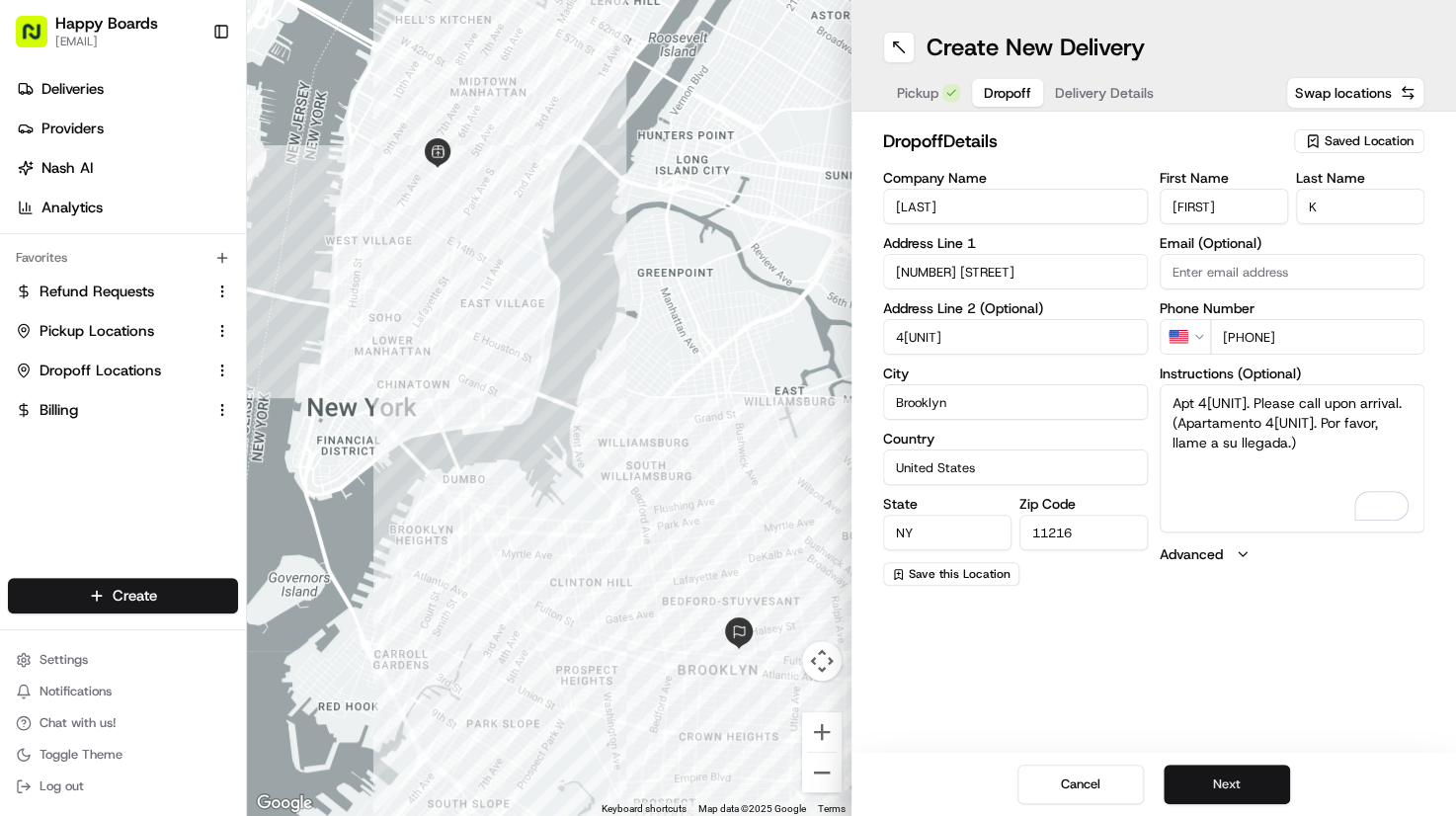 type on "+1 206 992 8030" 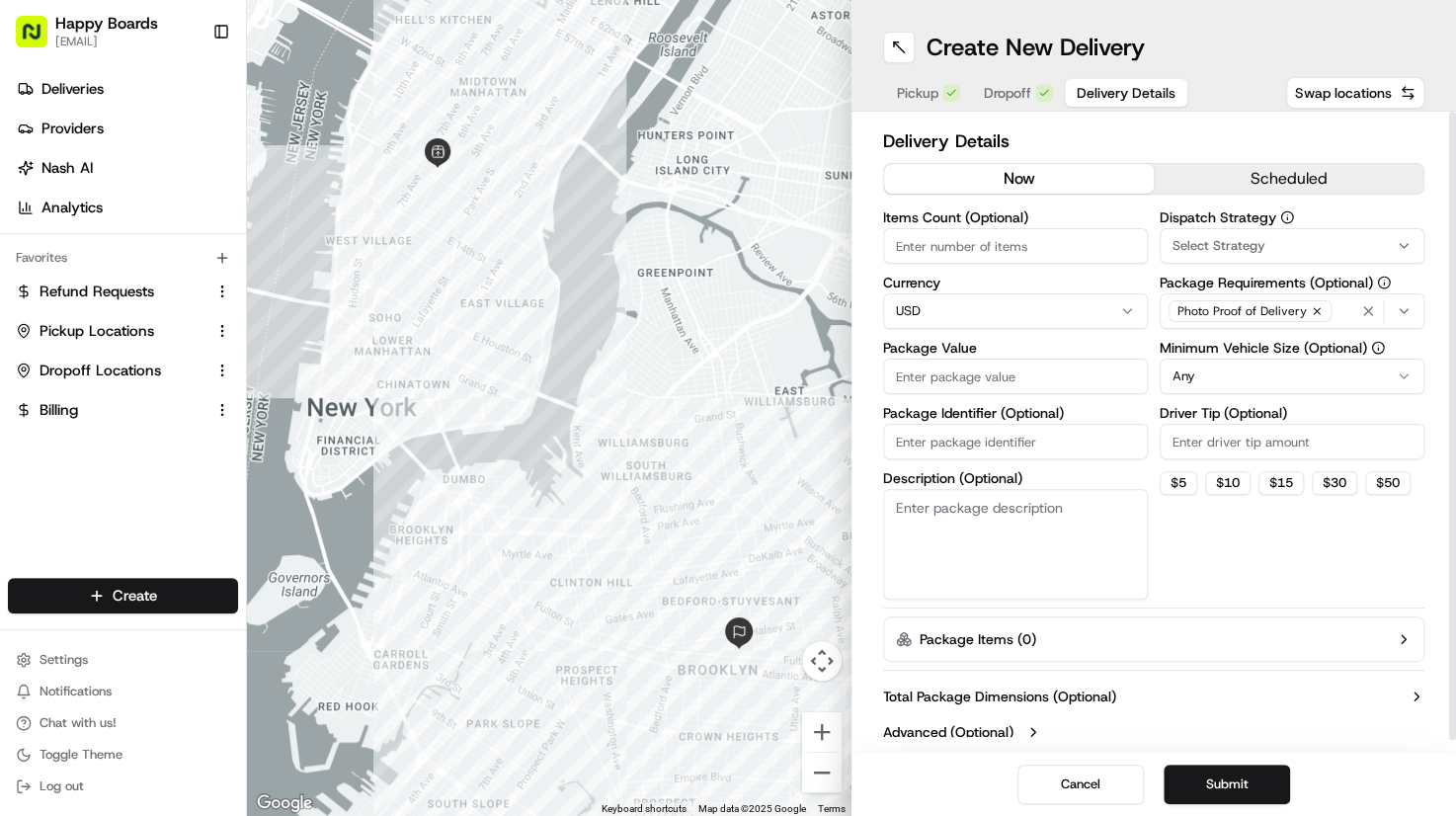 click on "Items Count (Optional)" at bounding box center [1015, 246] 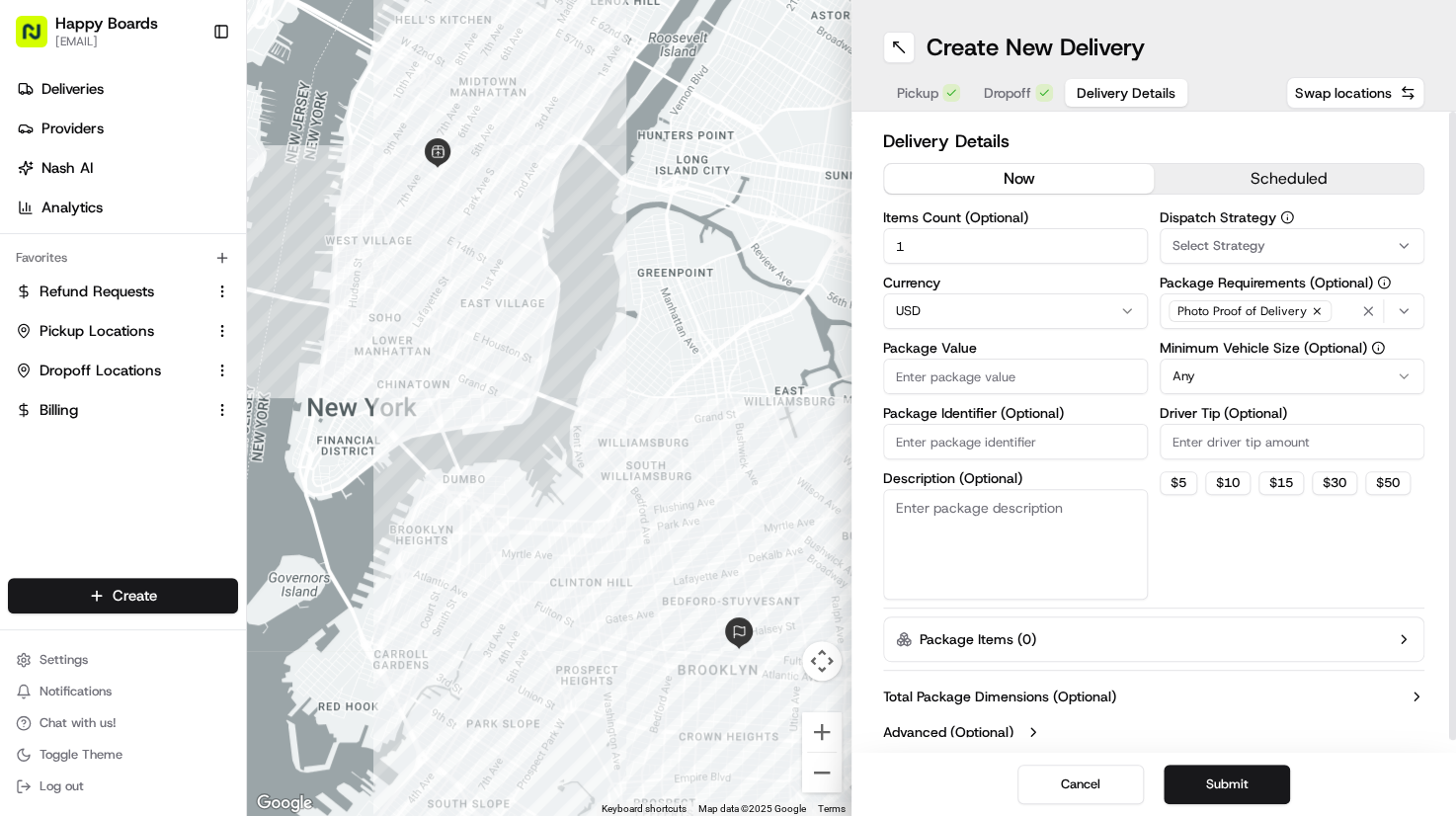 type on "1" 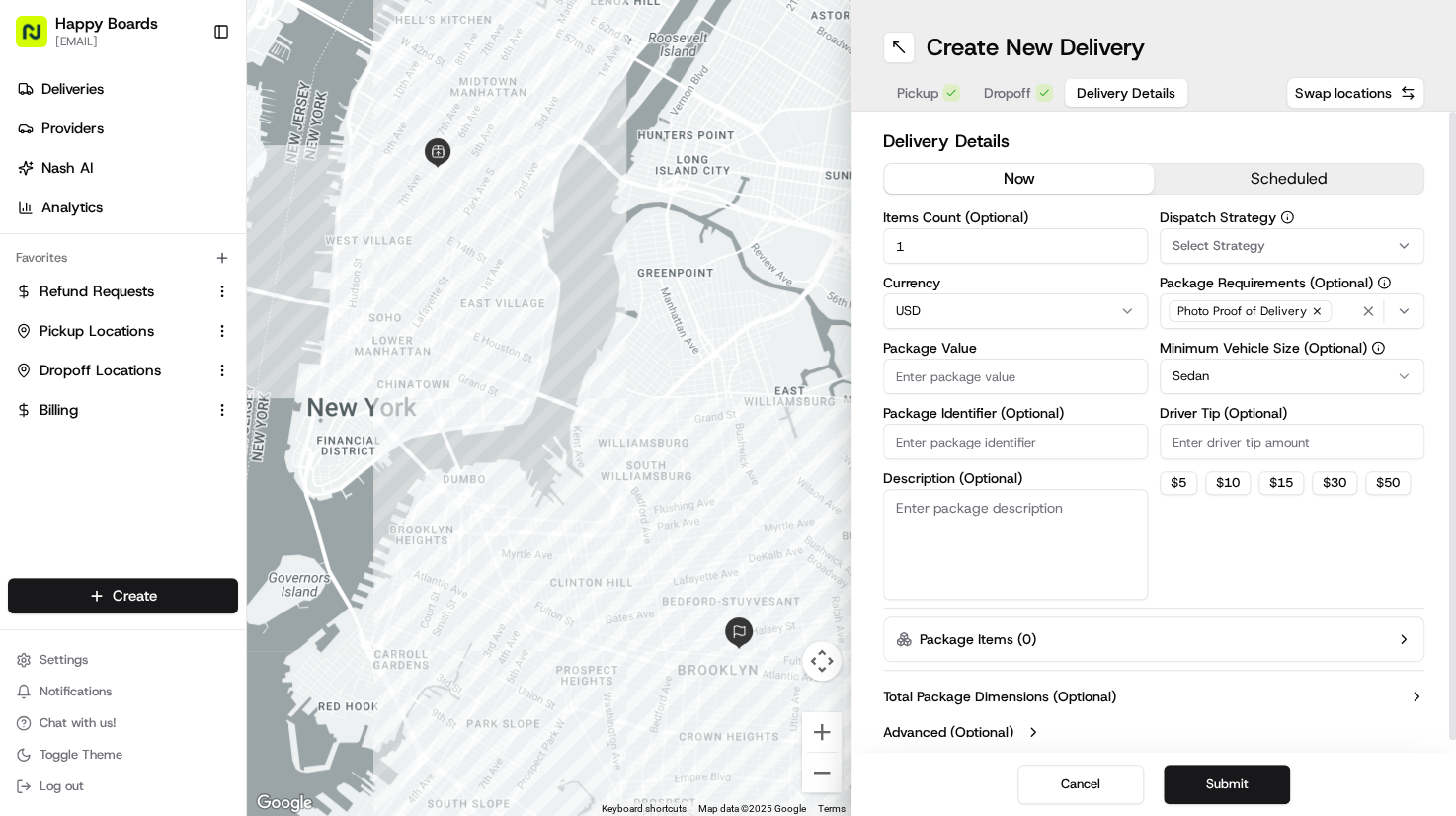 click on "Dispatch Strategy Select Strategy Package Requirements (Optional) Photo Proof of Delivery Minimum Vehicle Size (Optional) Sedan Driver Tip (Optional) $ 5 $ 10 $ 15 $ 30 $ 50" at bounding box center [1292, 405] 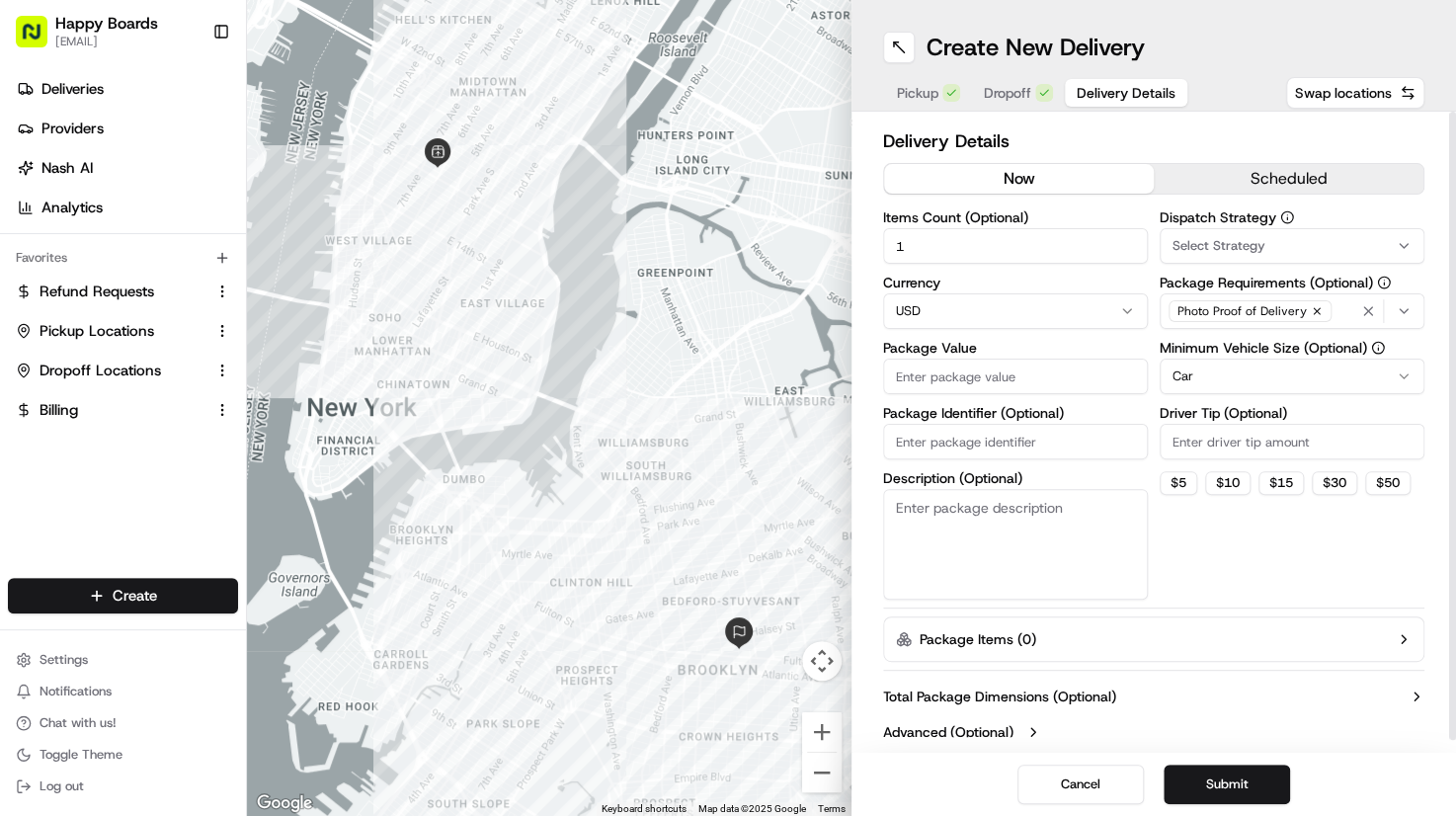 click on "Driver Tip (Optional)" at bounding box center (1292, 442) 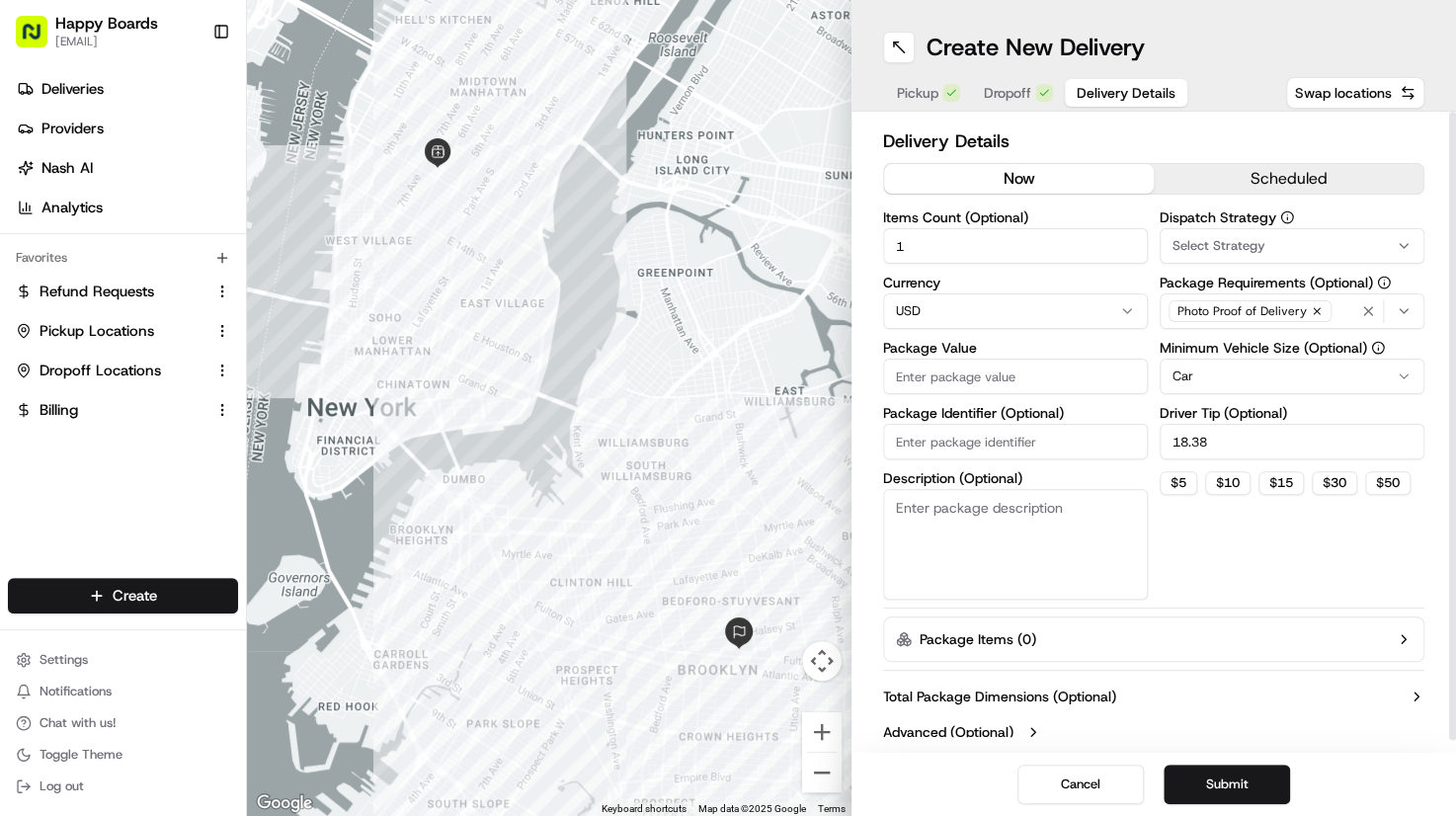 type on "18.38" 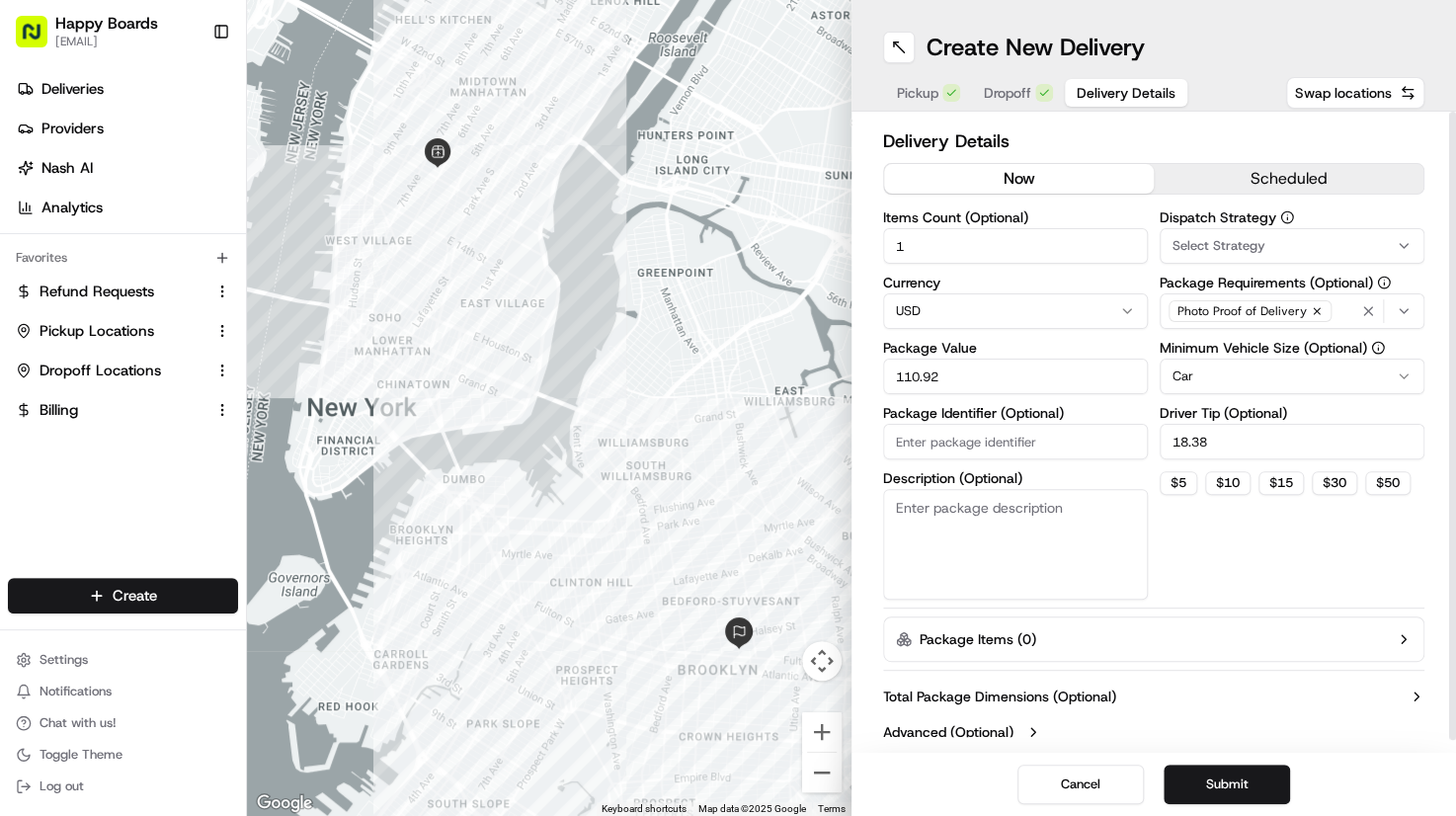 type on "110.92" 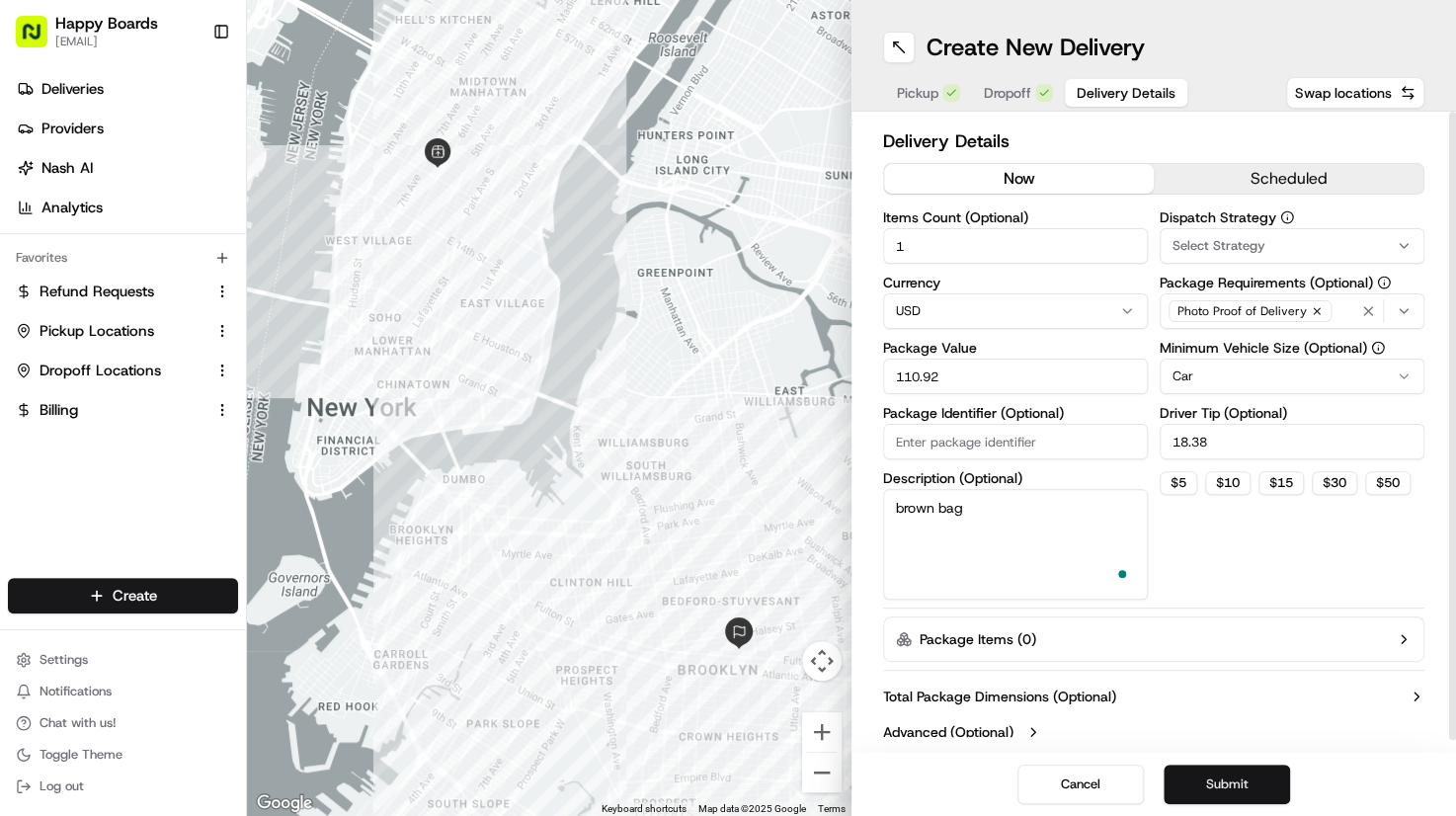type on "brown bag" 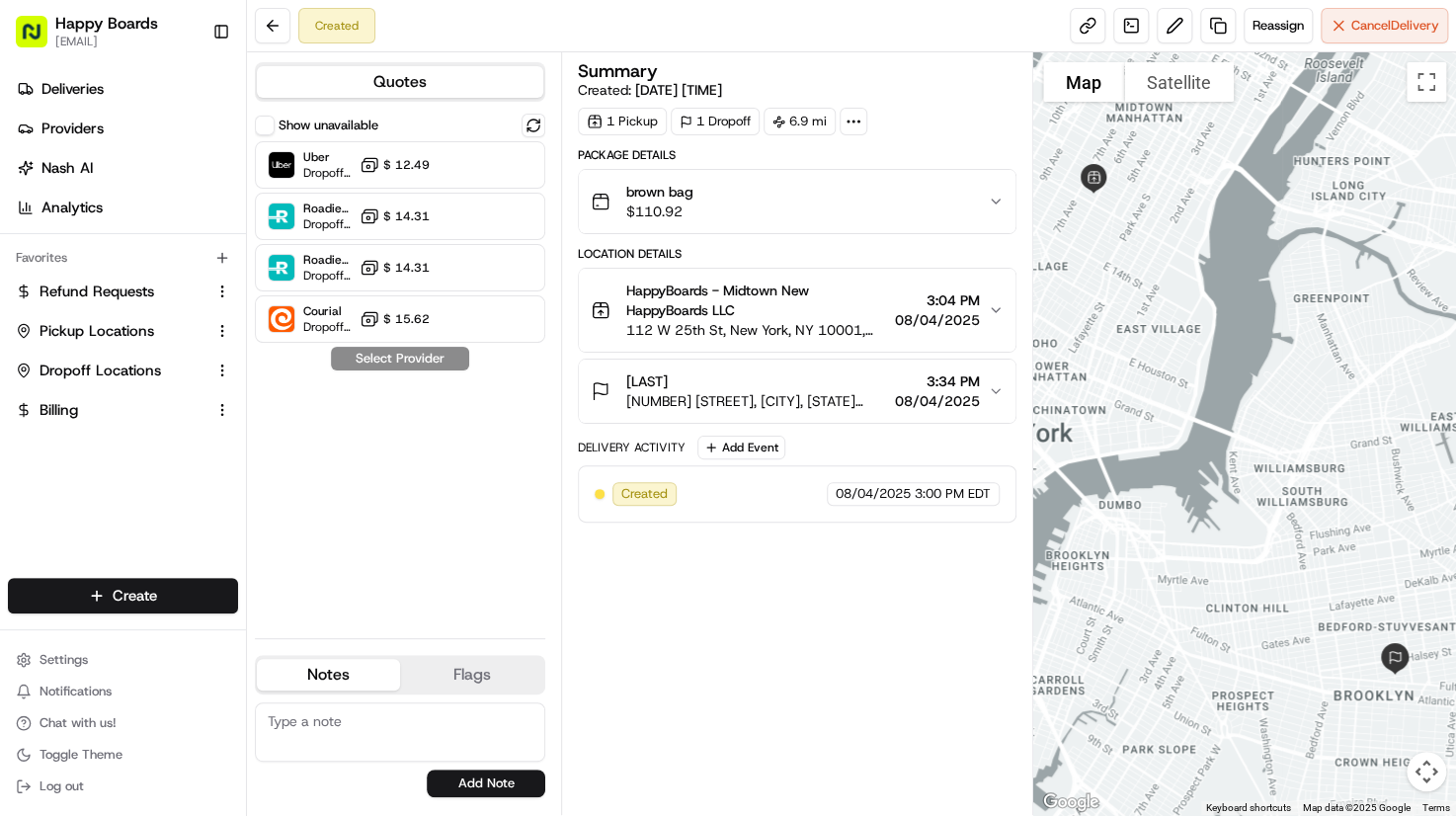 click at bounding box center [1245, 434] 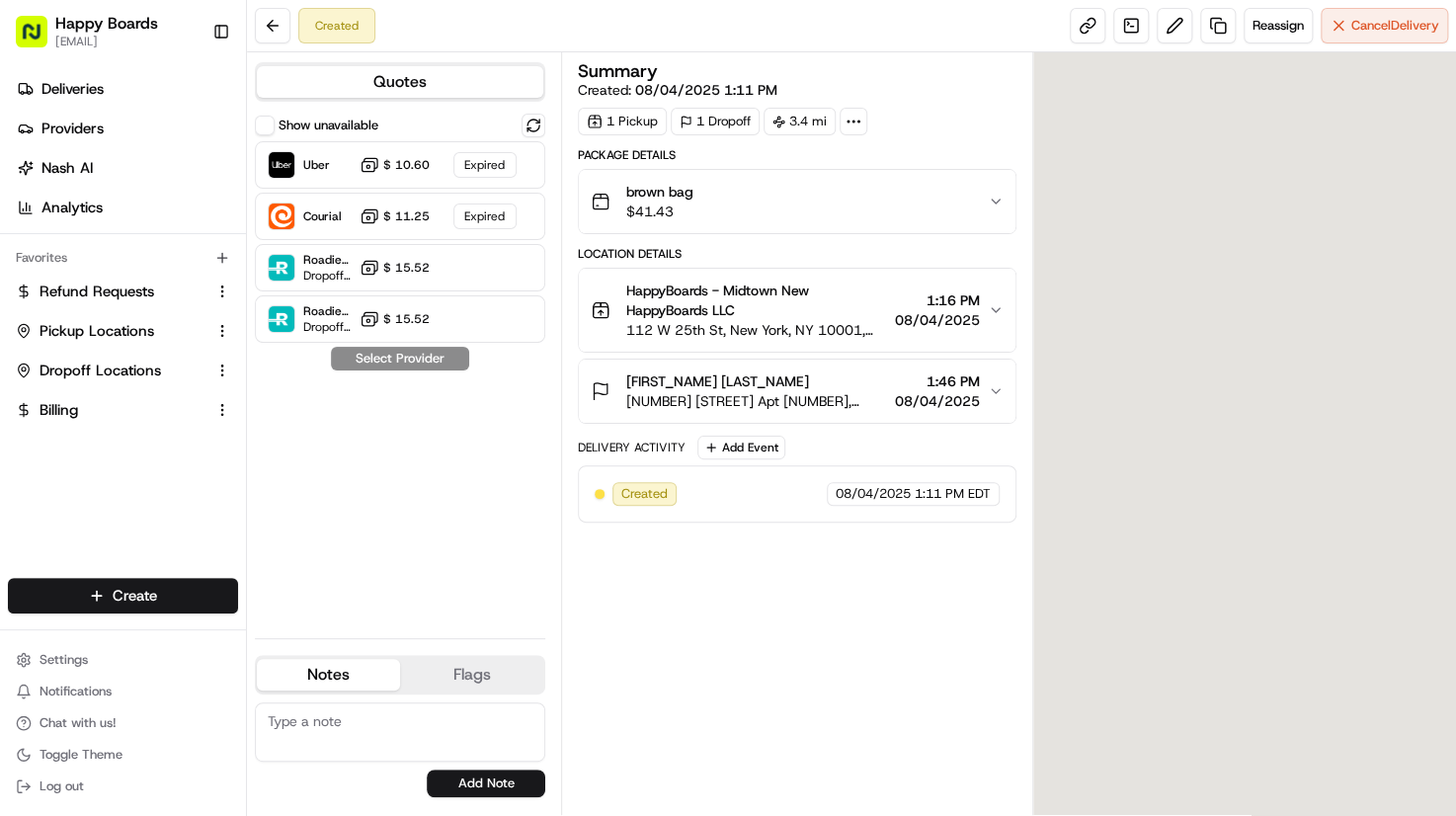 scroll, scrollTop: 0, scrollLeft: 0, axis: both 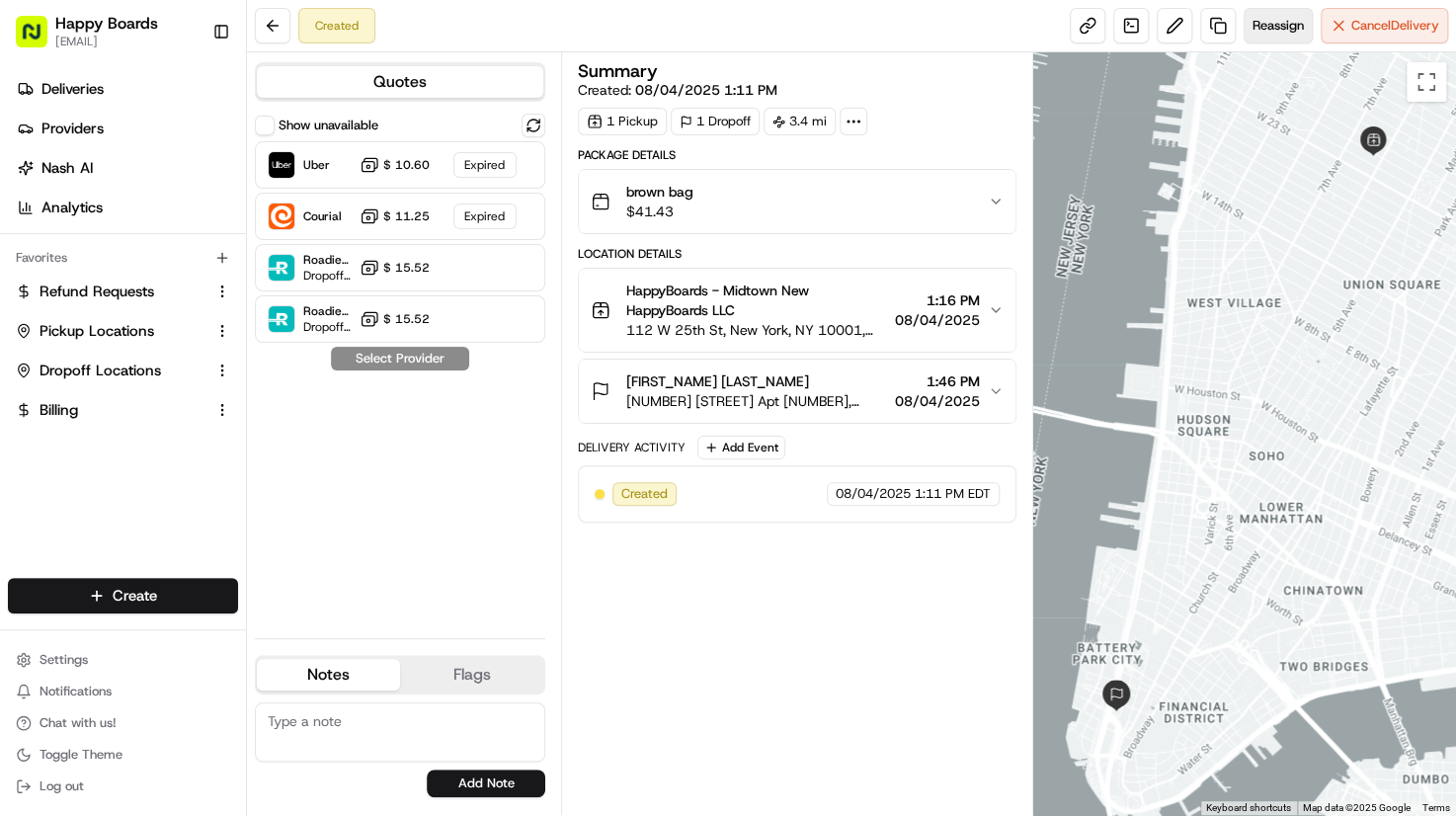 click on "Reassign" at bounding box center (1278, 26) 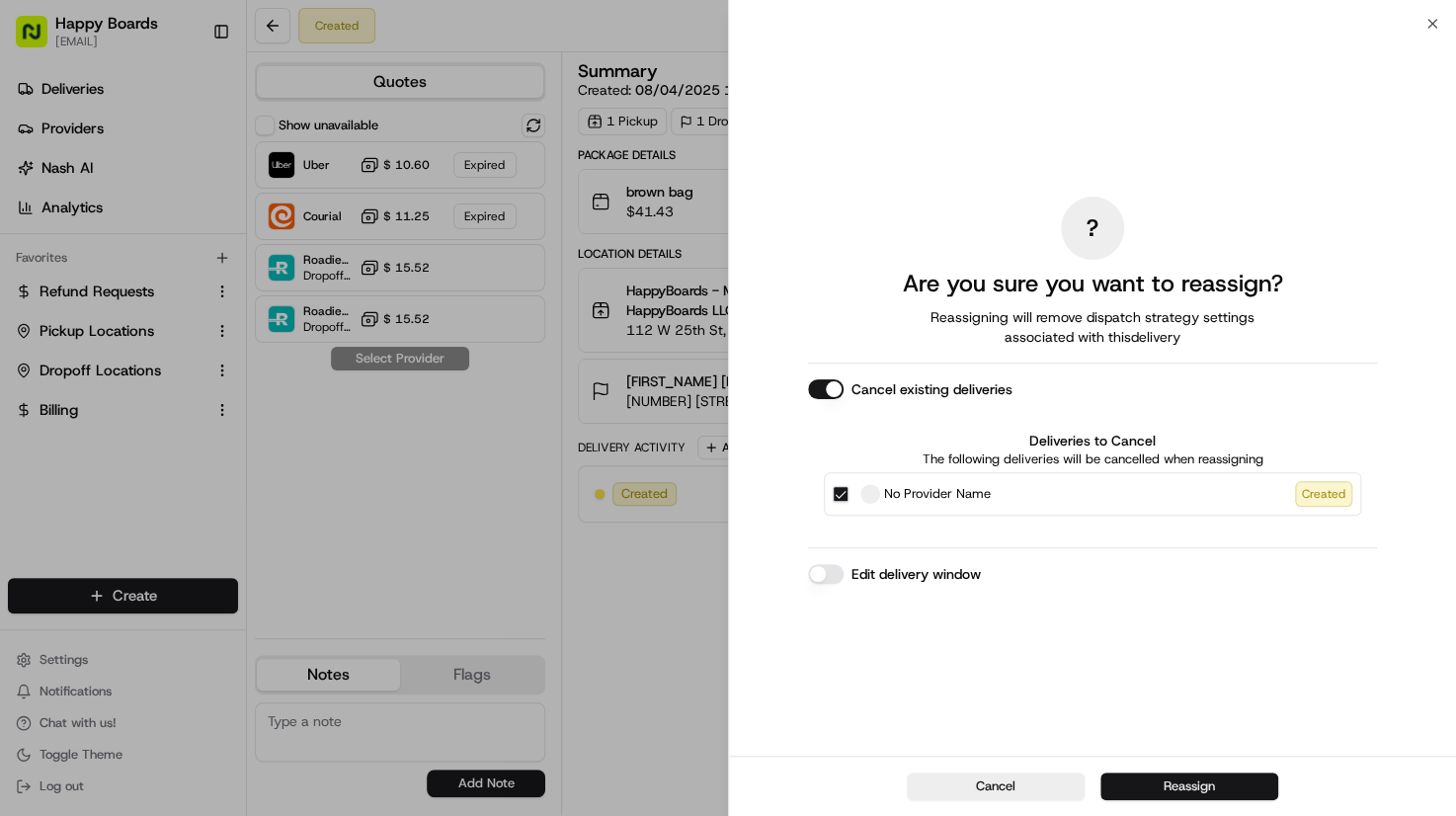 click on "Reassign" at bounding box center (1189, 786) 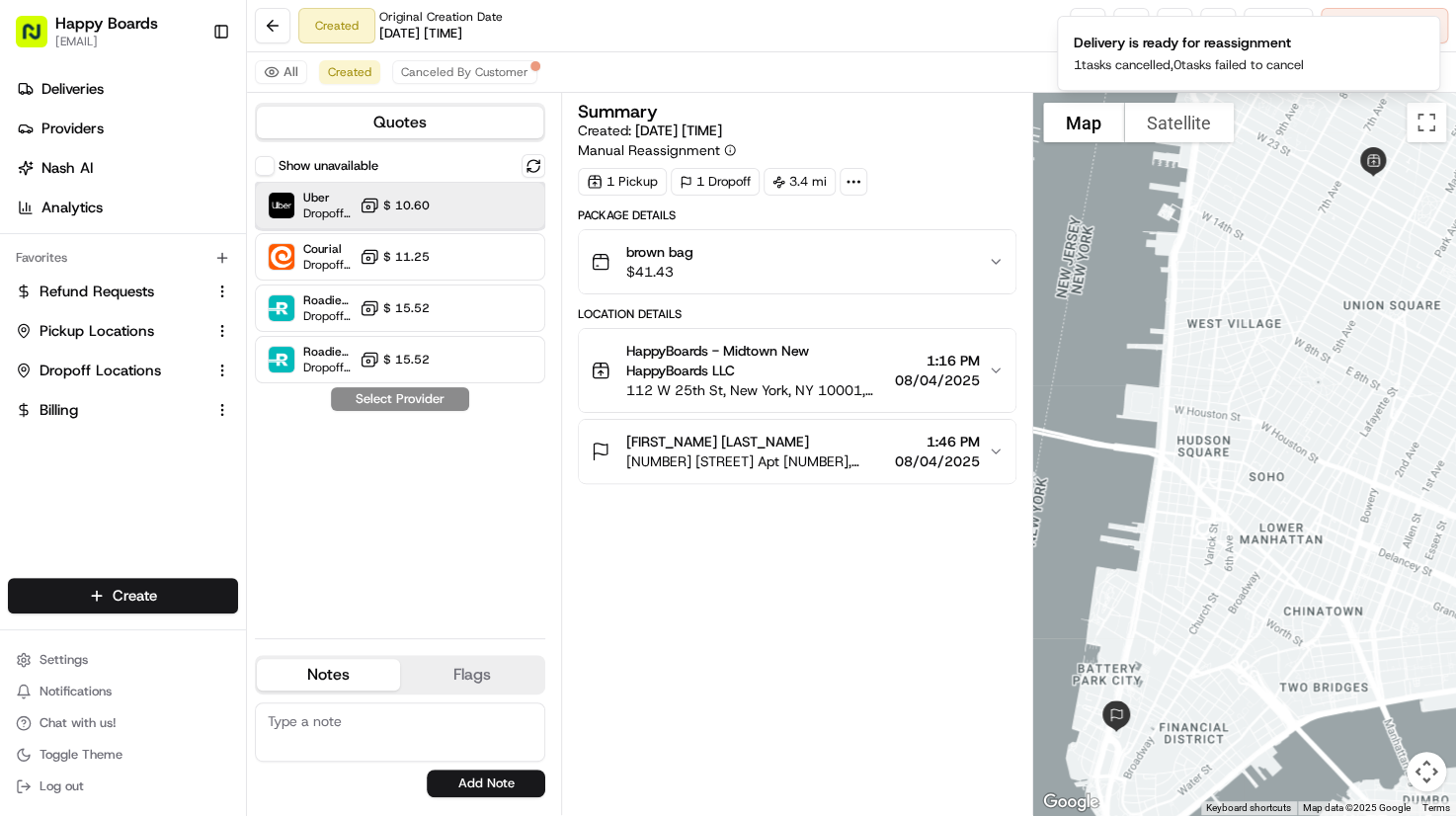 click on "Uber Dropoff ETA   55 minutes $   10.60" at bounding box center [400, 205] 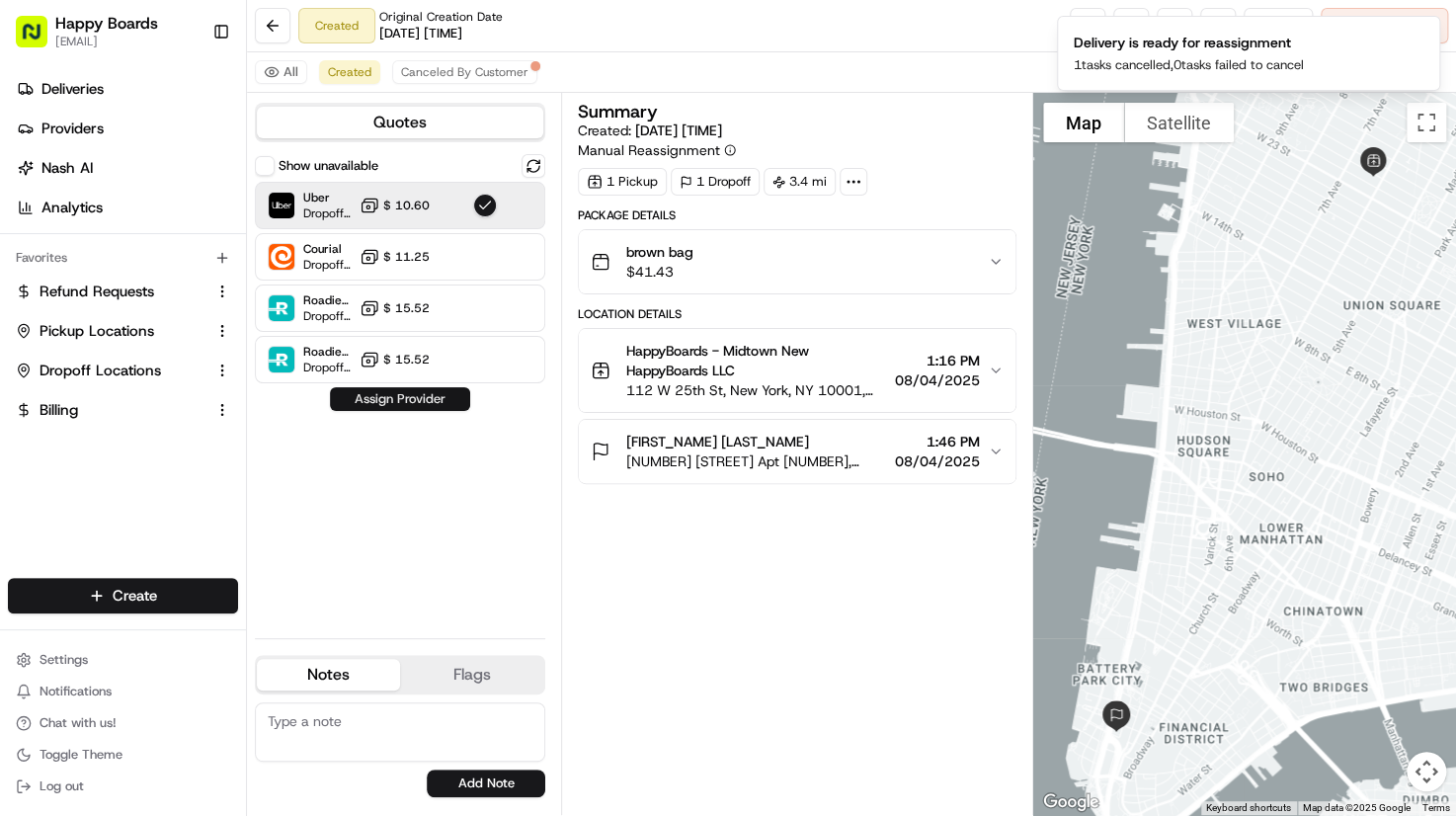 click on "Assign Provider" at bounding box center [400, 399] 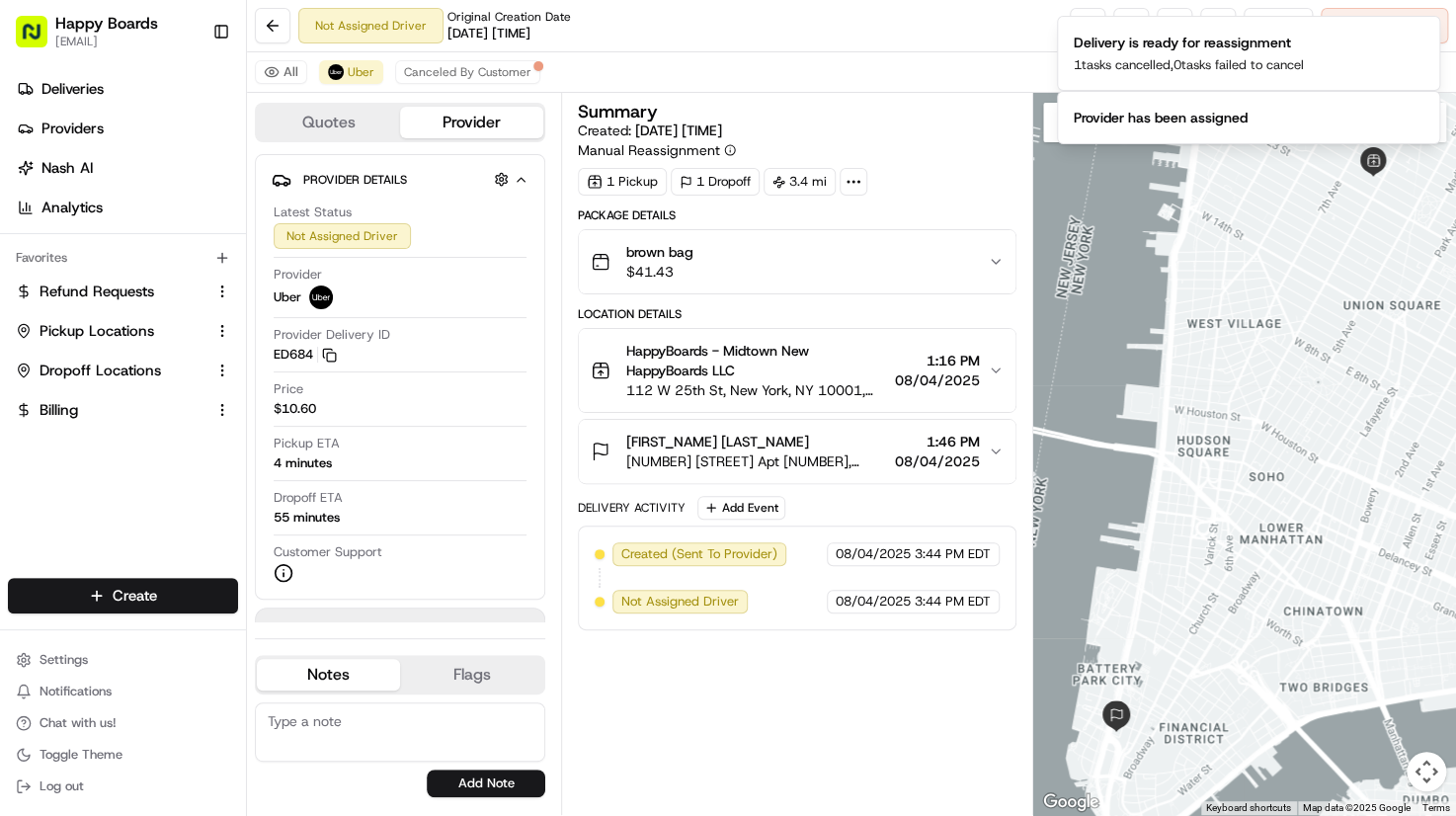 click at bounding box center [1245, 453] 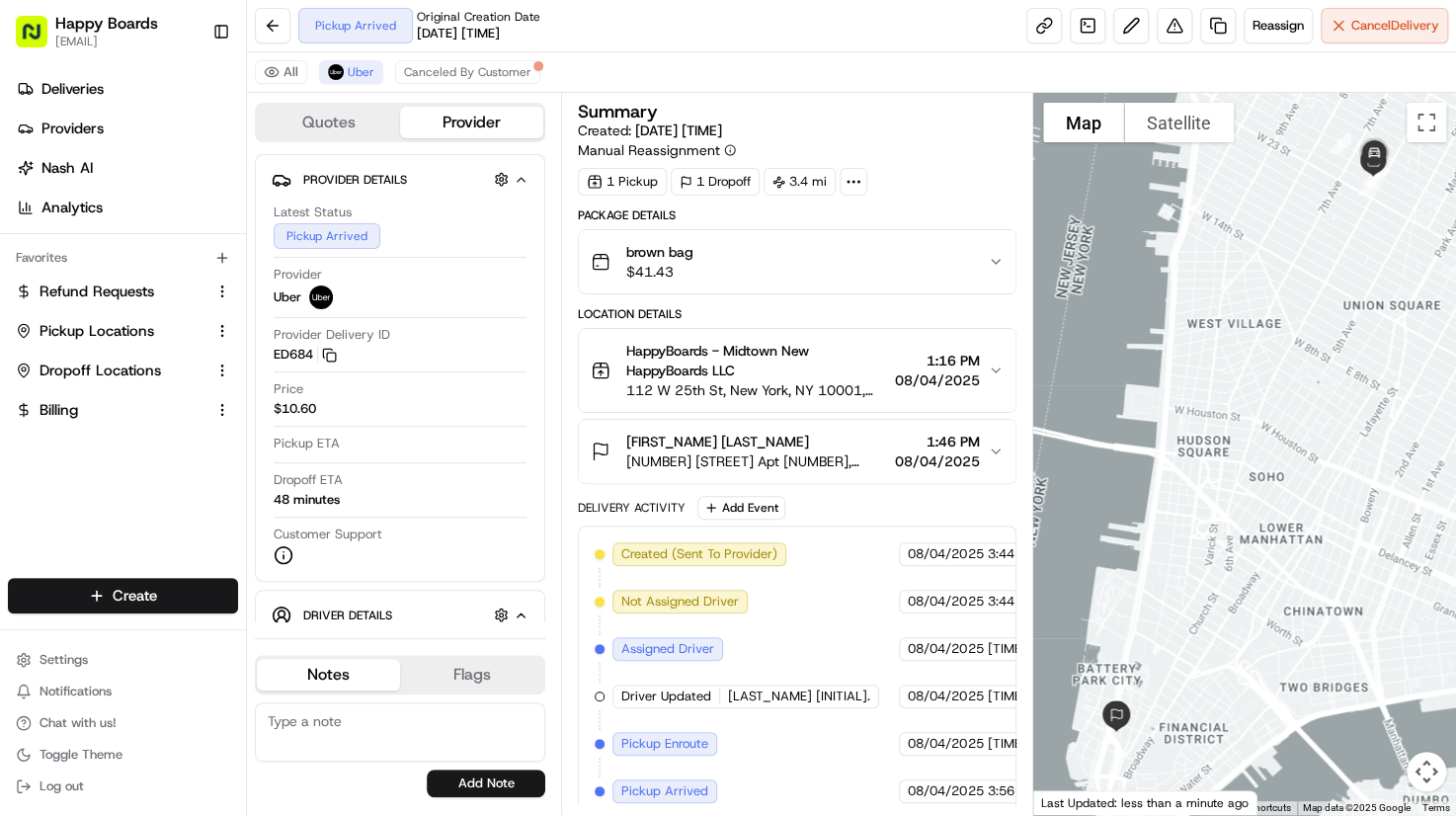 click at bounding box center (1245, 453) 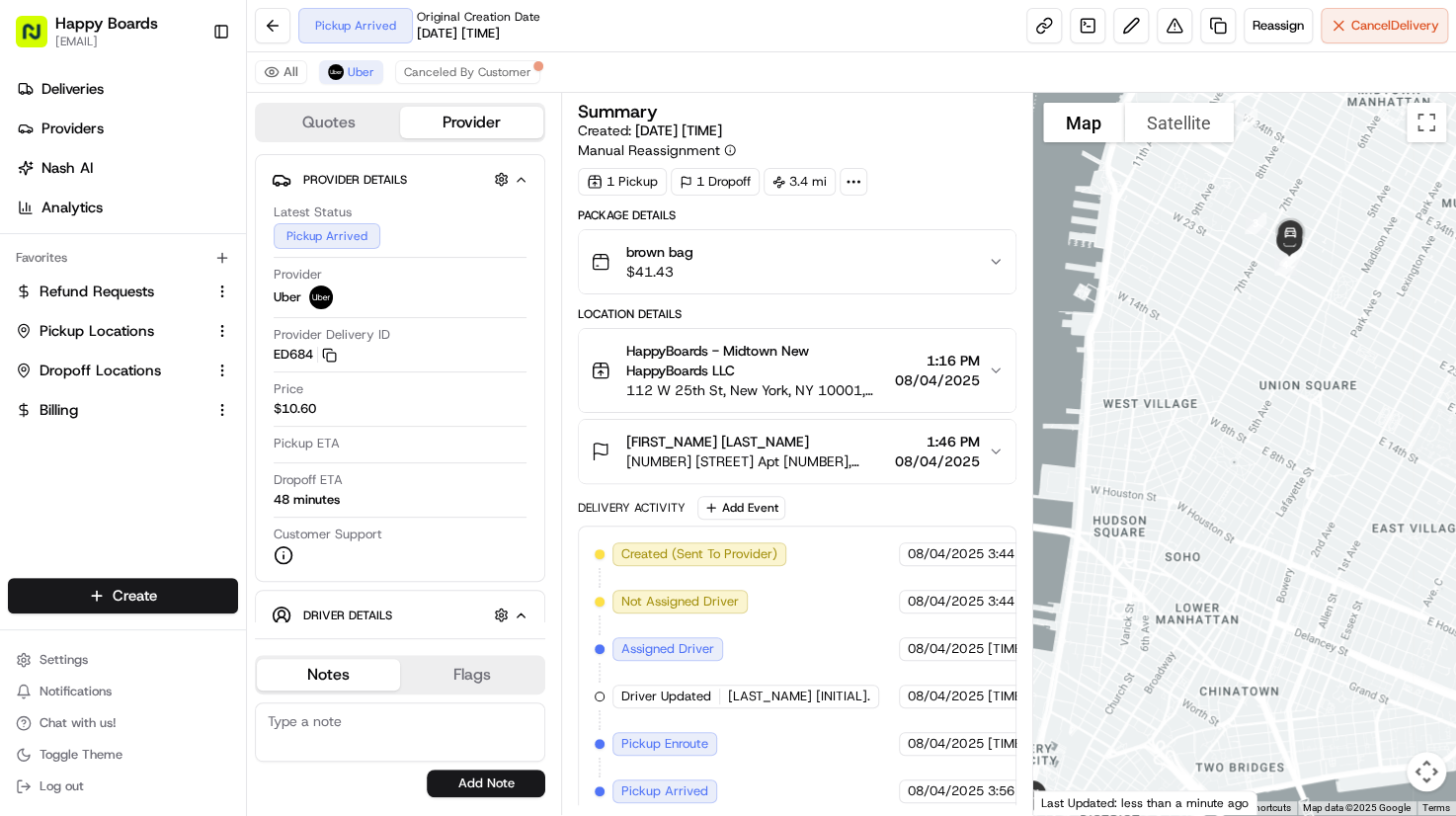 click at bounding box center (1245, 453) 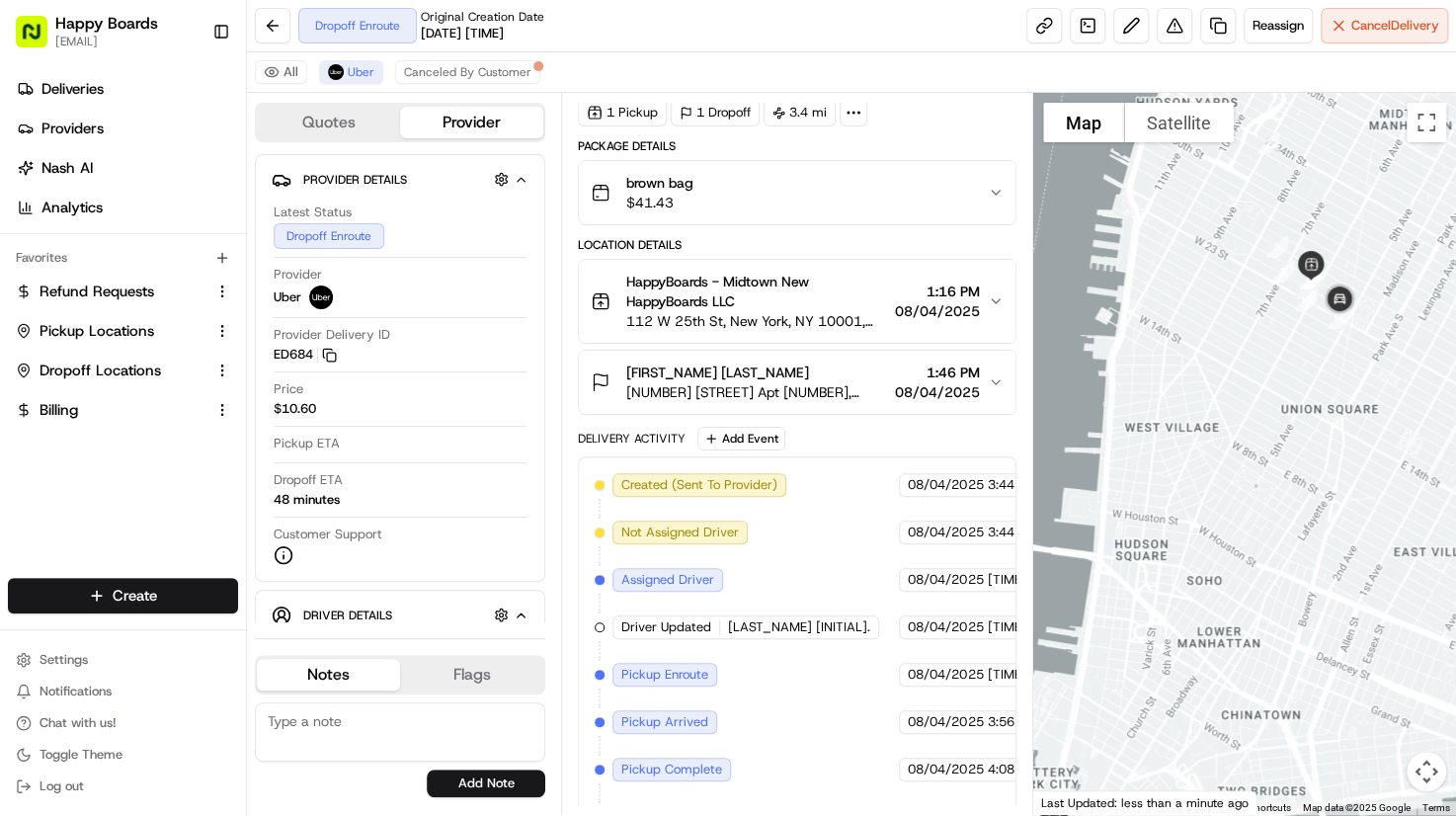 scroll, scrollTop: 105, scrollLeft: 0, axis: vertical 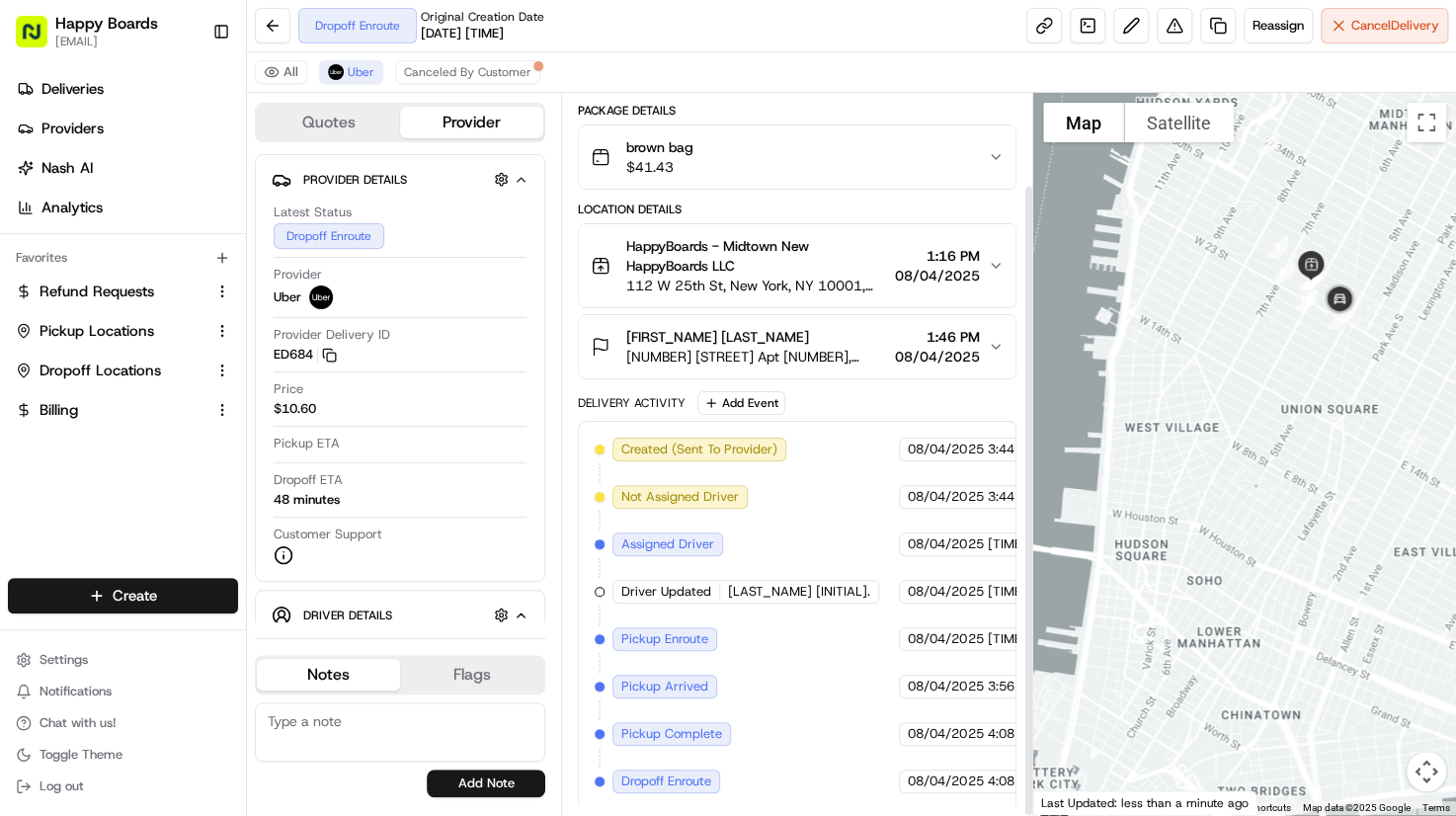 click at bounding box center (1245, 453) 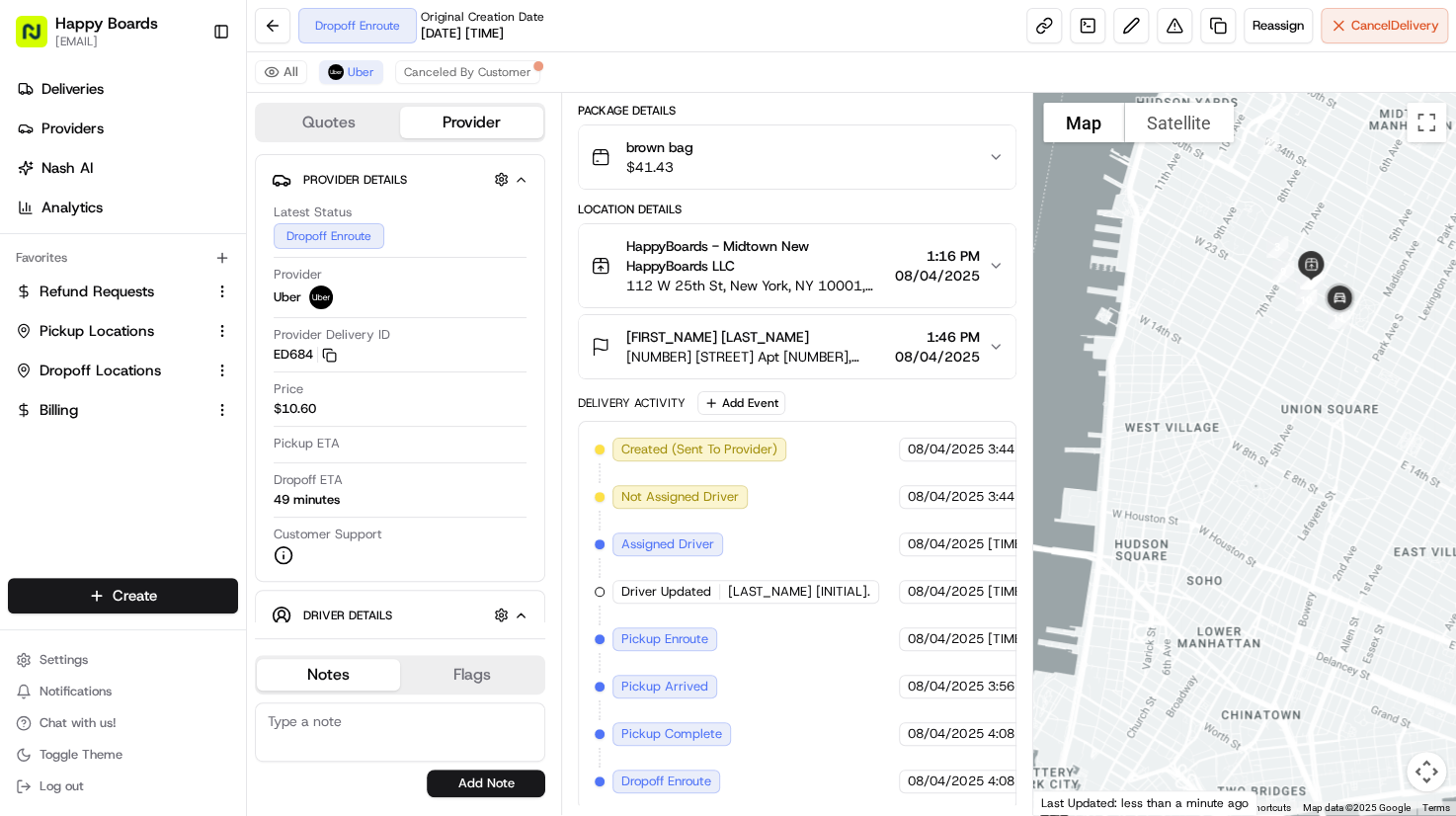 click at bounding box center [1245, 453] 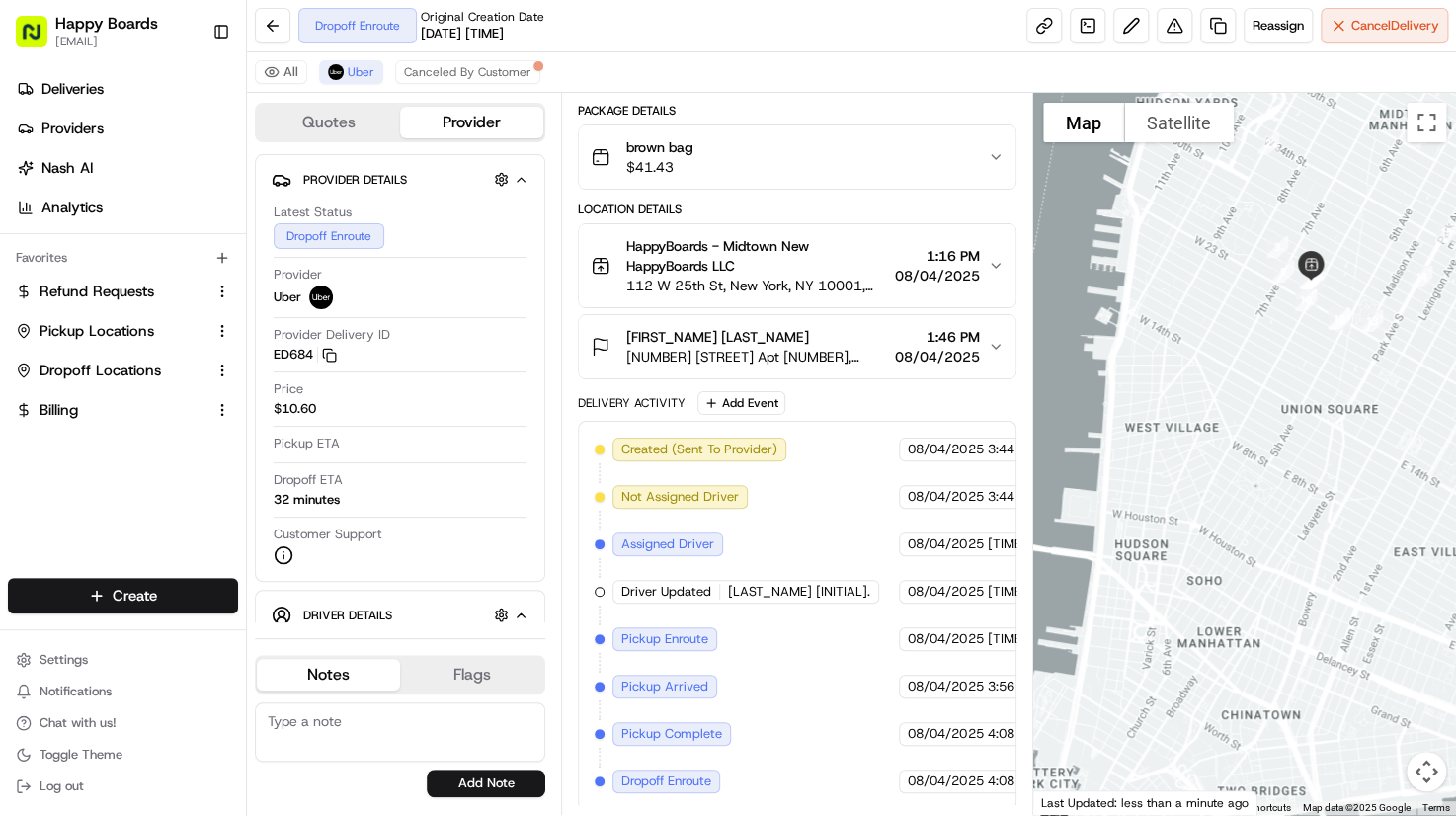 click at bounding box center [1245, 453] 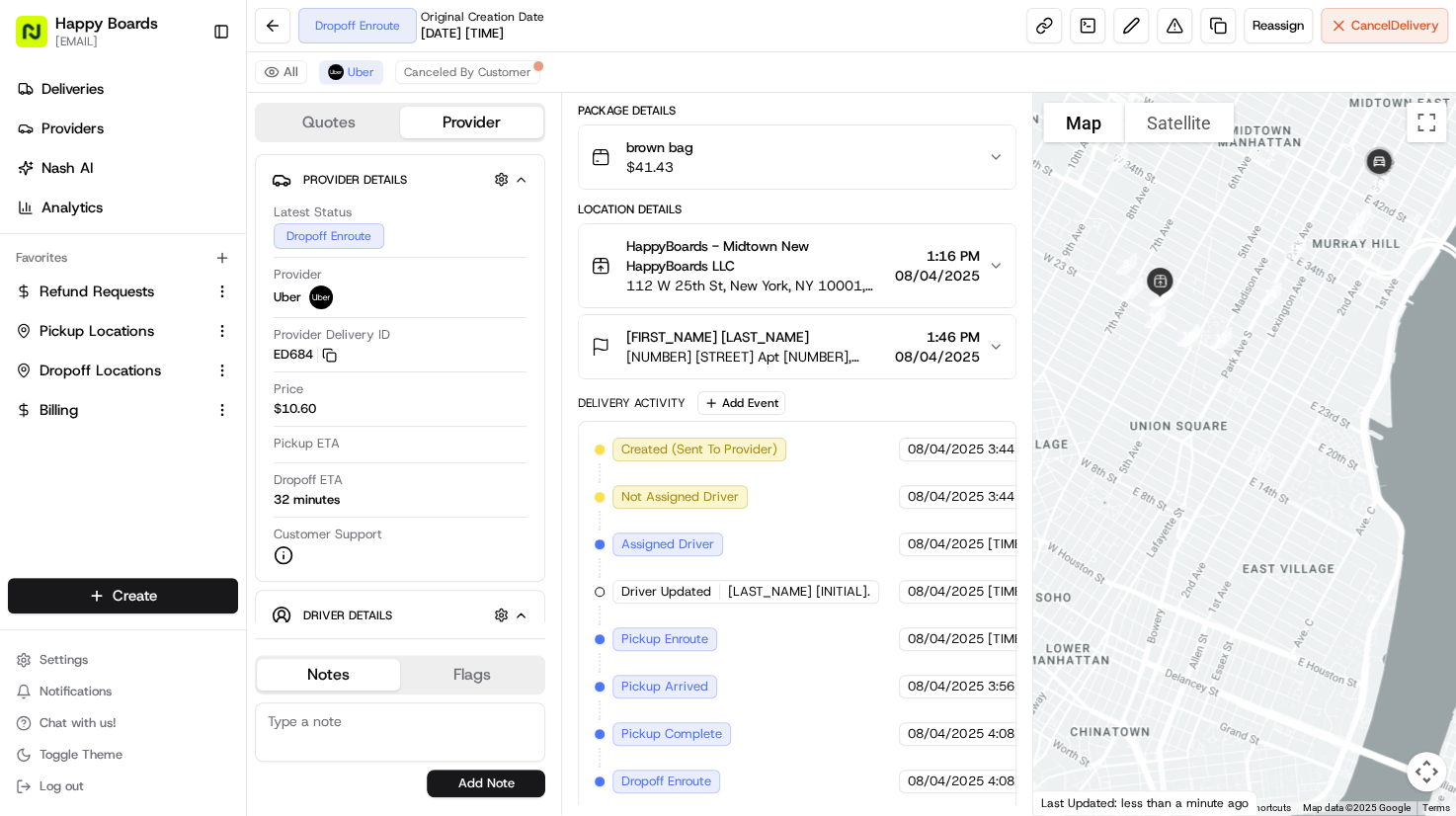 drag, startPoint x: 1280, startPoint y: 447, endPoint x: 1115, endPoint y: 447, distance: 165 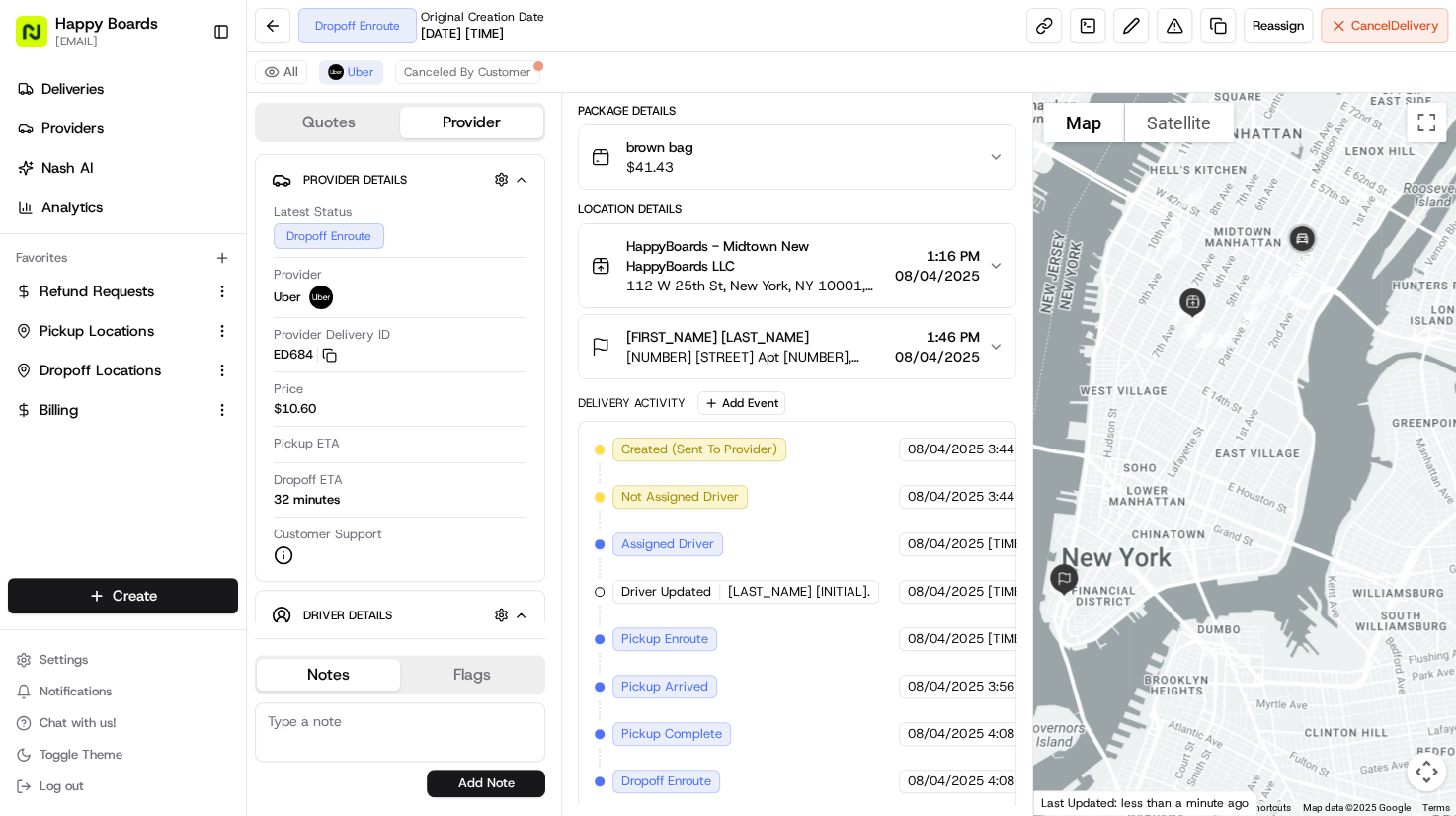 drag, startPoint x: 1243, startPoint y: 592, endPoint x: 1248, endPoint y: 553, distance: 39.319207 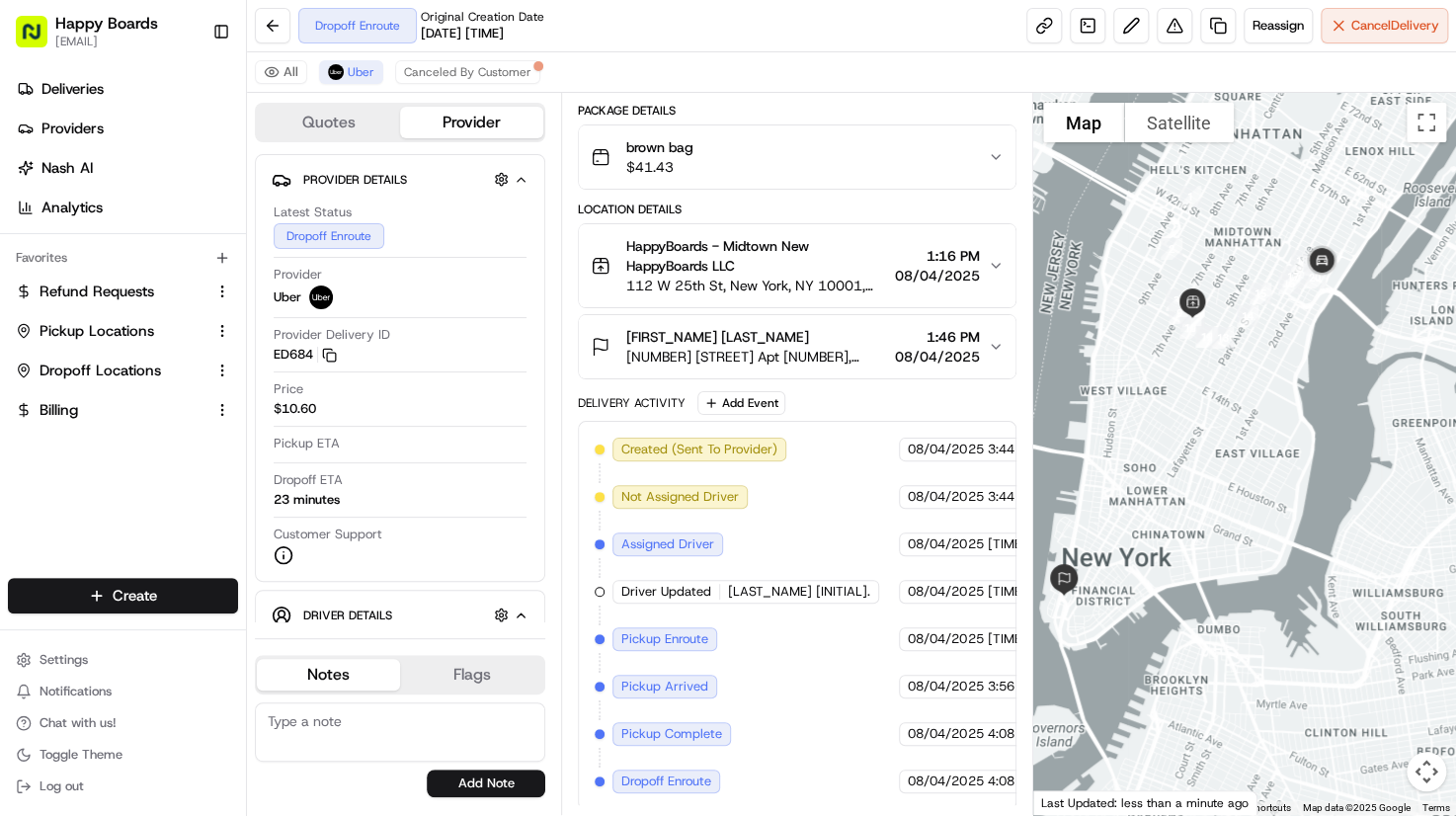 click at bounding box center [1245, 453] 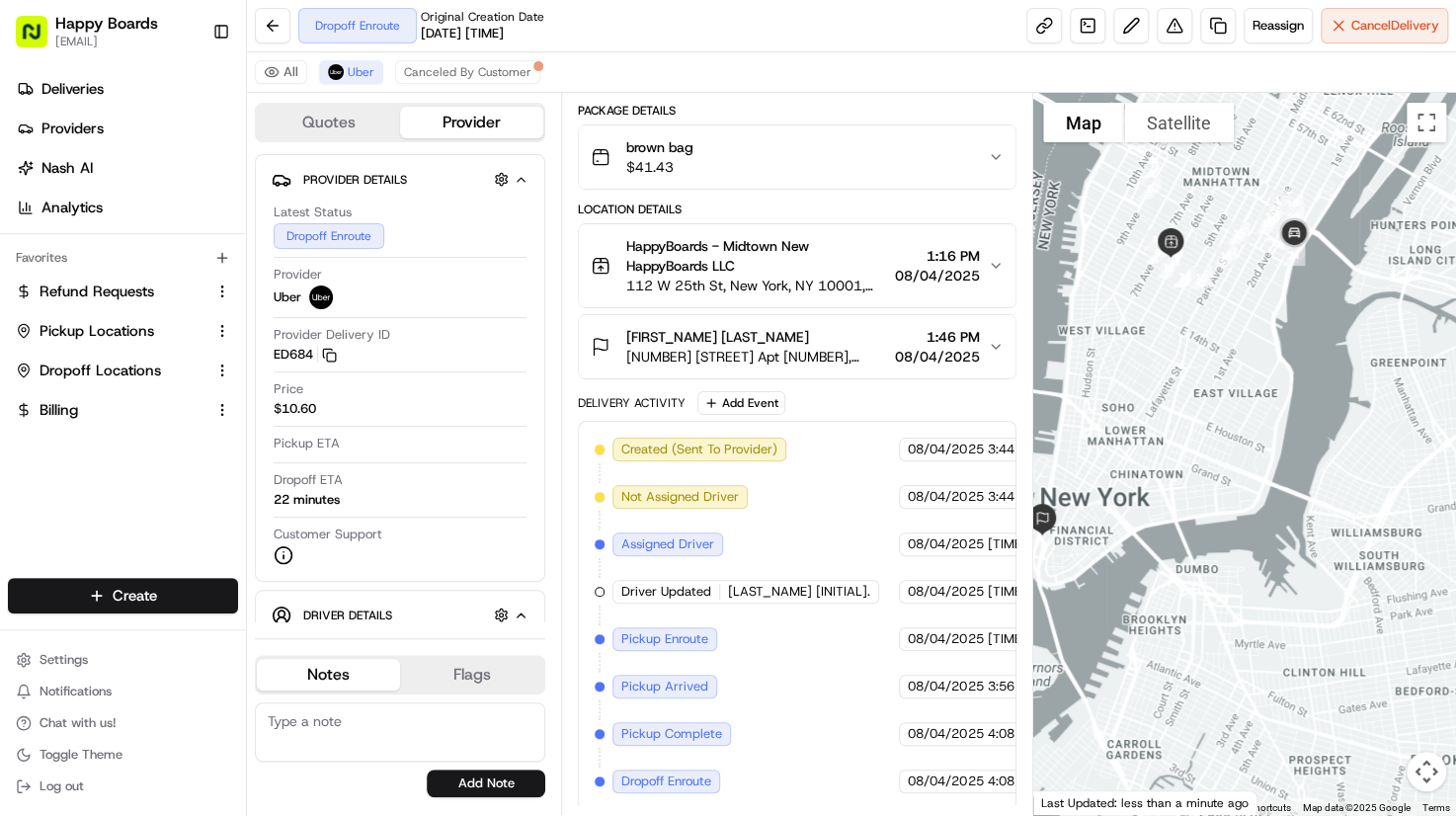 drag, startPoint x: 1241, startPoint y: 457, endPoint x: 1219, endPoint y: 393, distance: 67.675697 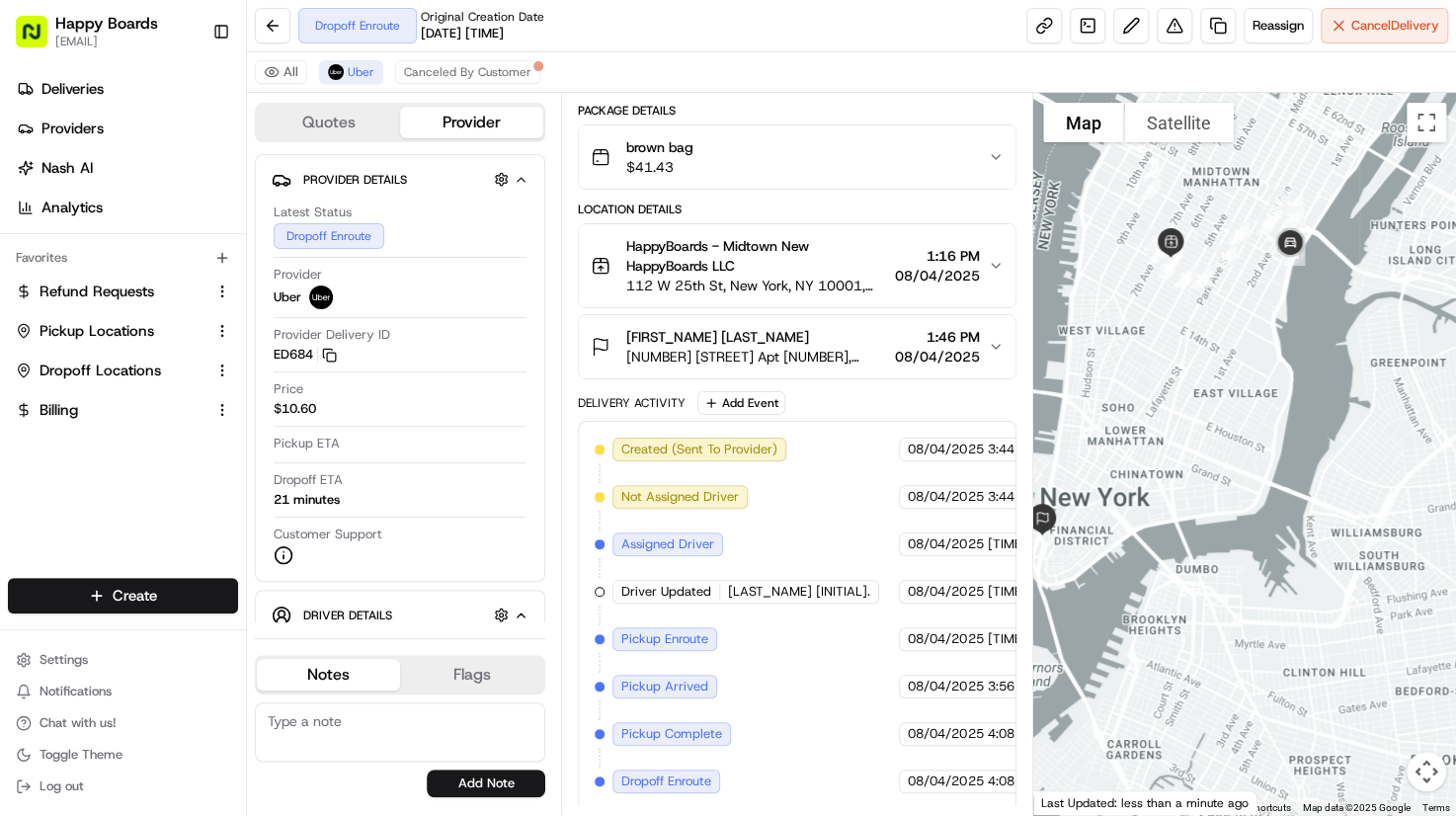 click at bounding box center [1245, 453] 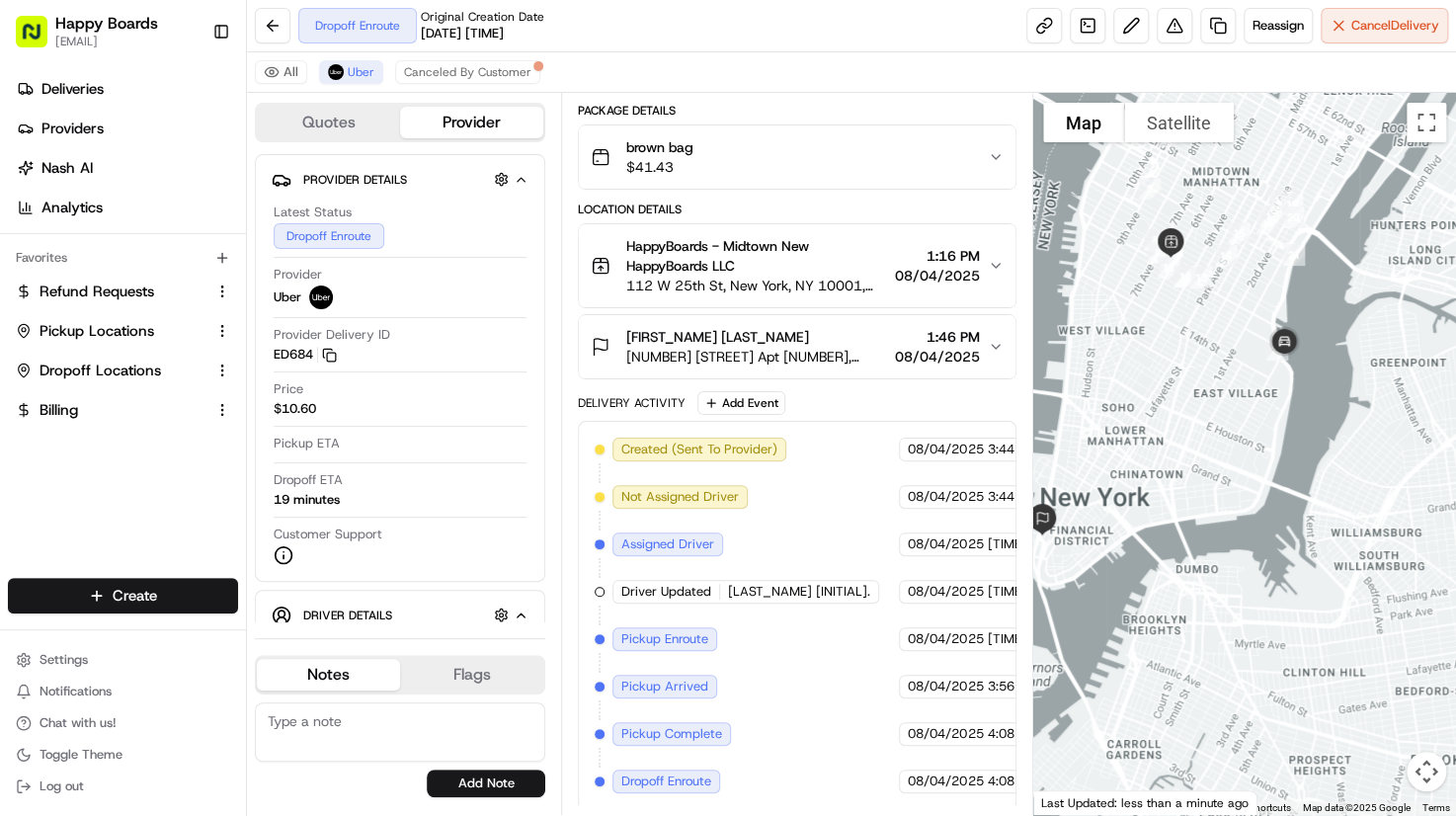 click at bounding box center (1245, 453) 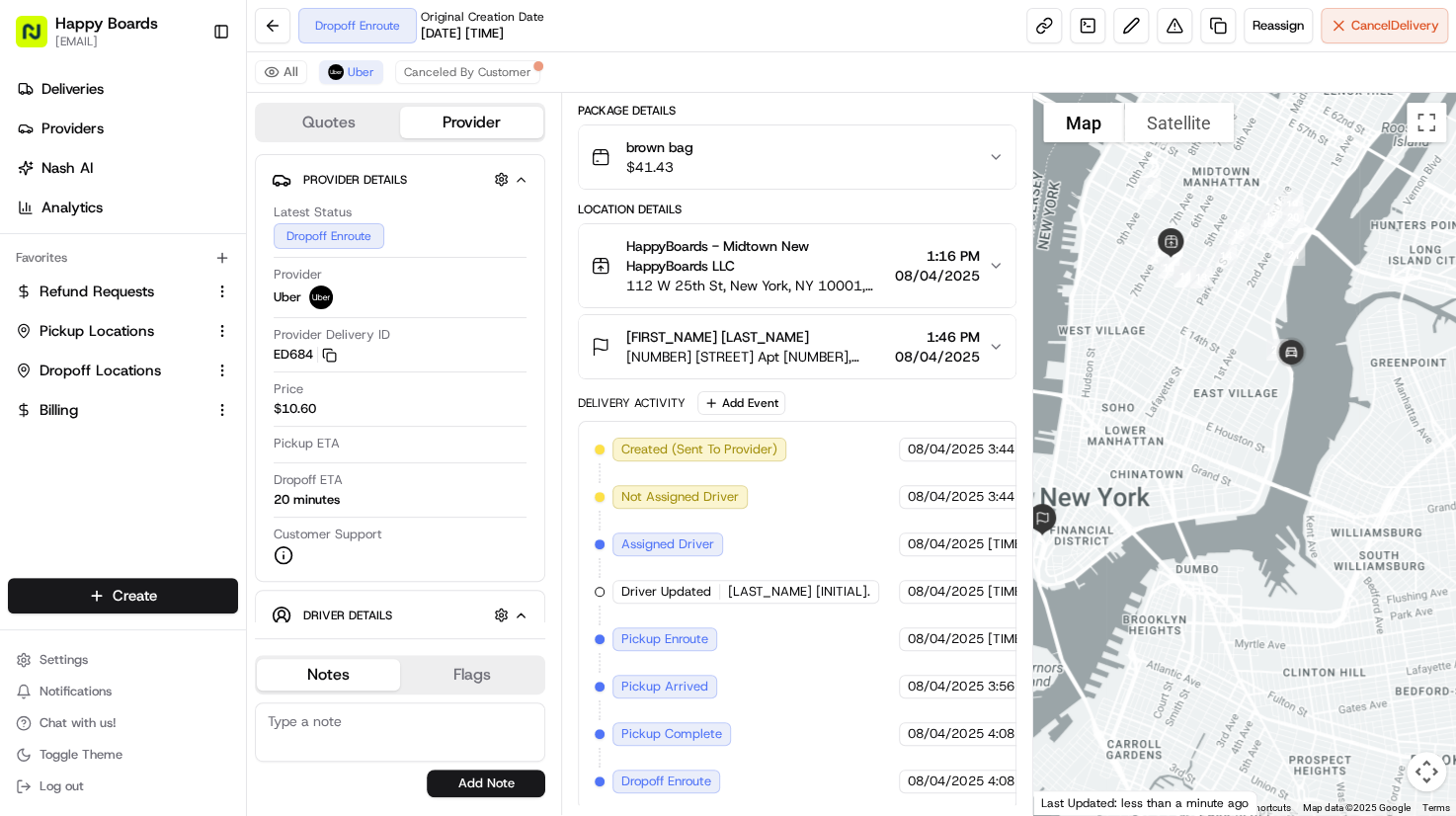 click at bounding box center [1245, 453] 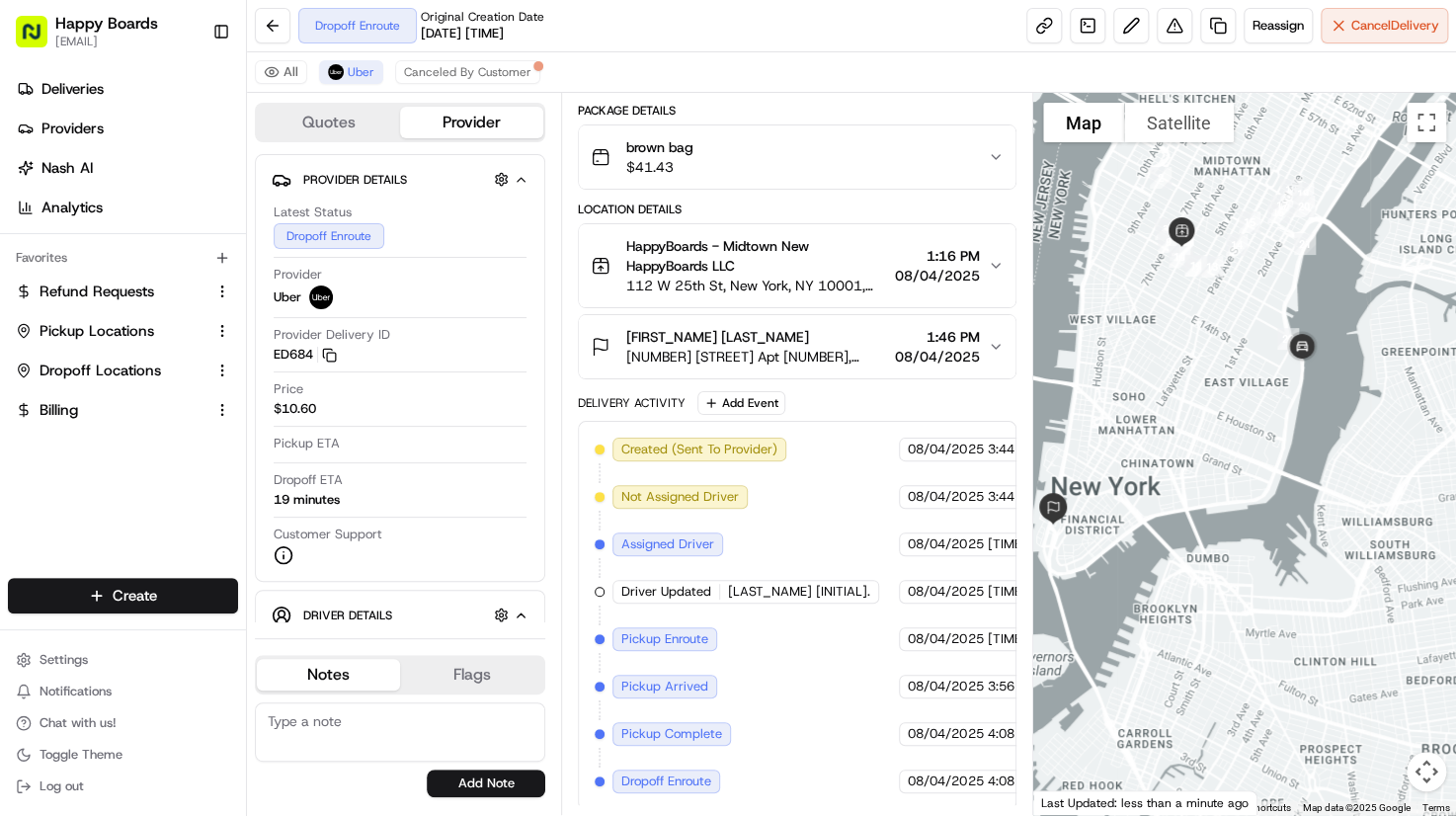 drag, startPoint x: 1205, startPoint y: 511, endPoint x: 1221, endPoint y: 495, distance: 22.627417 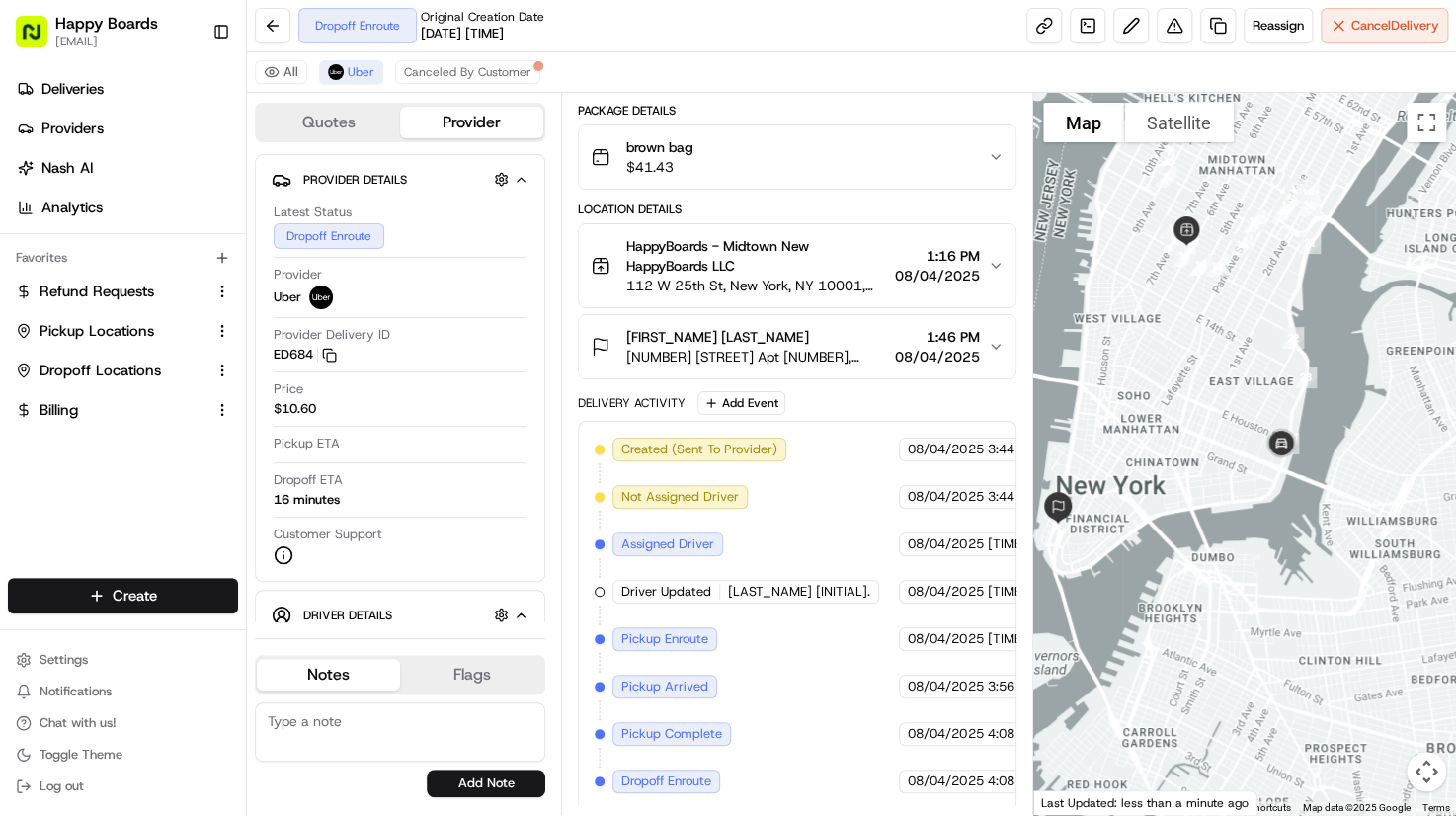 click on "All Uber Canceled By Customer" at bounding box center (851, 72) 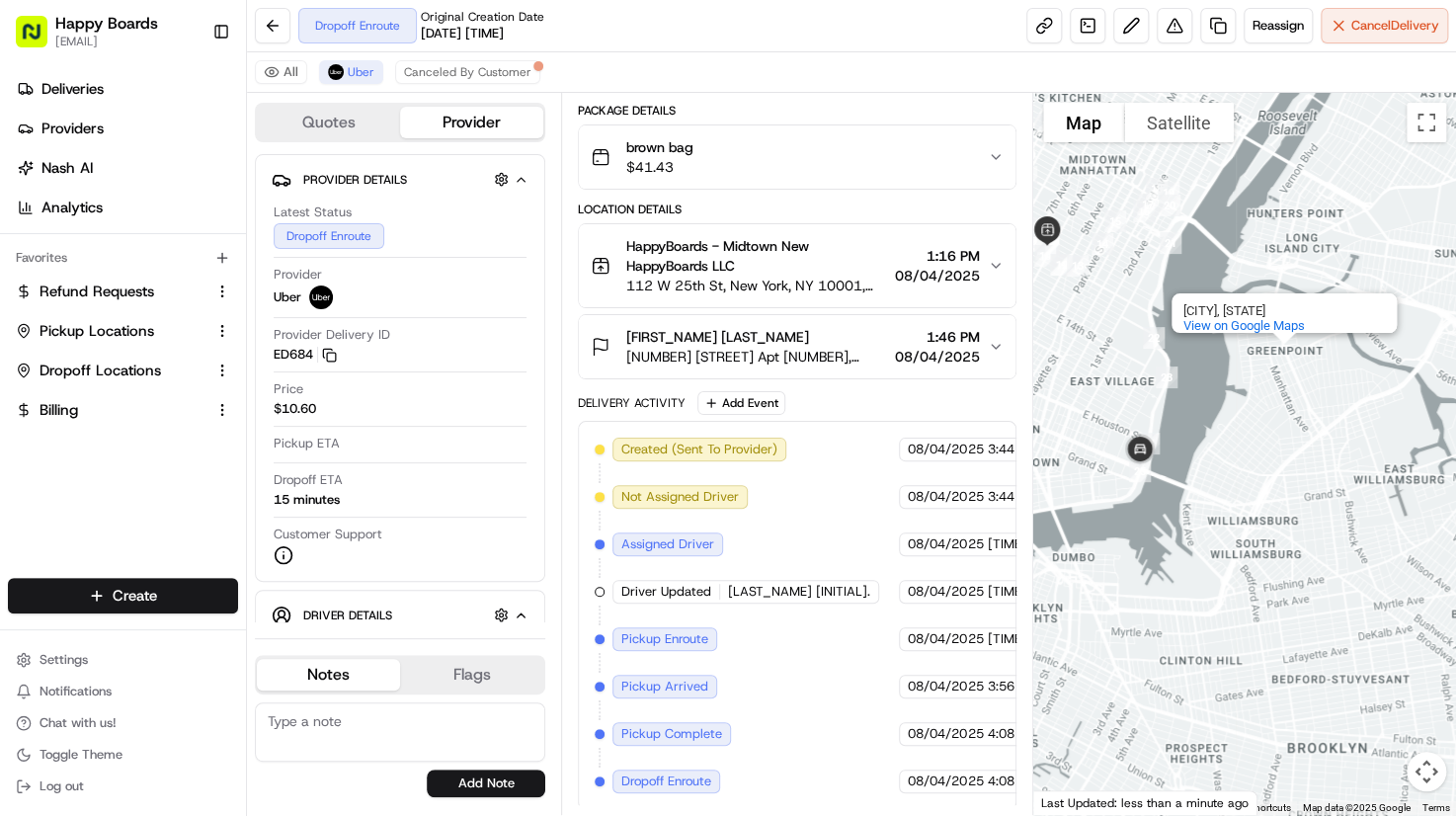 click on "Greenpoint                     Greenpoint                 Brooklyn, NY              View on Google Maps" at bounding box center [1245, 453] 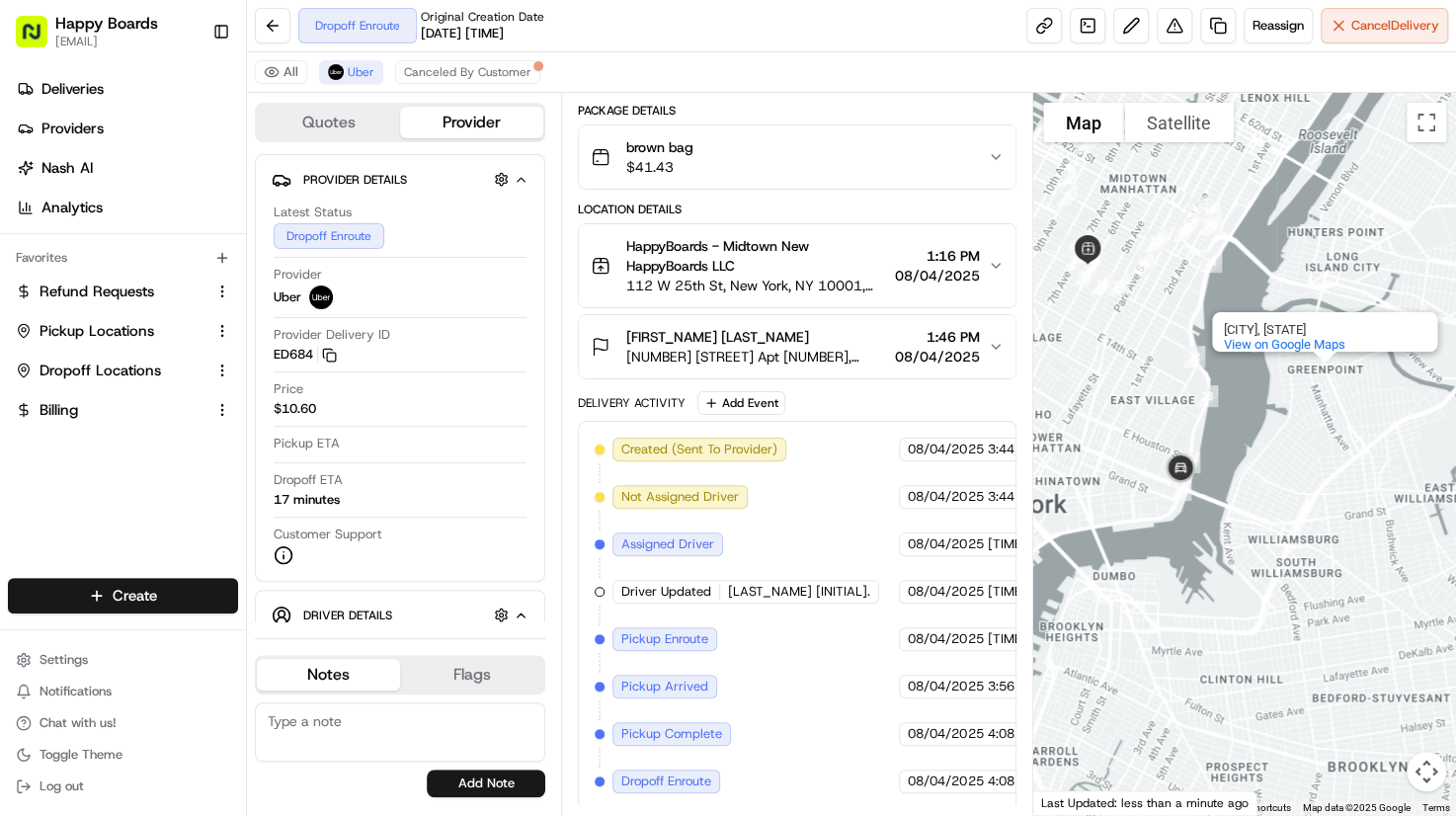 drag, startPoint x: 1211, startPoint y: 455, endPoint x: 1286, endPoint y: 475, distance: 77.62087 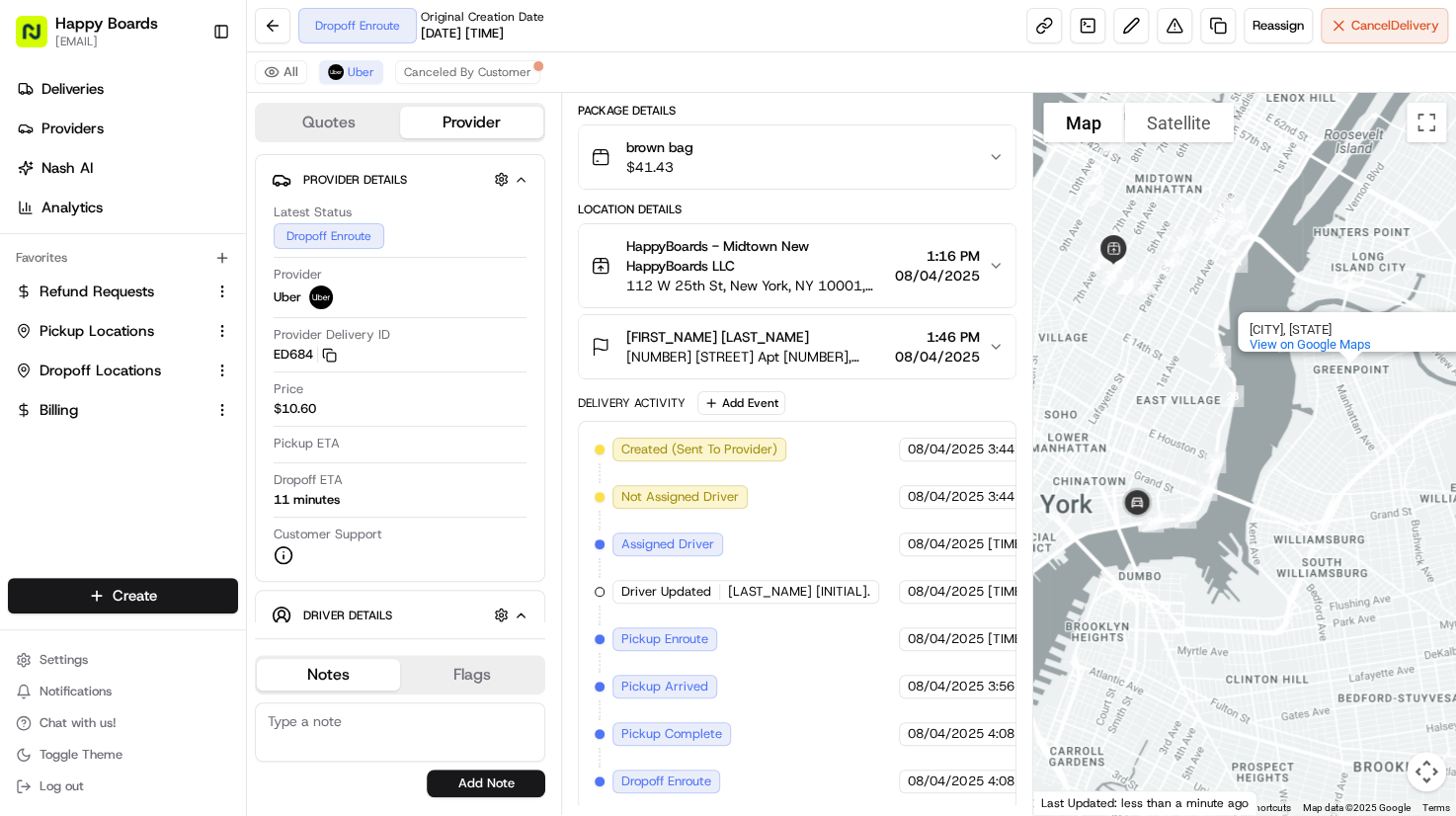 click on "Greenpoint                     Greenpoint                 Brooklyn, NY              View on Google Maps" at bounding box center (1245, 453) 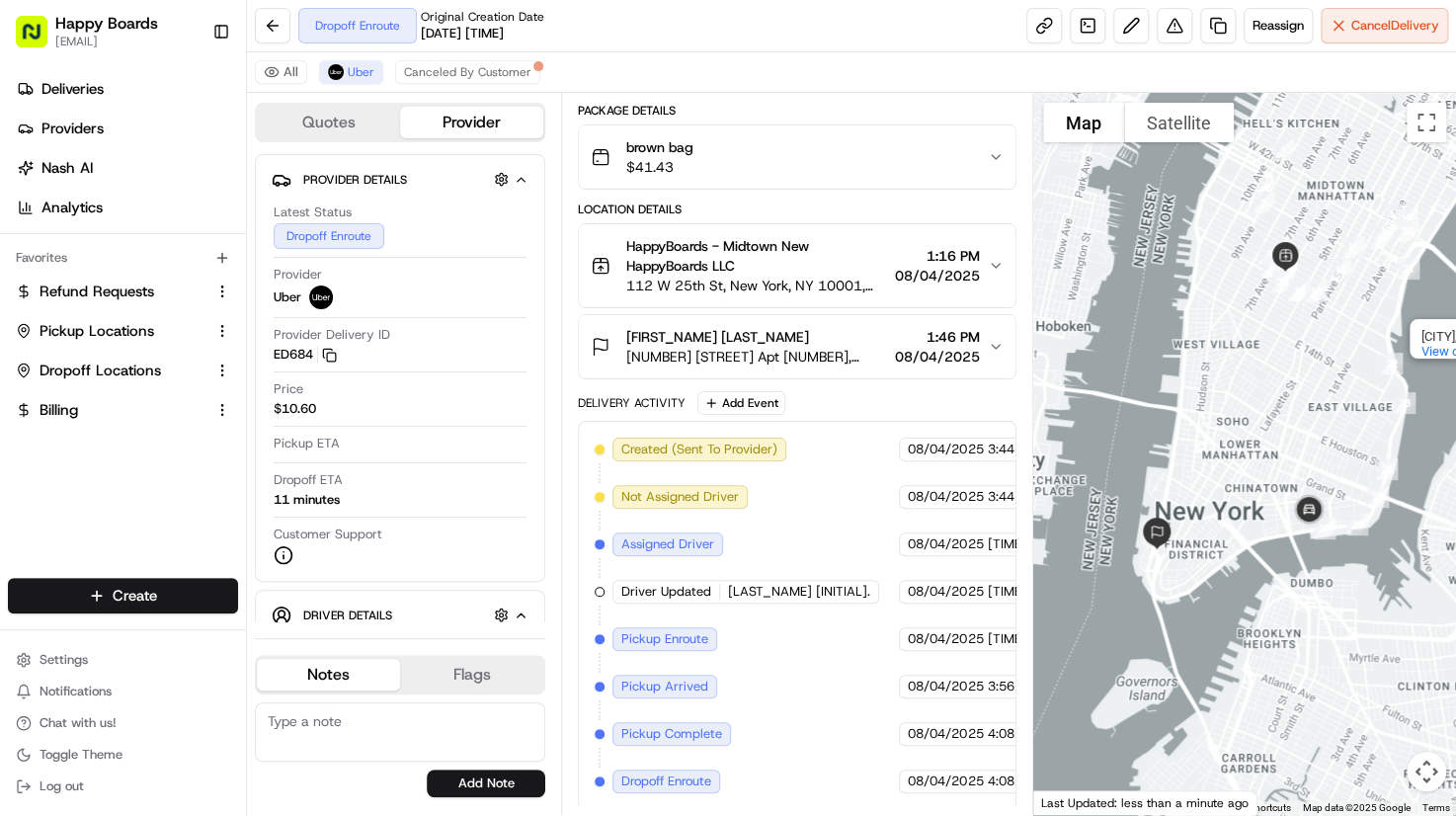 drag, startPoint x: 1110, startPoint y: 585, endPoint x: 1290, endPoint y: 590, distance: 180.06943 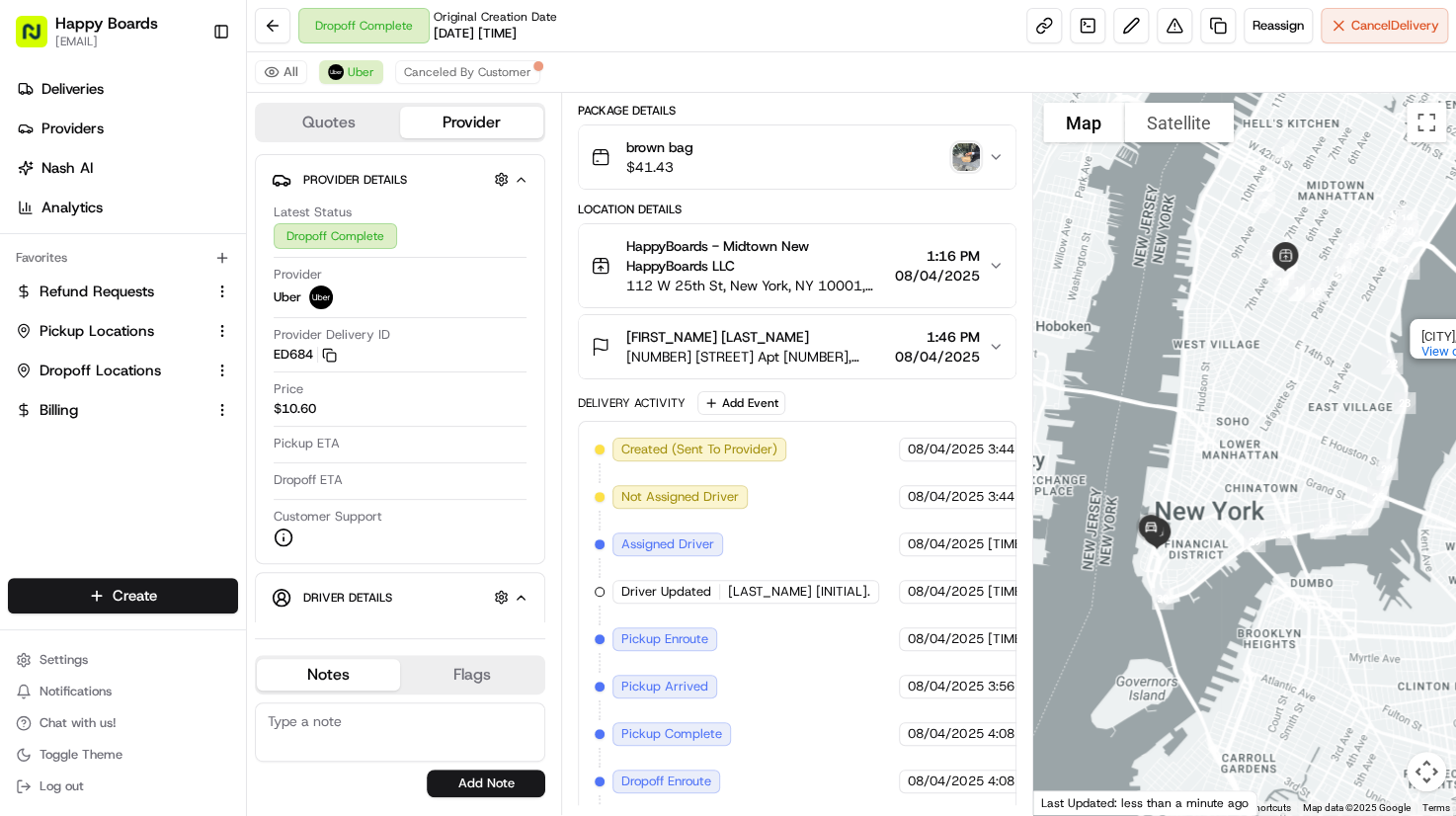 click on "Greenpoint                     Greenpoint                 Brooklyn, NY              View on Google Maps" at bounding box center [1245, 453] 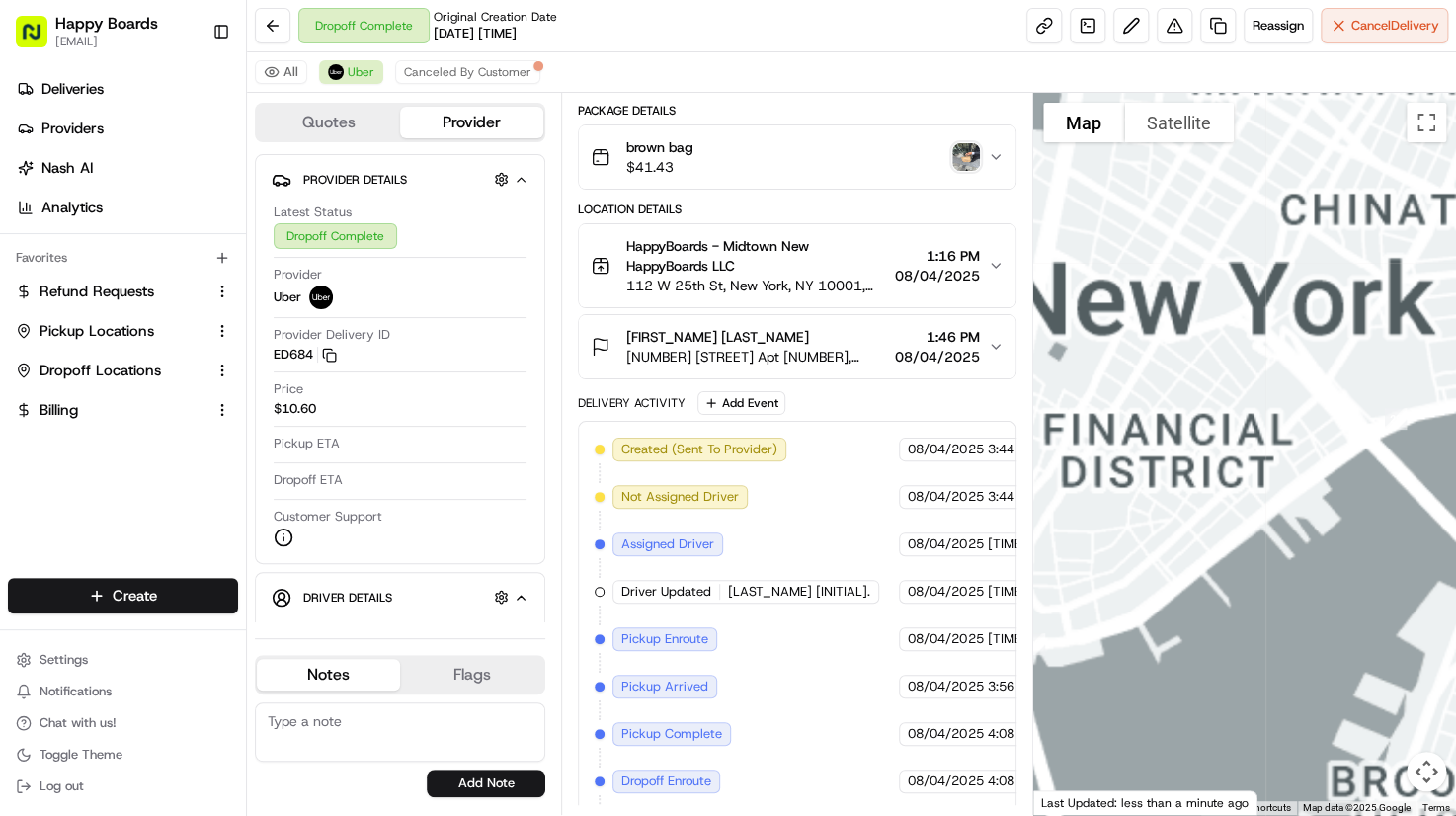 drag, startPoint x: 1146, startPoint y: 485, endPoint x: 1277, endPoint y: 575, distance: 158.9371 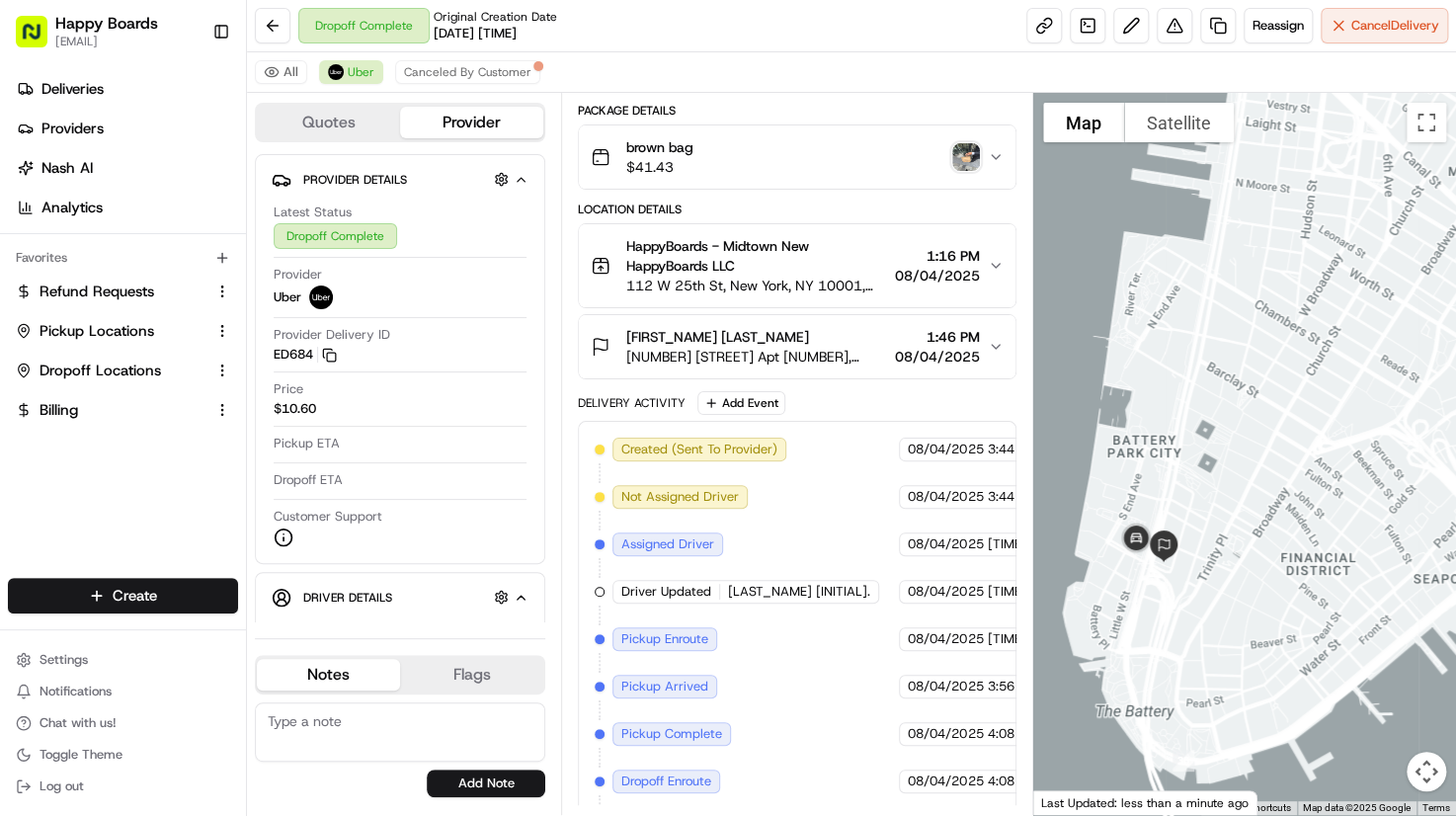 click on "brown bag $ 41.43" at bounding box center [788, 157] 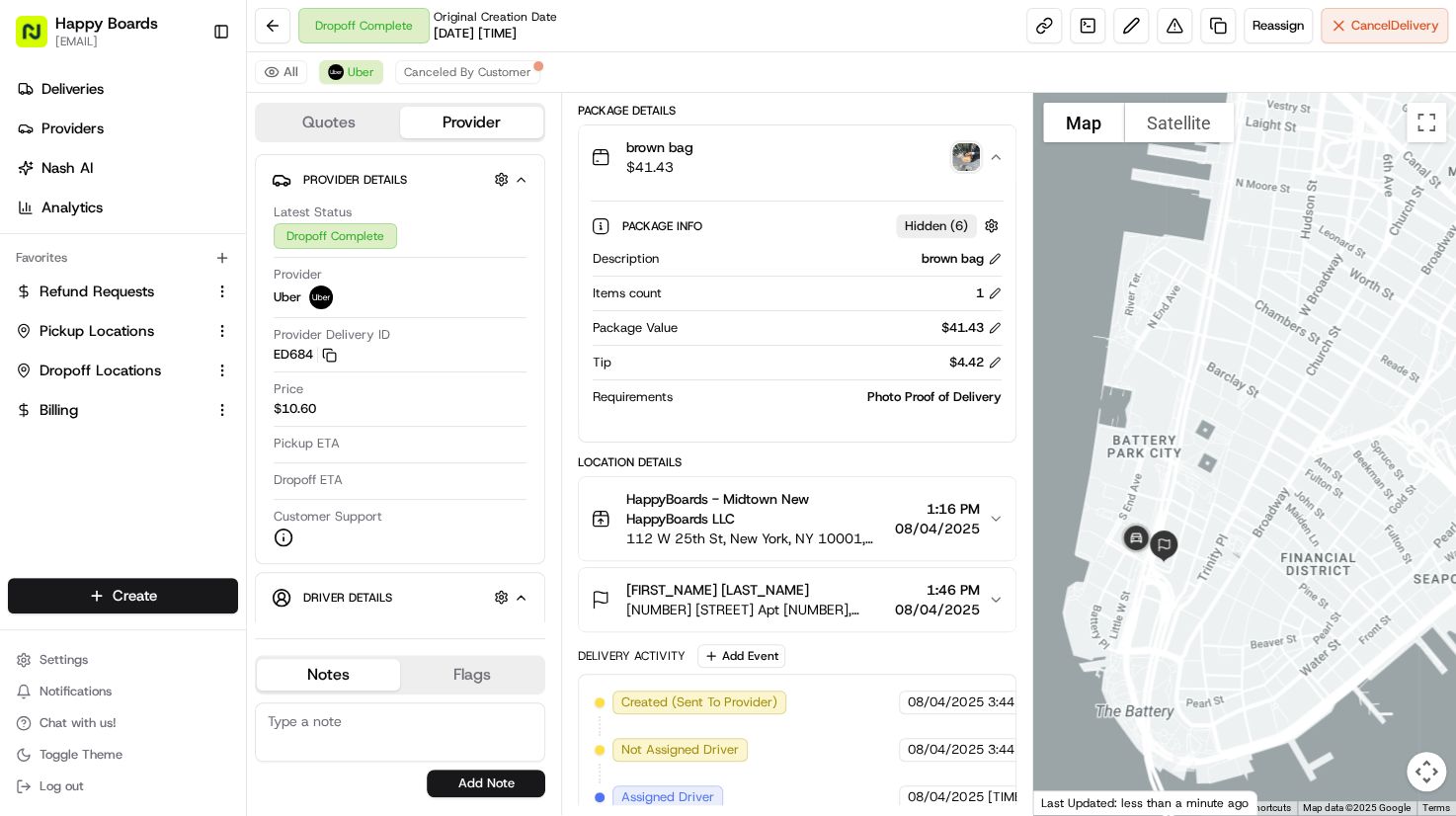 click at bounding box center (966, 157) 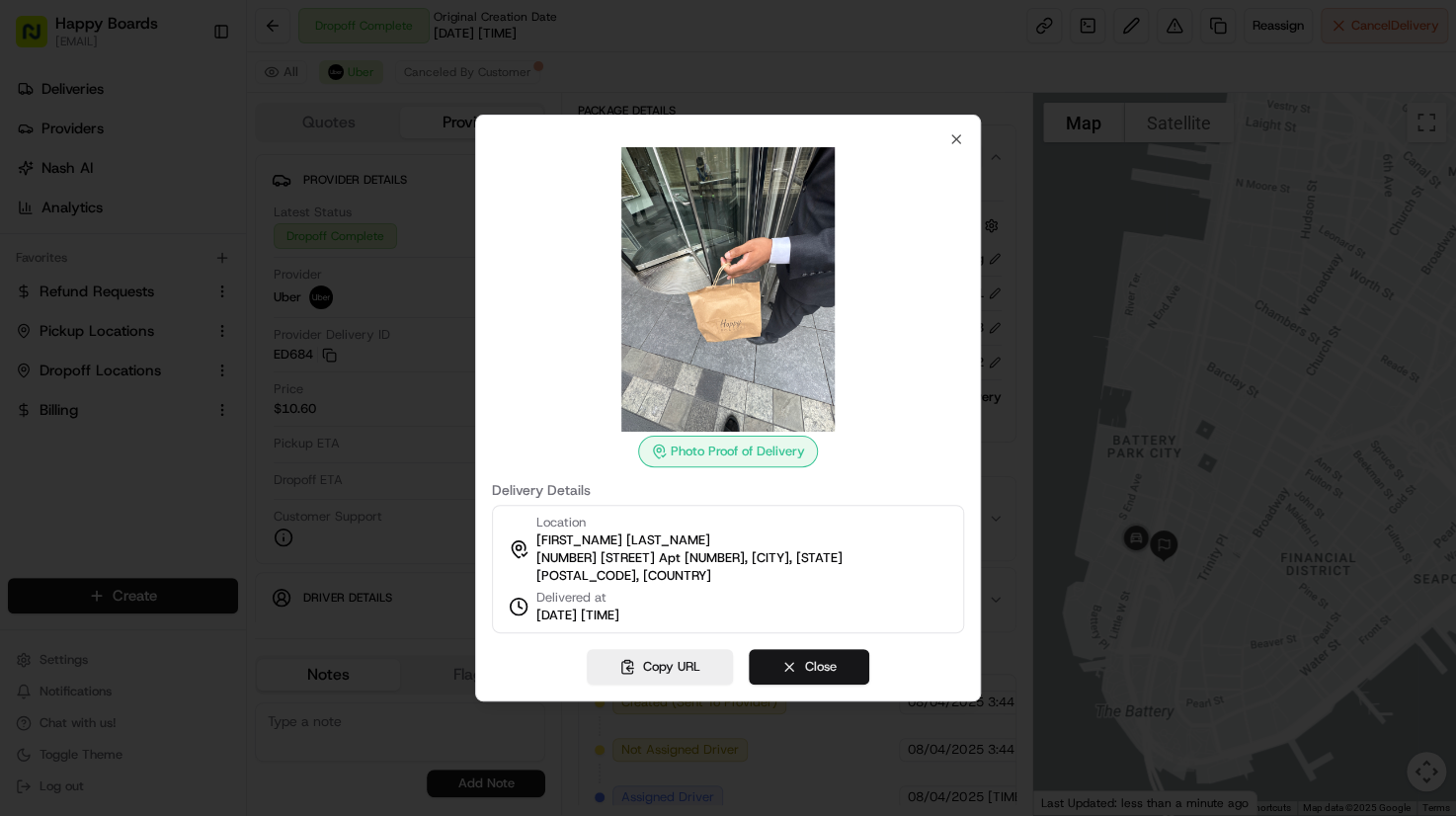 click on "Close" at bounding box center (809, 667) 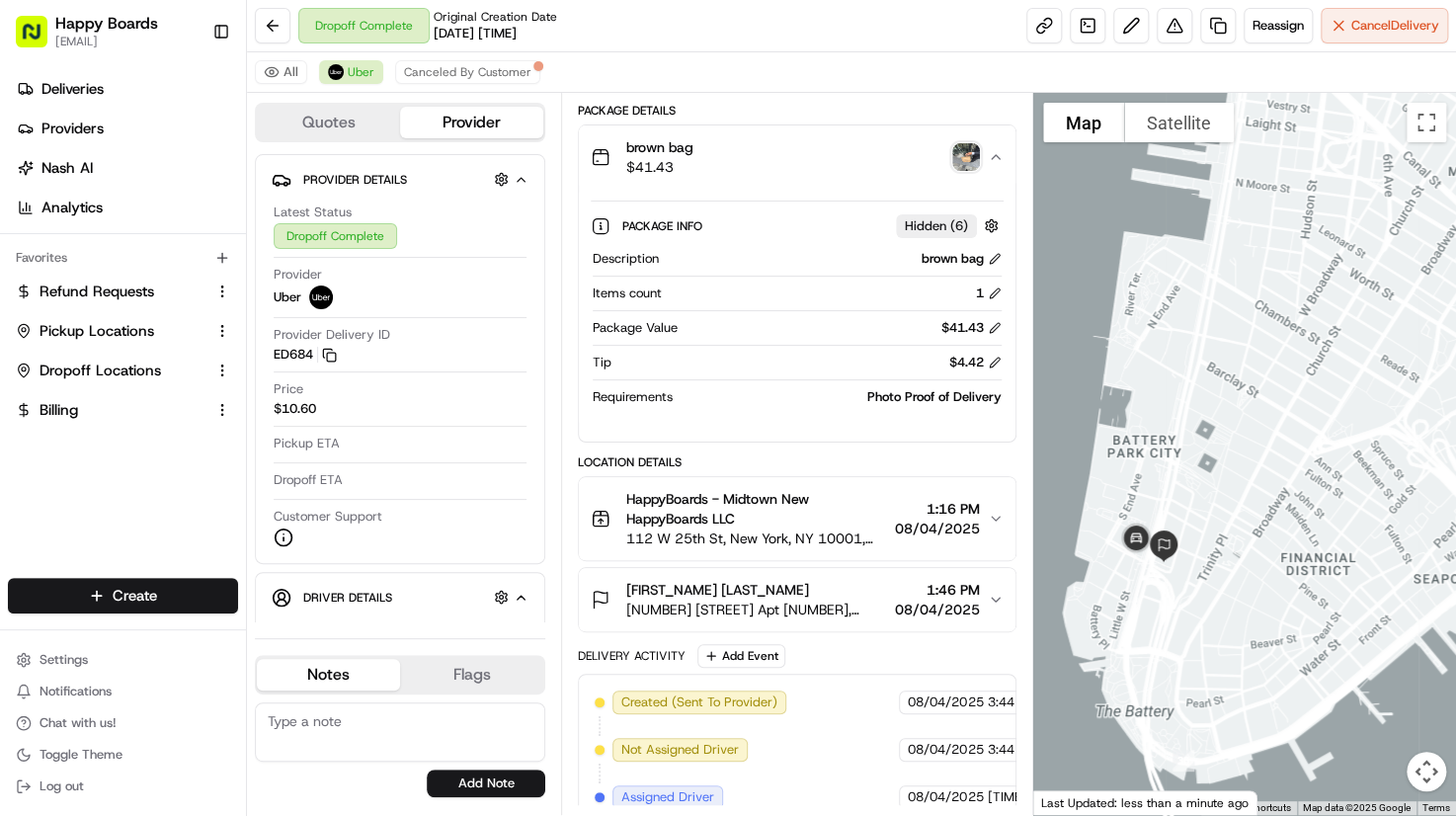 click on "All Uber Canceled By Customer" at bounding box center (851, 72) 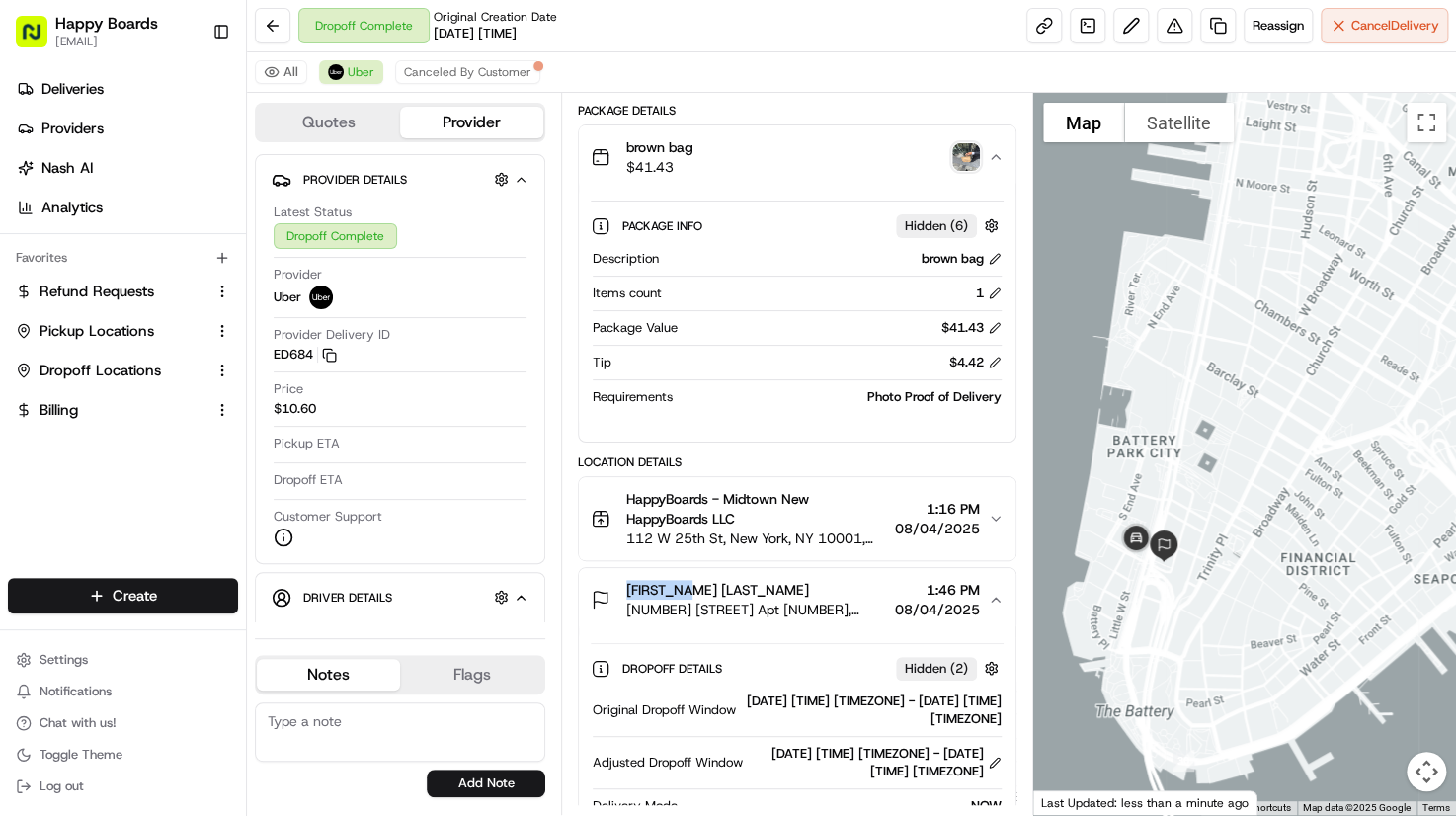type 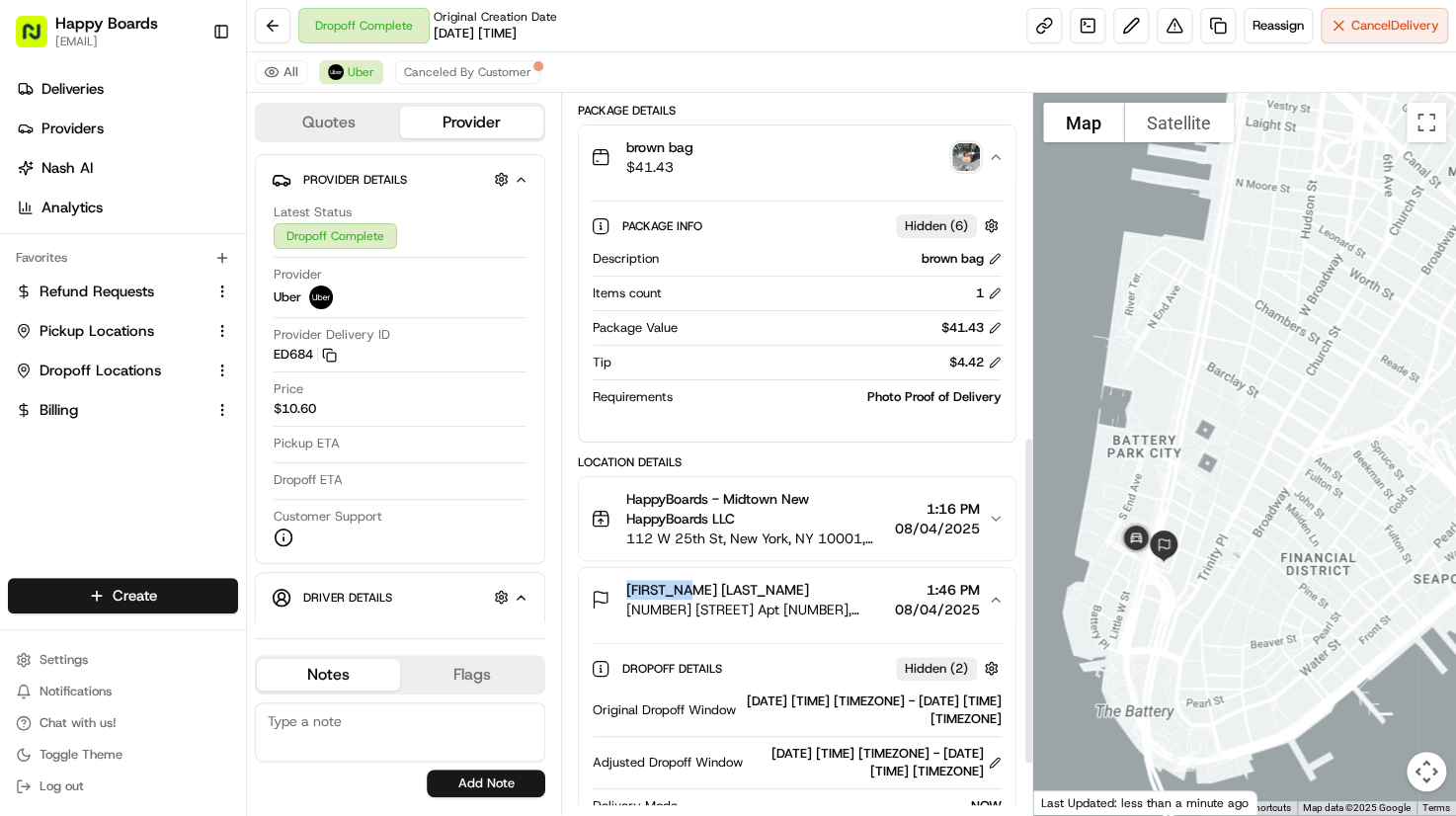 scroll, scrollTop: 863, scrollLeft: 0, axis: vertical 